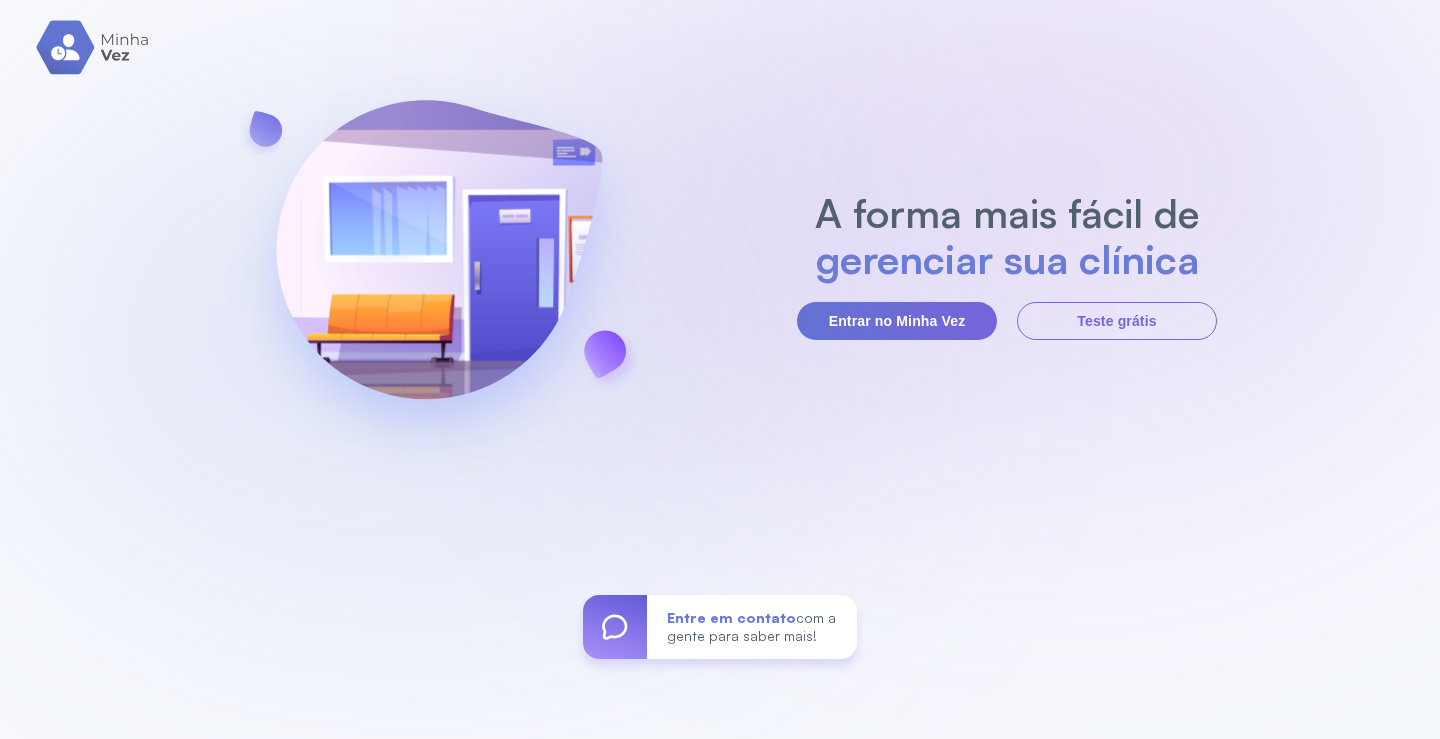 scroll, scrollTop: 0, scrollLeft: 0, axis: both 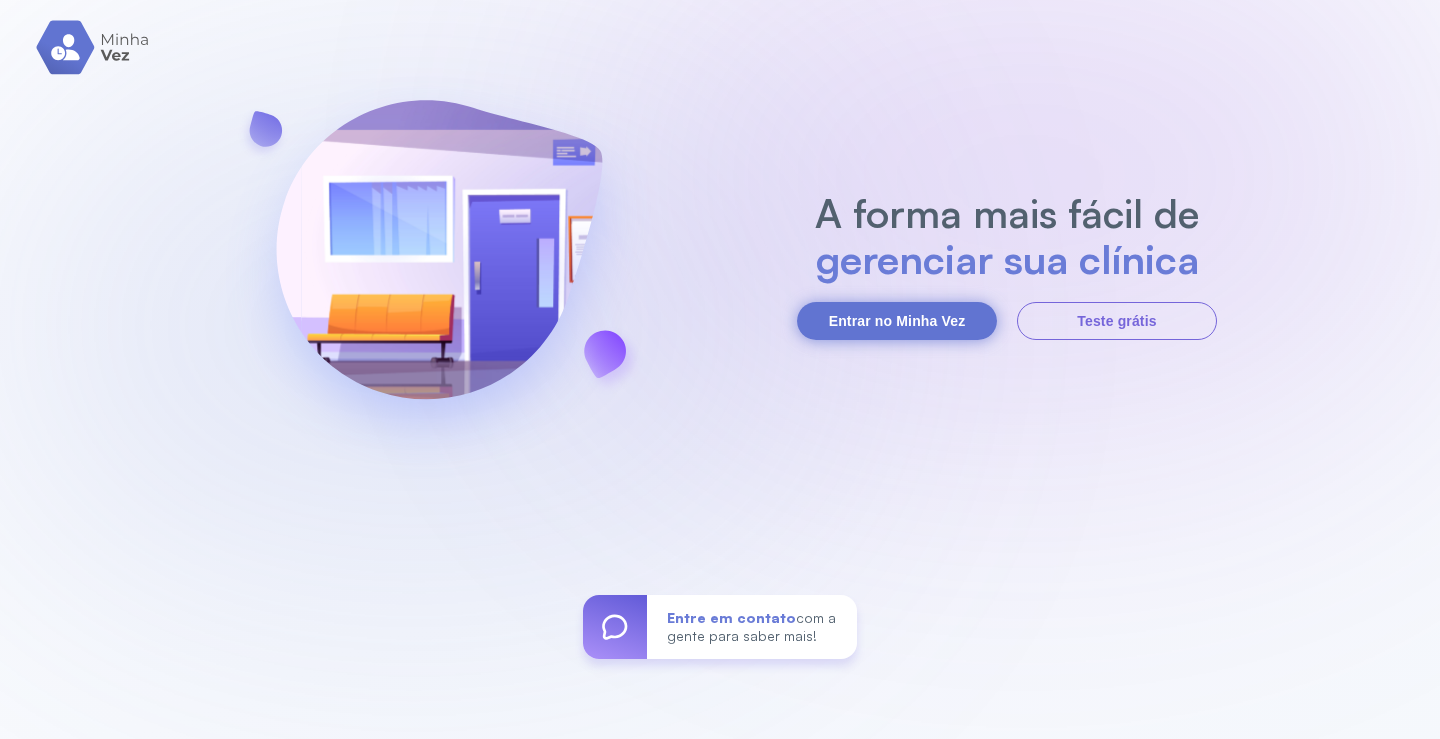 click on "Entrar no Minha Vez" at bounding box center [897, 321] 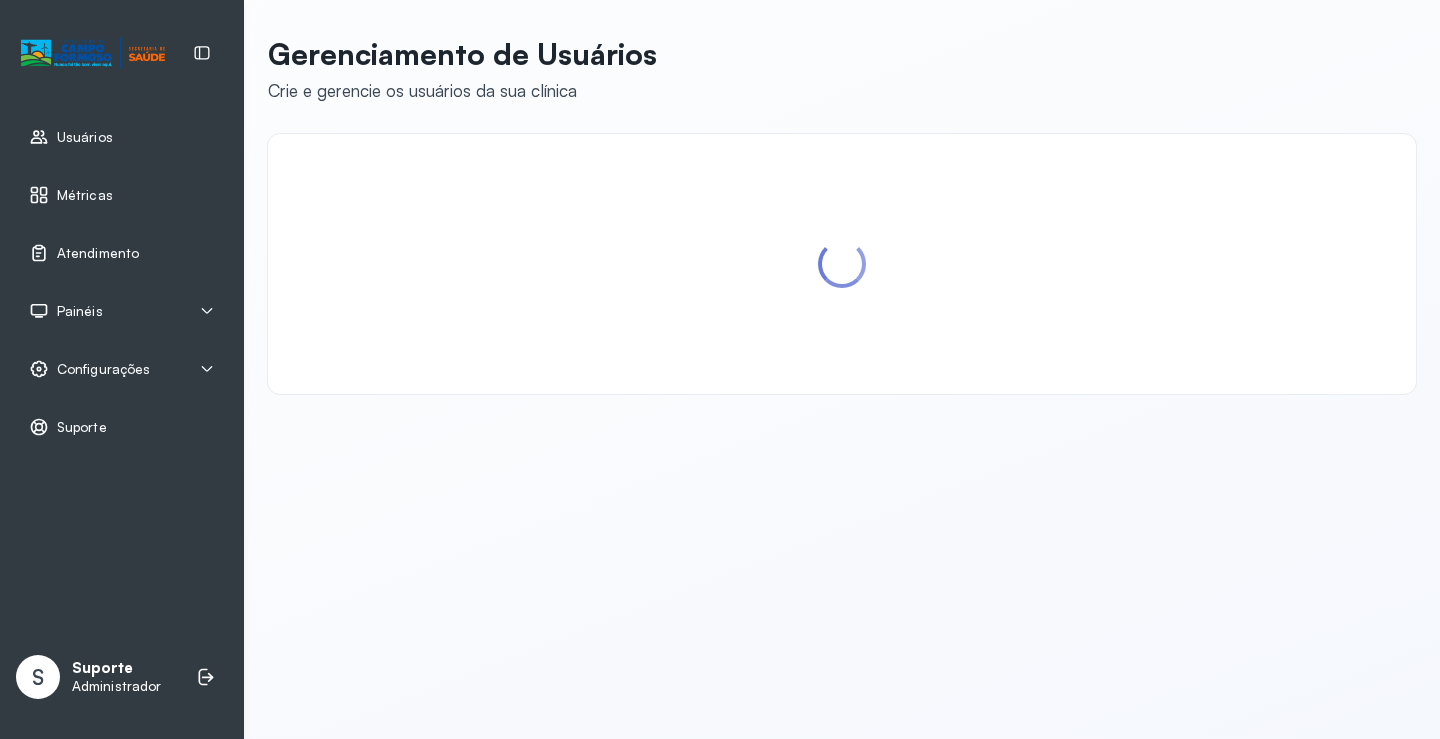 scroll, scrollTop: 0, scrollLeft: 0, axis: both 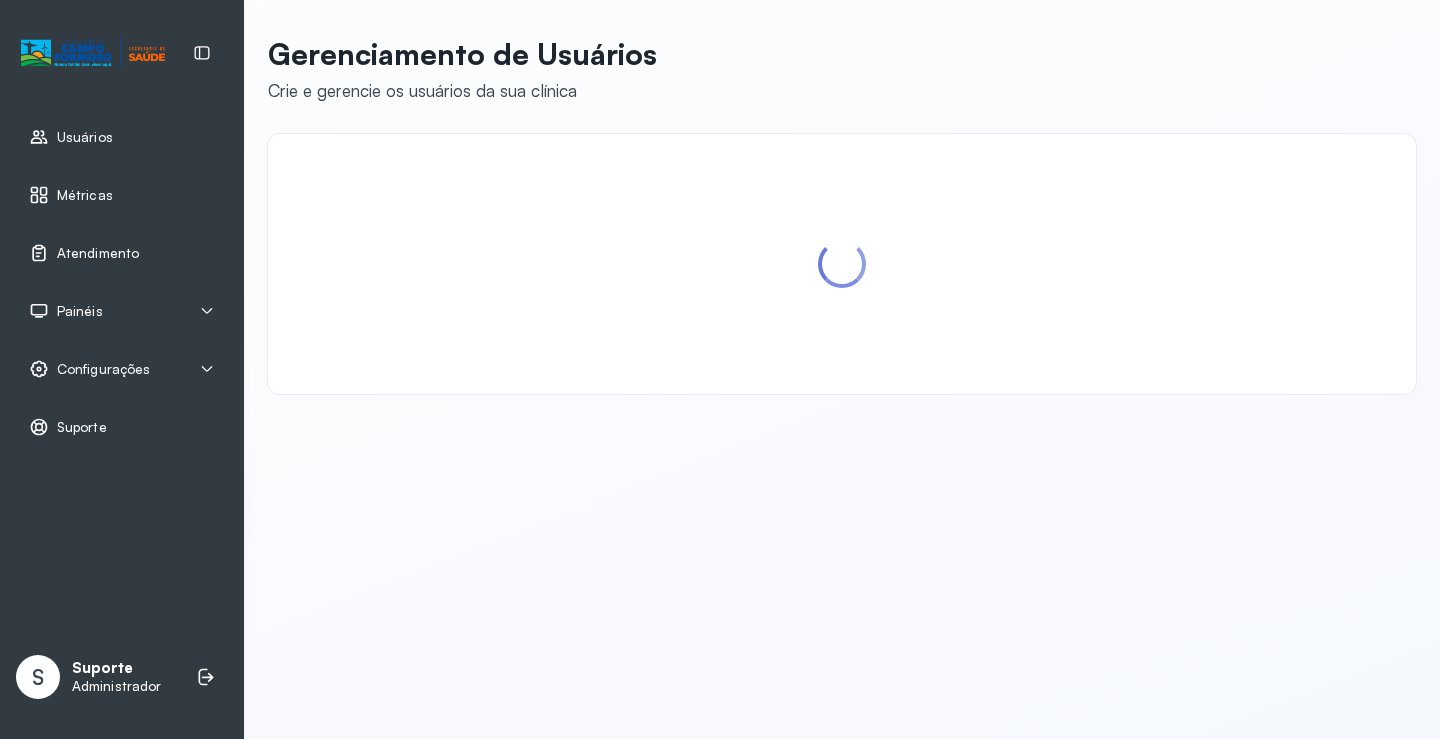 click on "Atendimento" at bounding box center (122, 253) 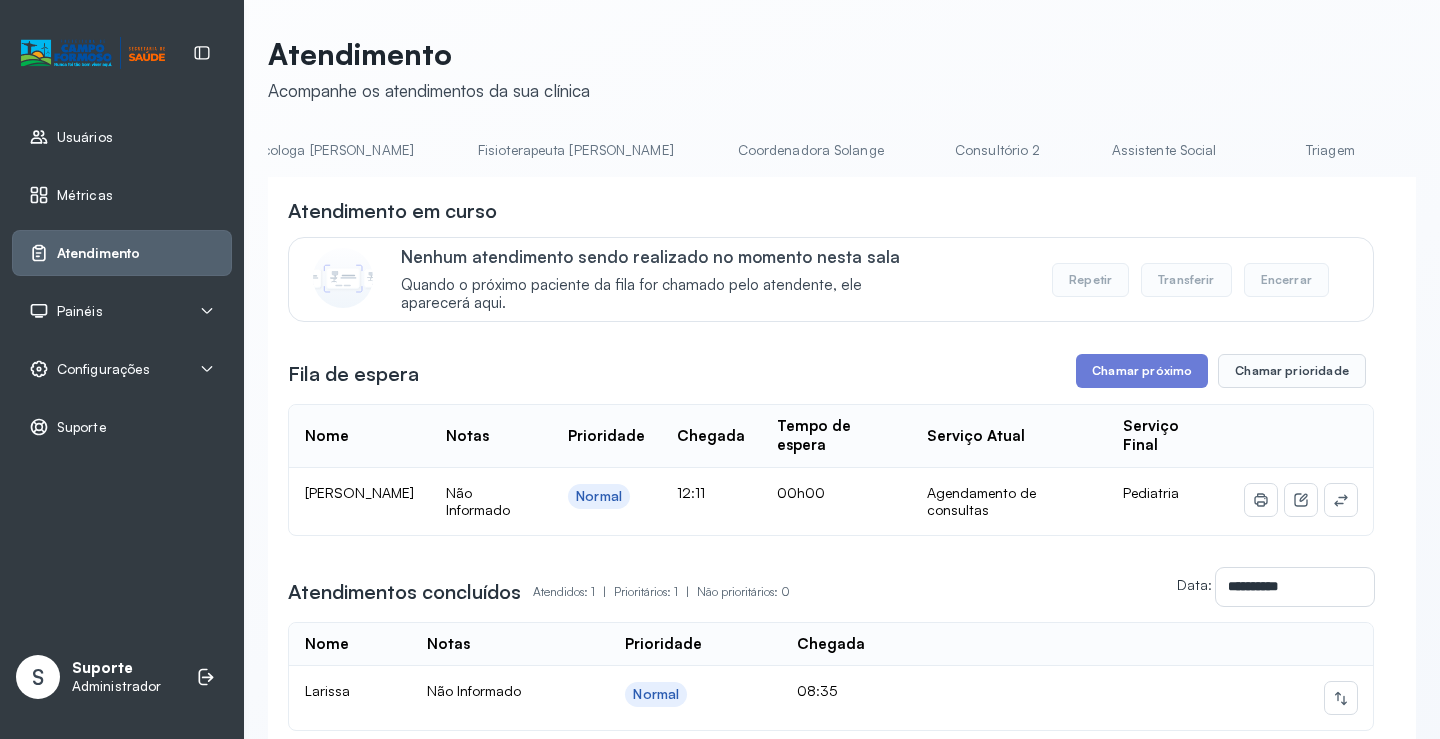 scroll, scrollTop: 0, scrollLeft: 1043, axis: horizontal 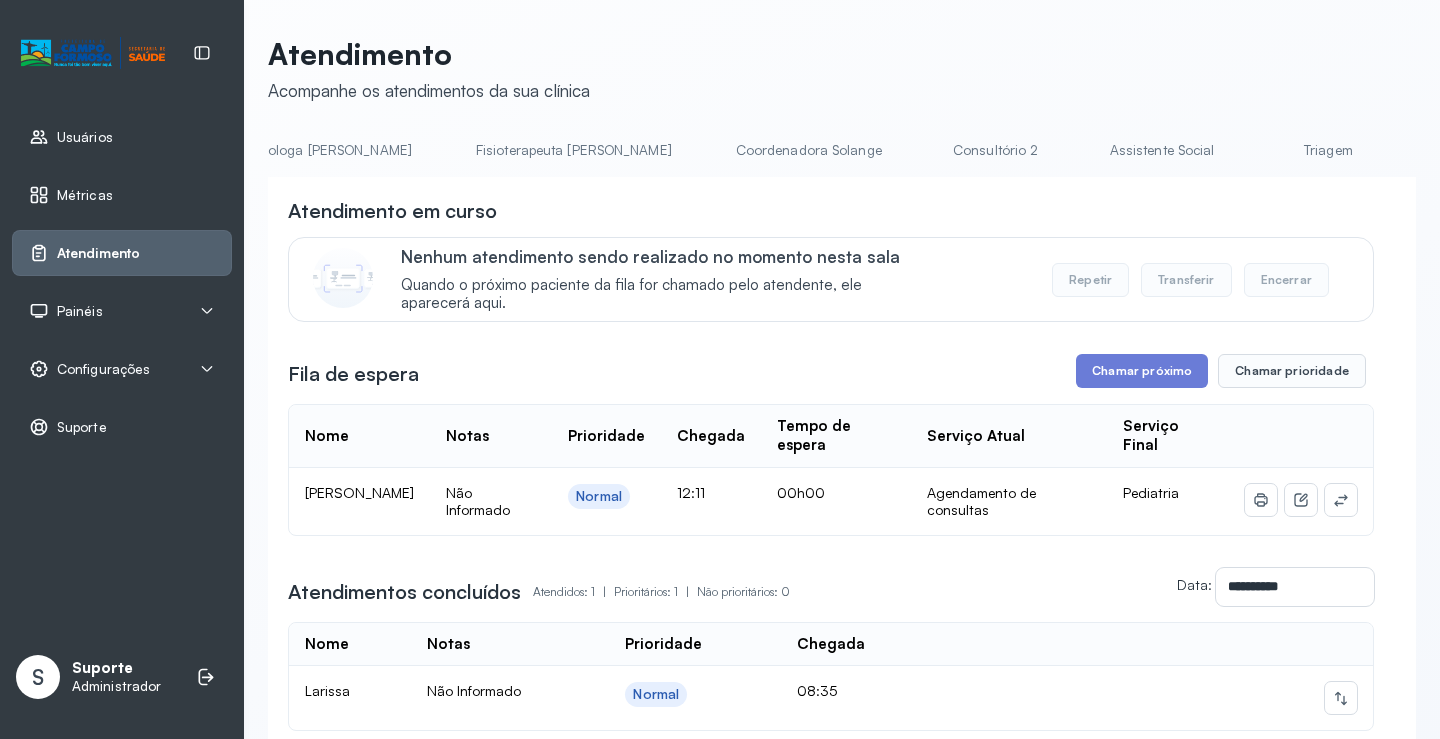 click on "Triagem" at bounding box center (1328, 150) 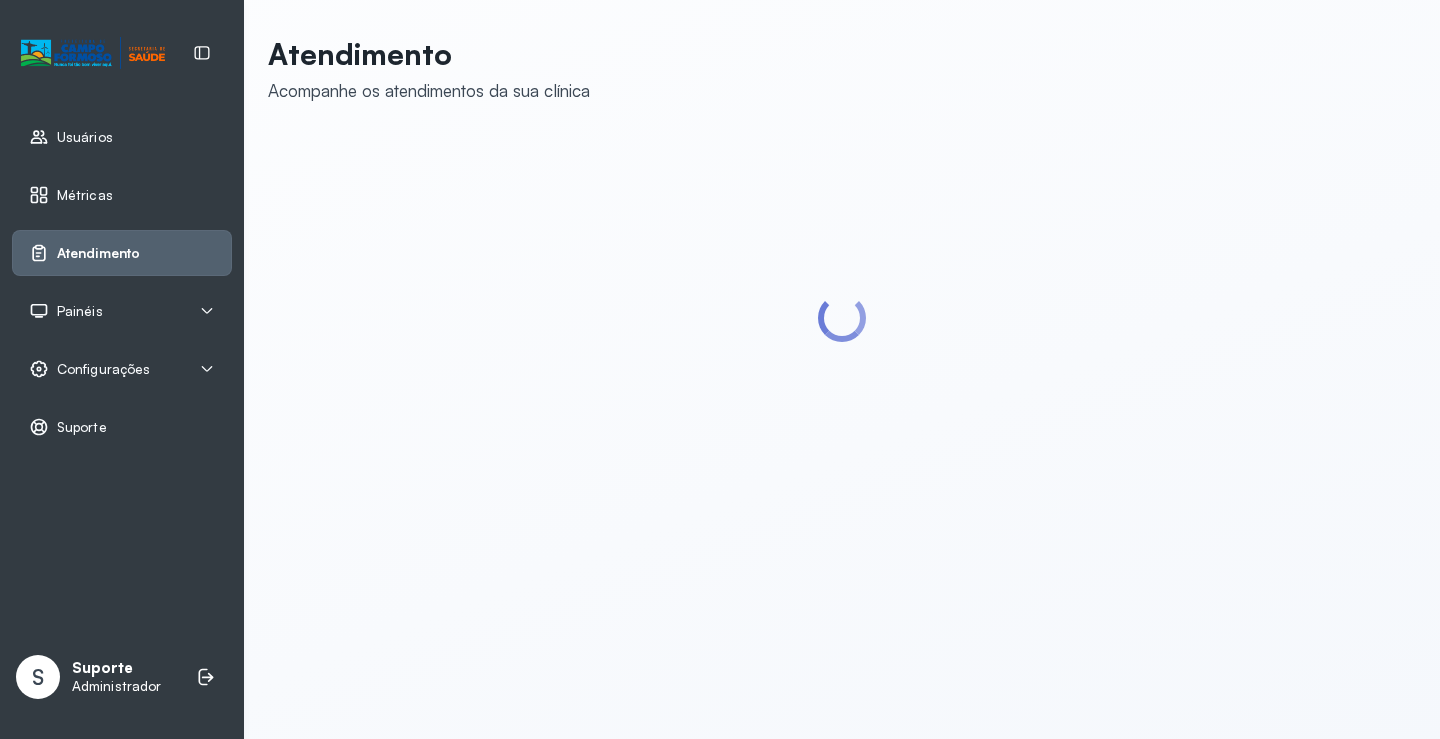 scroll, scrollTop: 0, scrollLeft: 0, axis: both 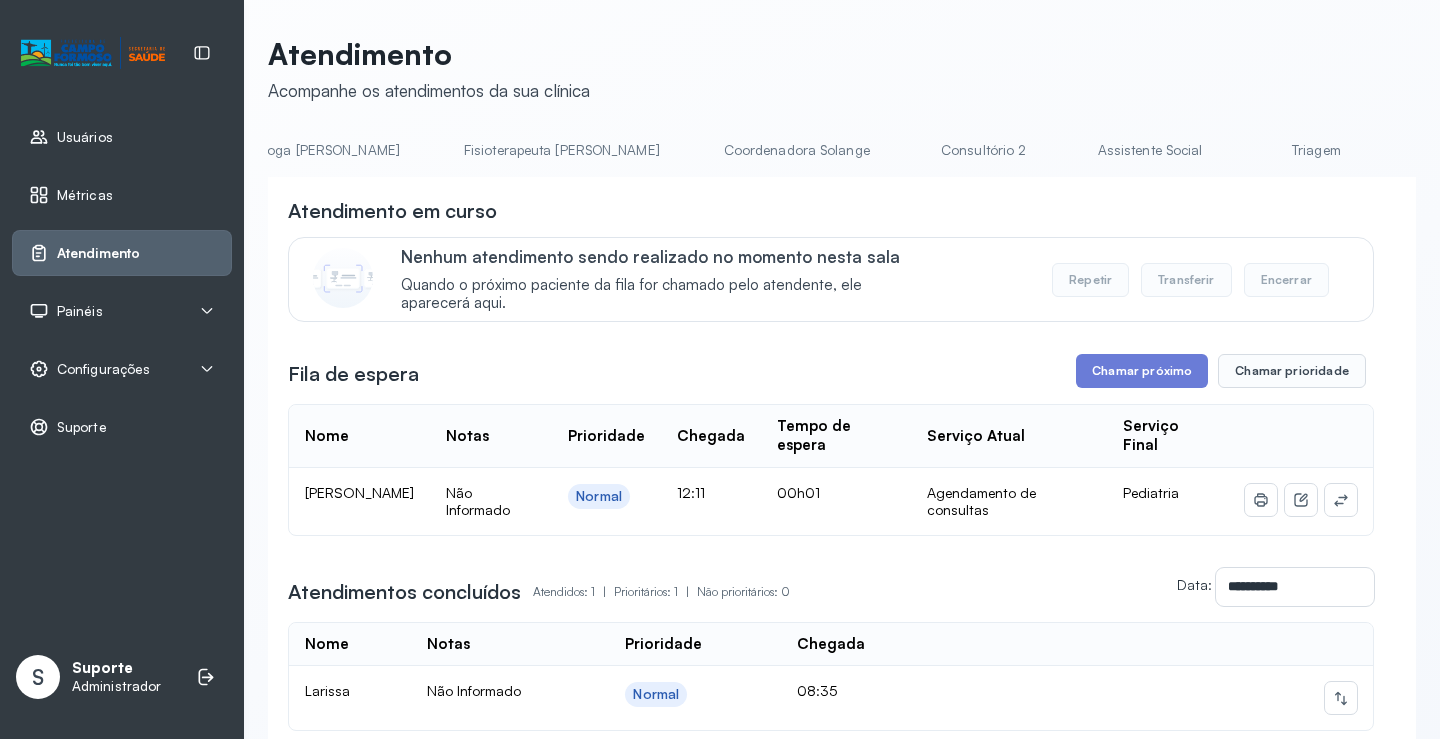 click on "Triagem" at bounding box center [1316, 150] 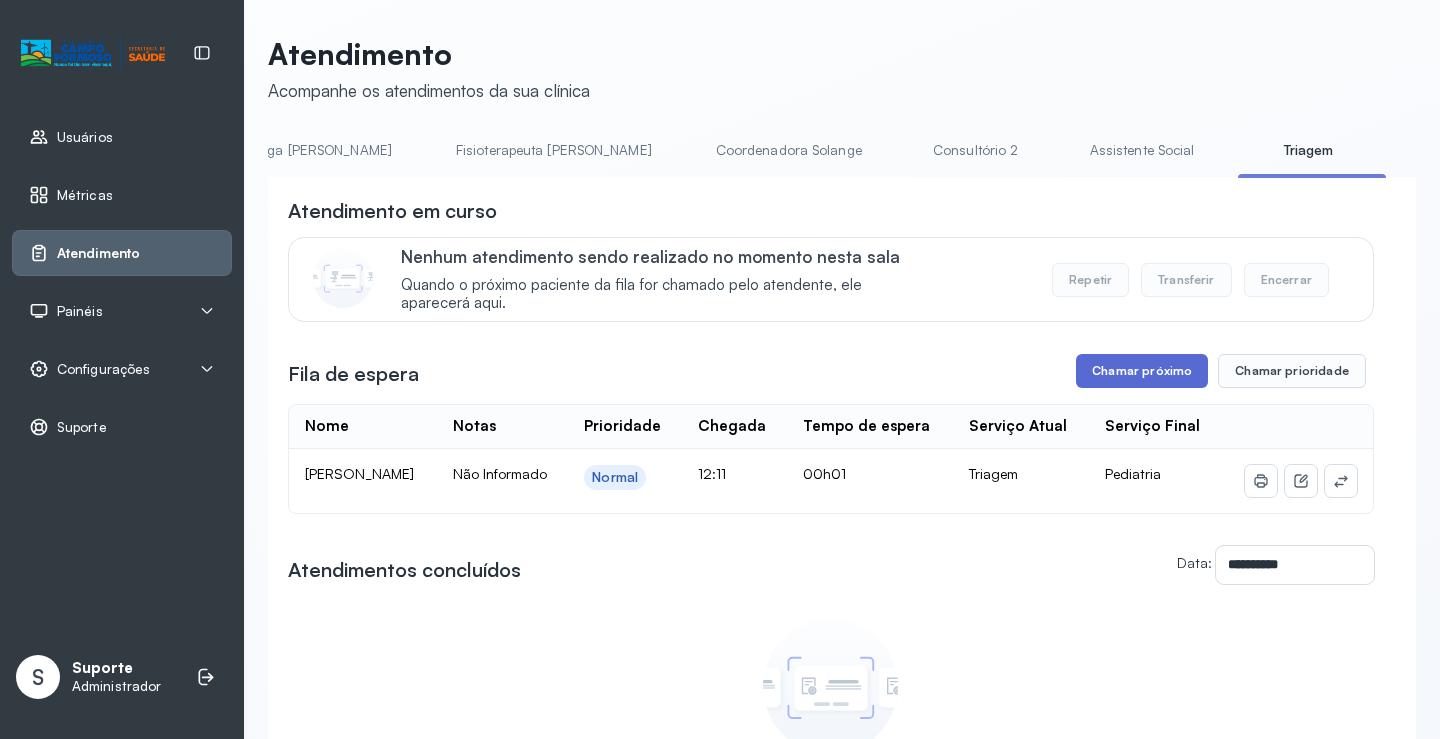 click on "Chamar próximo" at bounding box center (1142, 371) 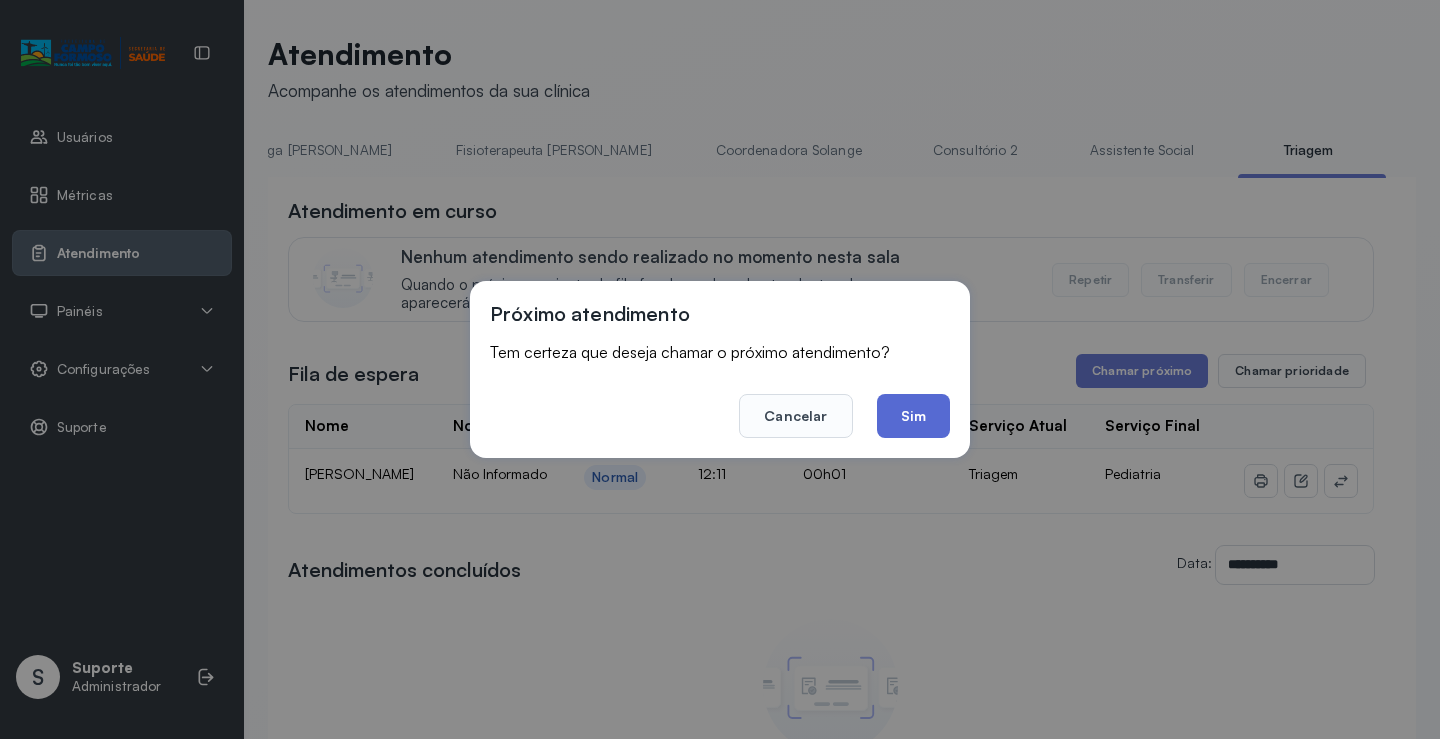 click on "Sim" 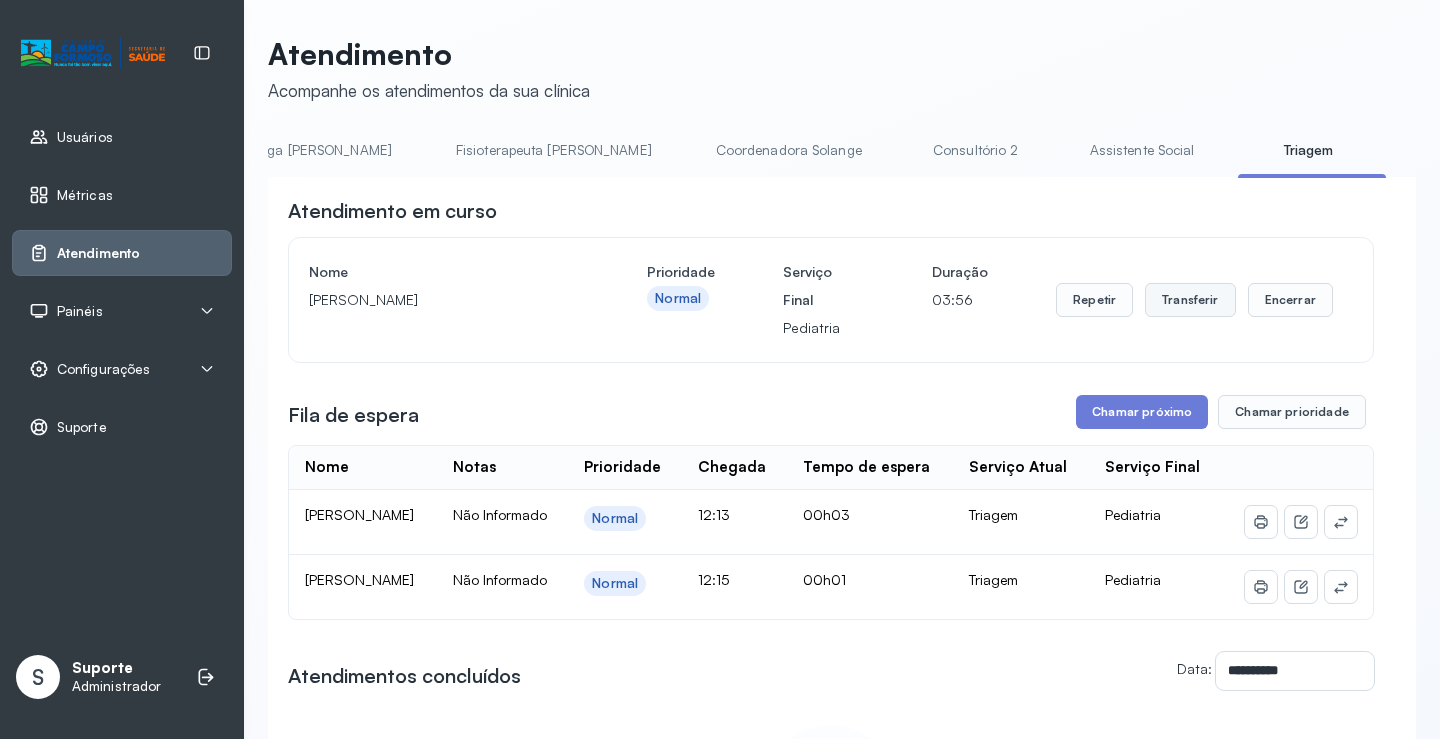 click on "Transferir" at bounding box center [1190, 300] 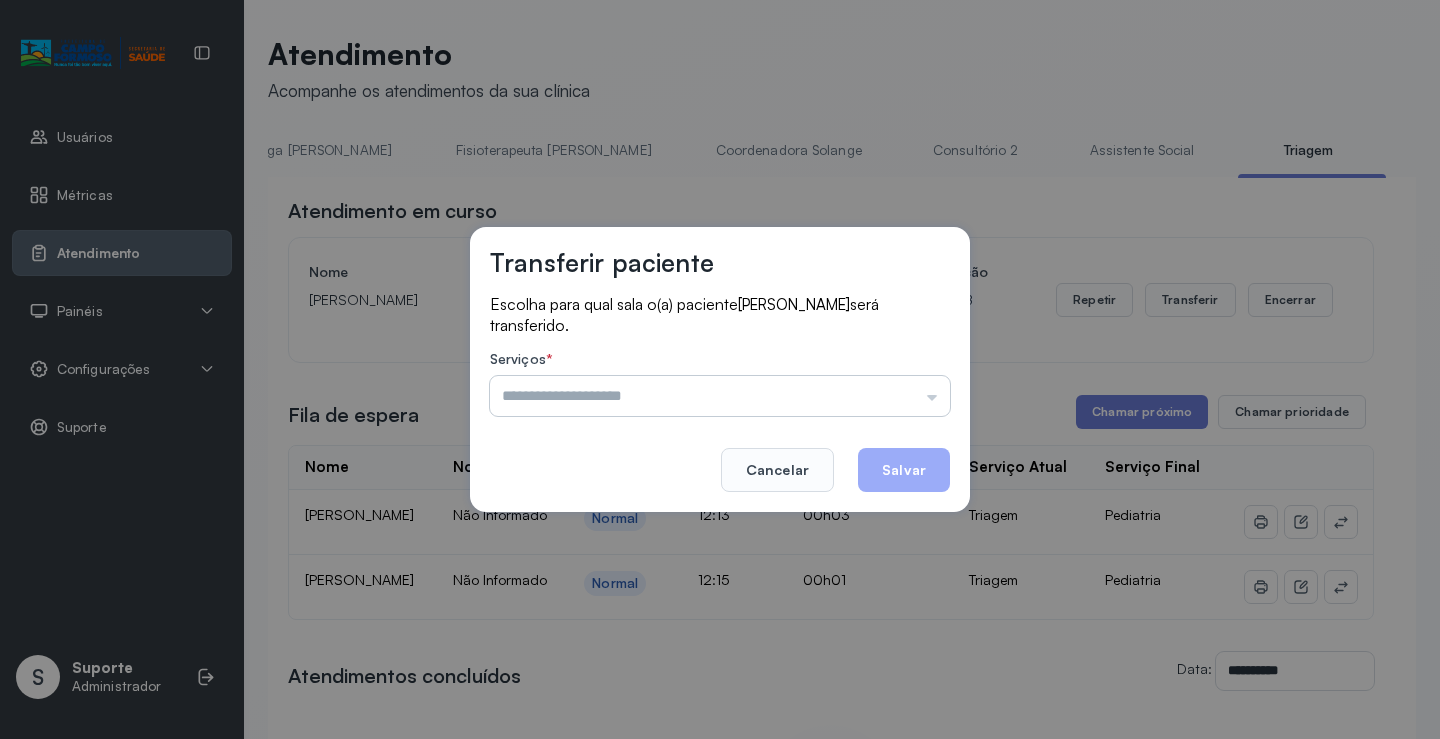 click at bounding box center [720, 396] 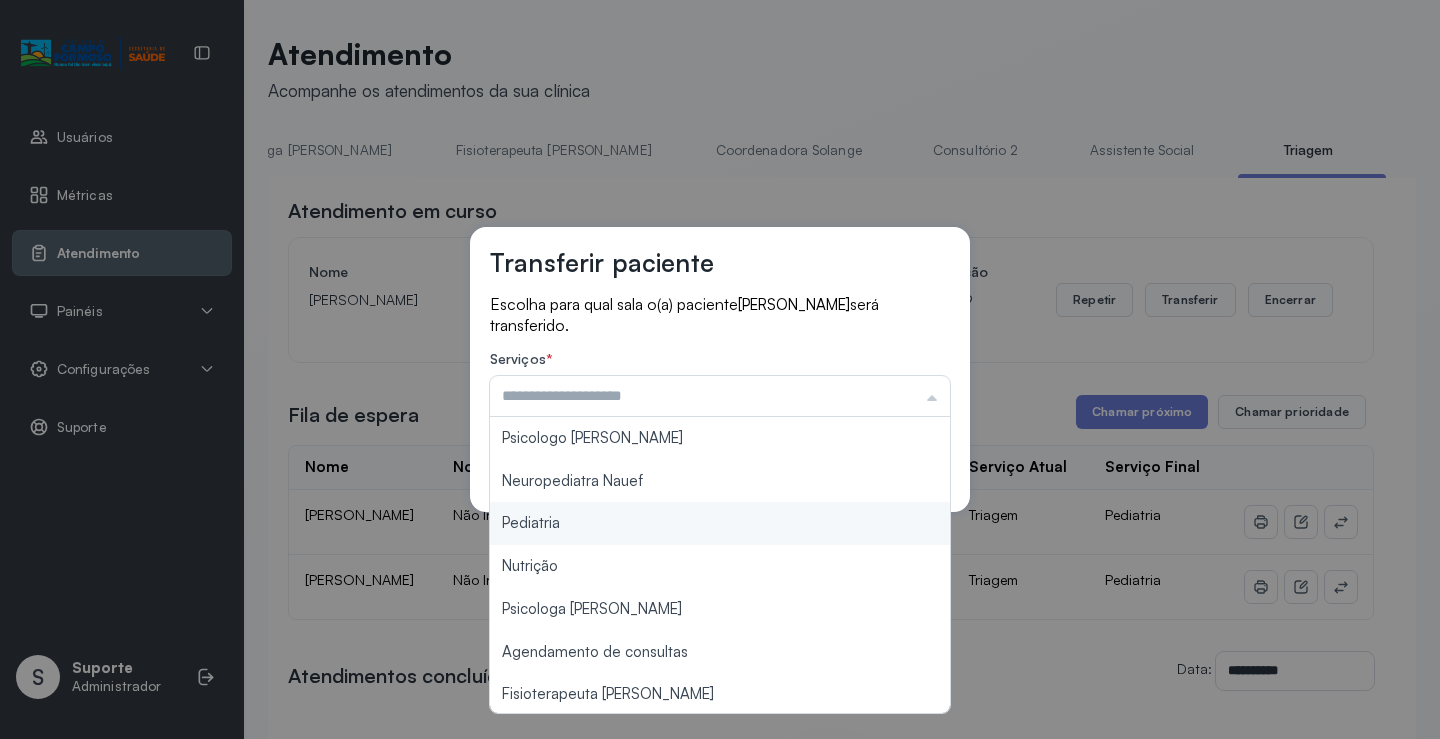type on "*********" 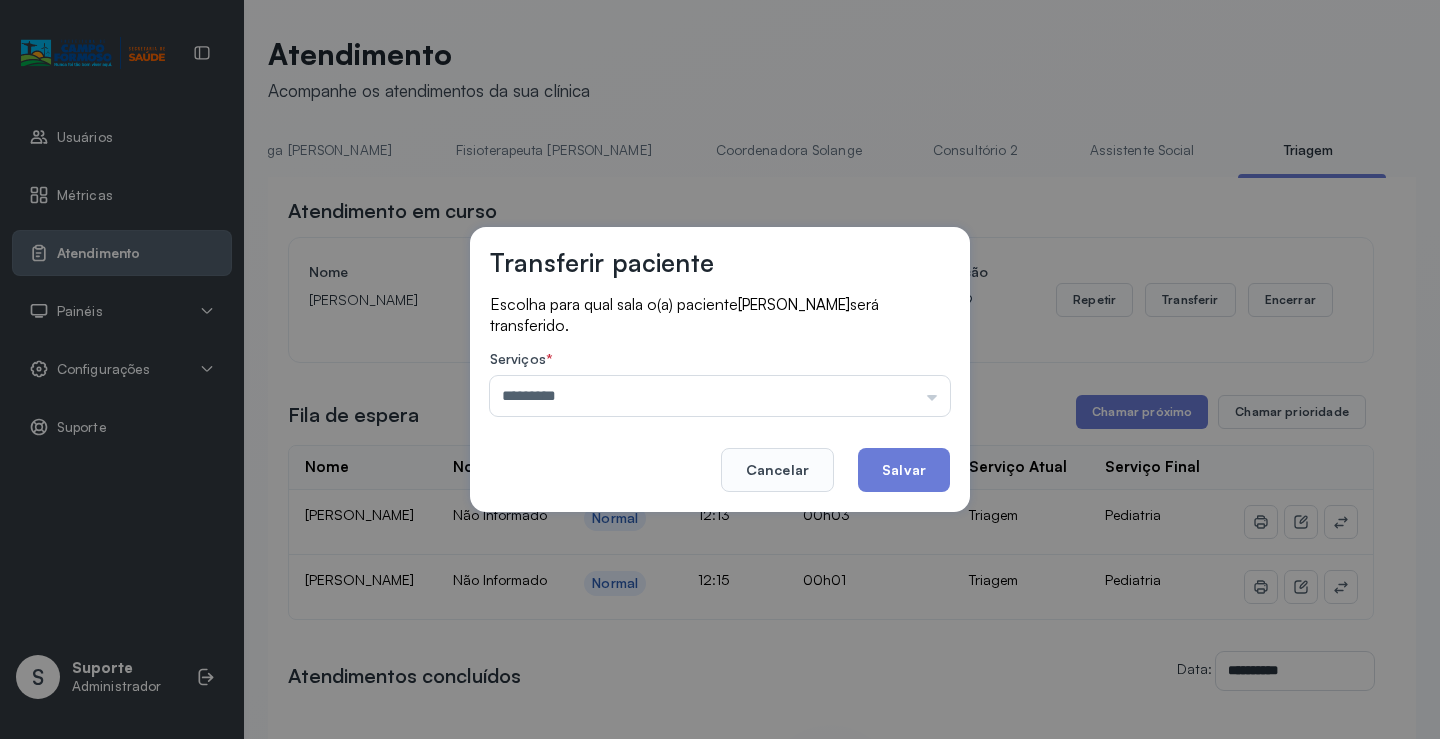 click on "Transferir paciente Escolha para qual sala o(a) paciente  Luna Silva Santos  será transferido.  Serviços  *  ********* Psicologo Pedro Neuropediatra Nauef Pediatria Nutrição Psicologa Alana Agendamento de consultas Fisioterapeuta Janusia Coordenadora Solange Consultório 2 Assistente Social Psiquiatra Fisioterapeuta Francyne Fisioterapeuta Morgana Neuropediatra João Cancelar Salvar" at bounding box center (720, 369) 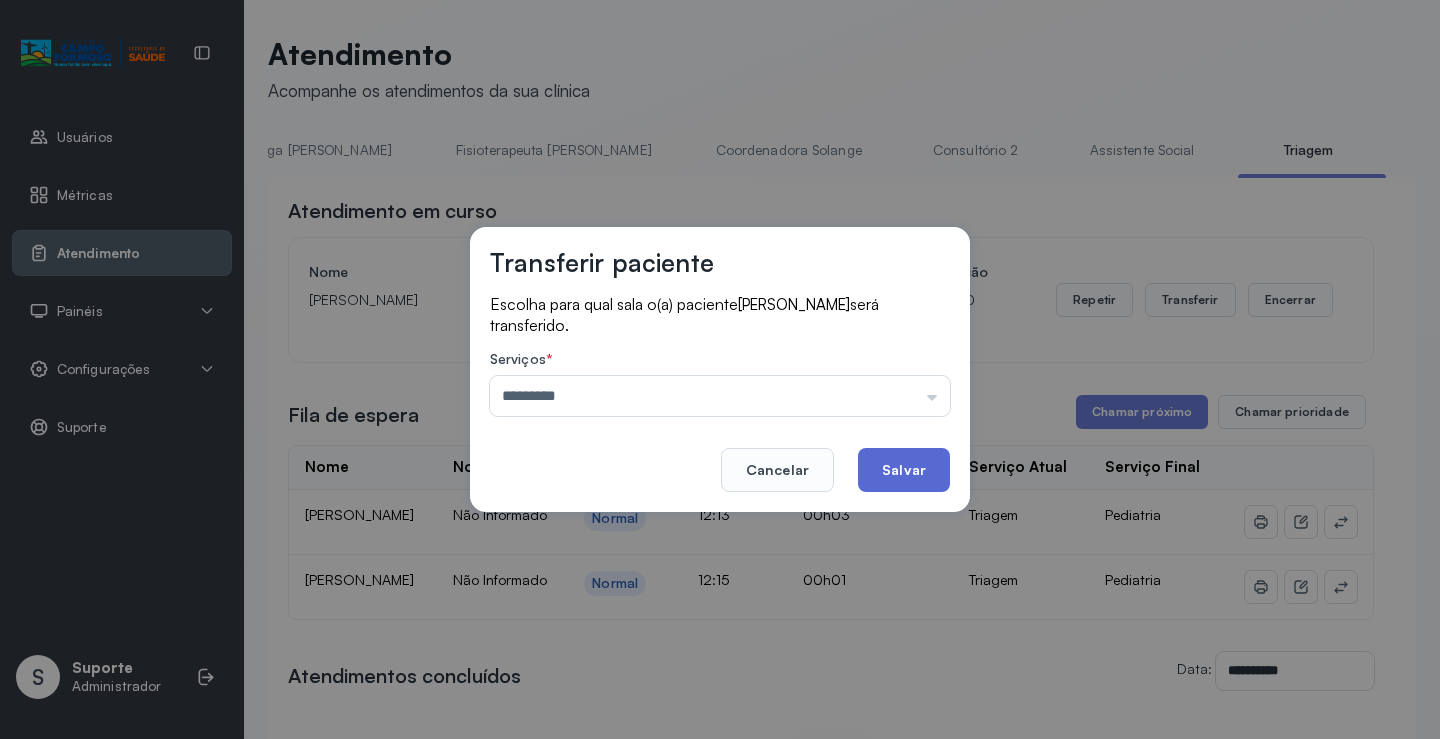 click on "Salvar" 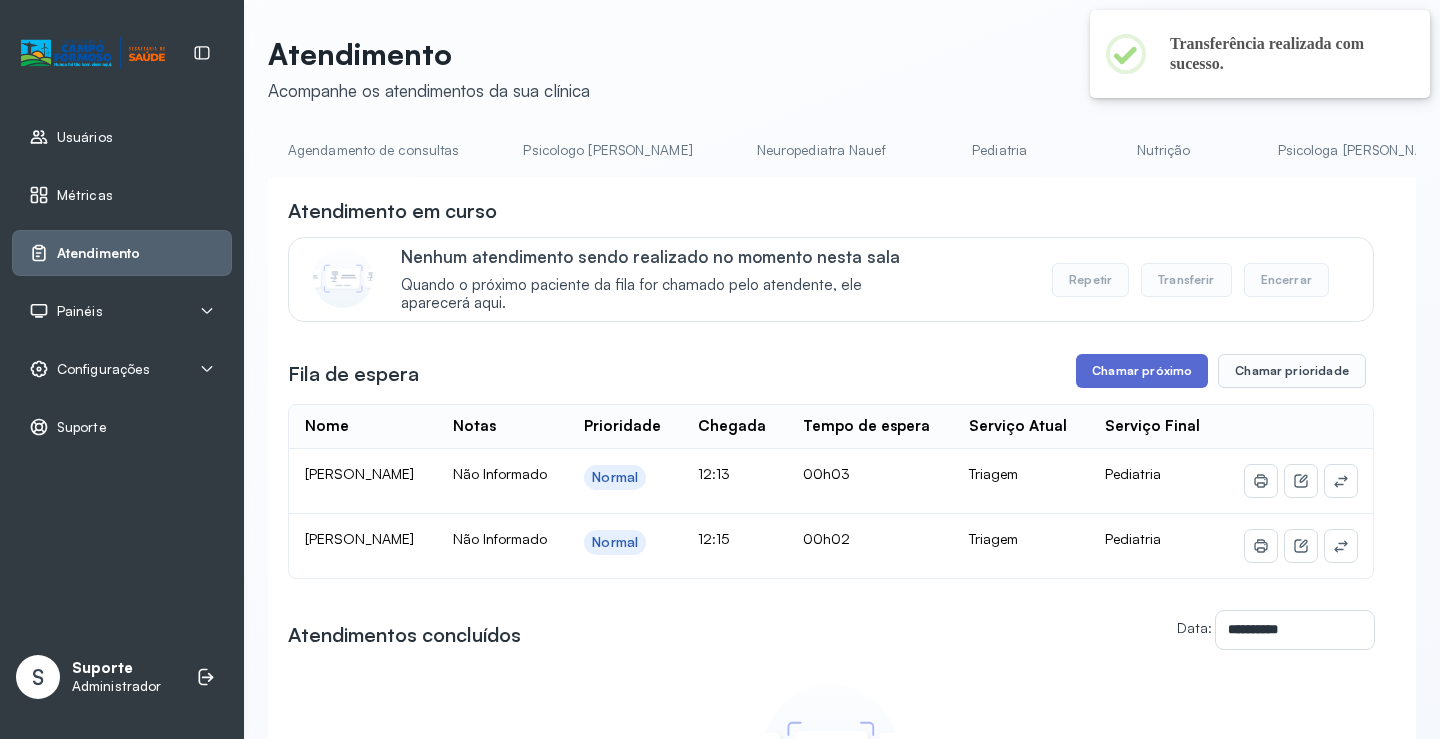 click on "Chamar próximo" at bounding box center [1142, 371] 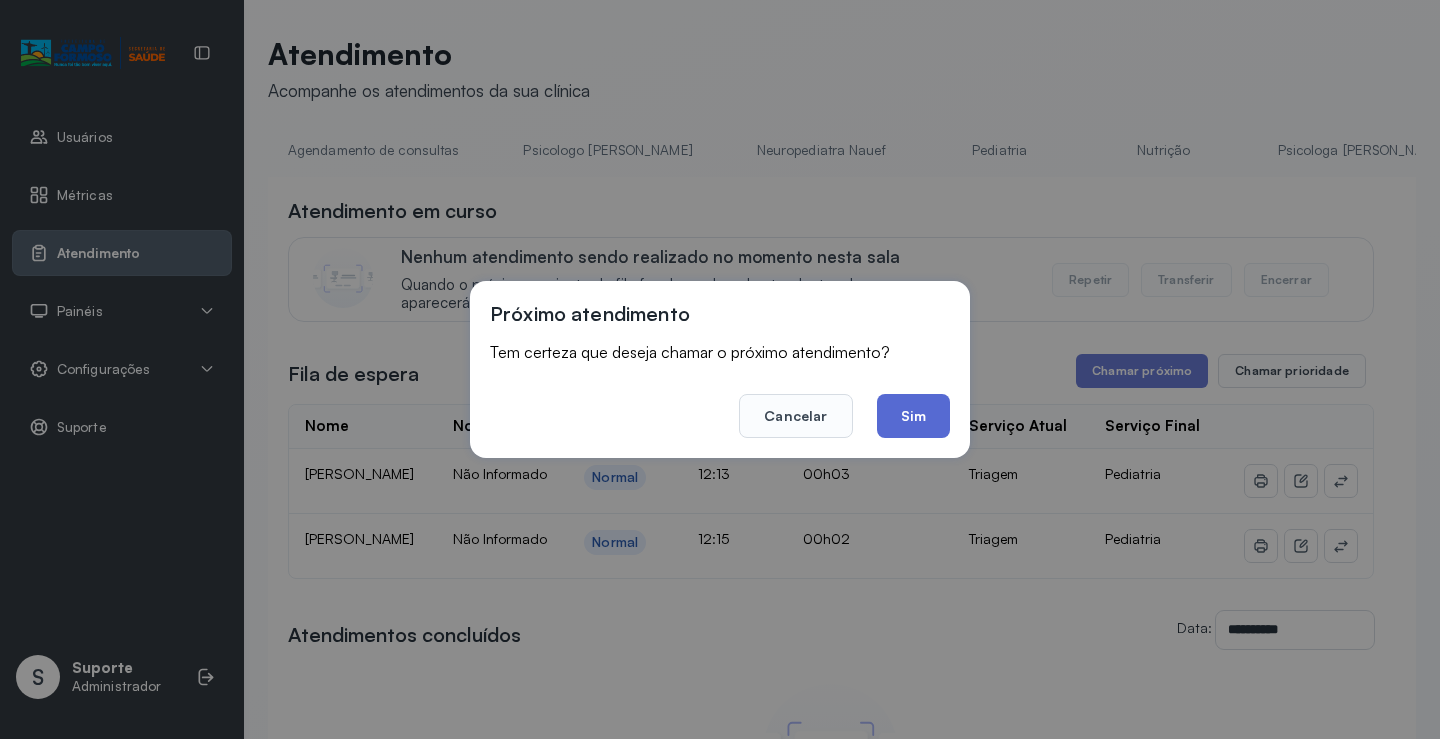 click on "Sim" 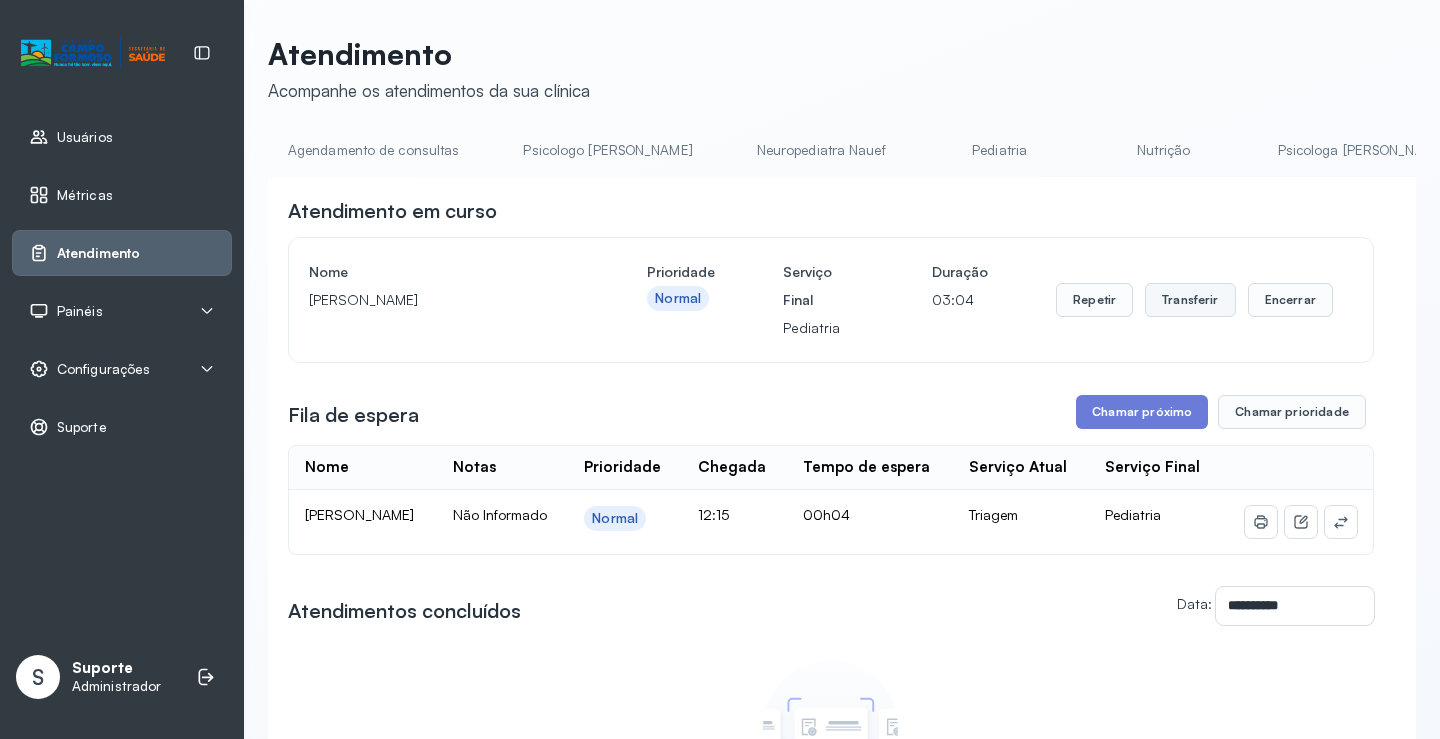 click on "Transferir" at bounding box center (1190, 300) 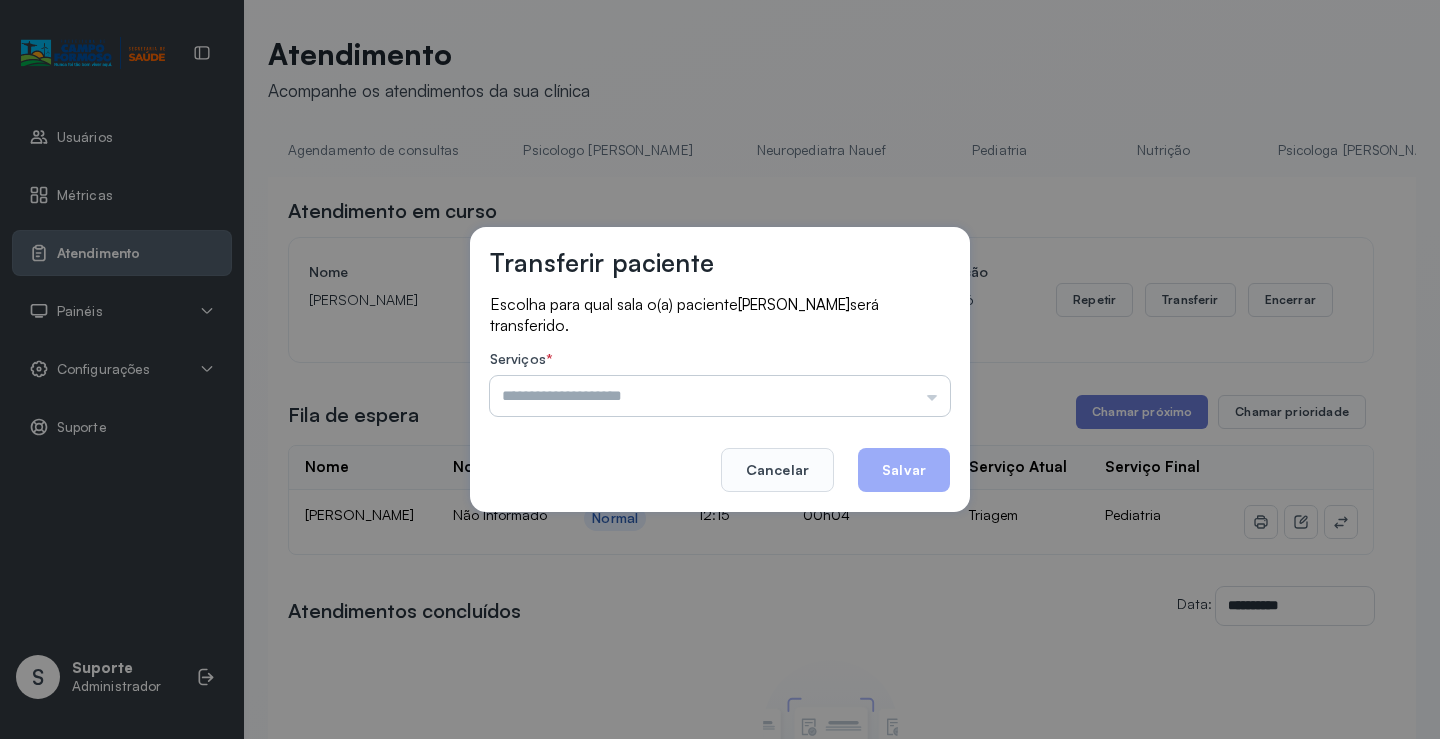 click at bounding box center [720, 396] 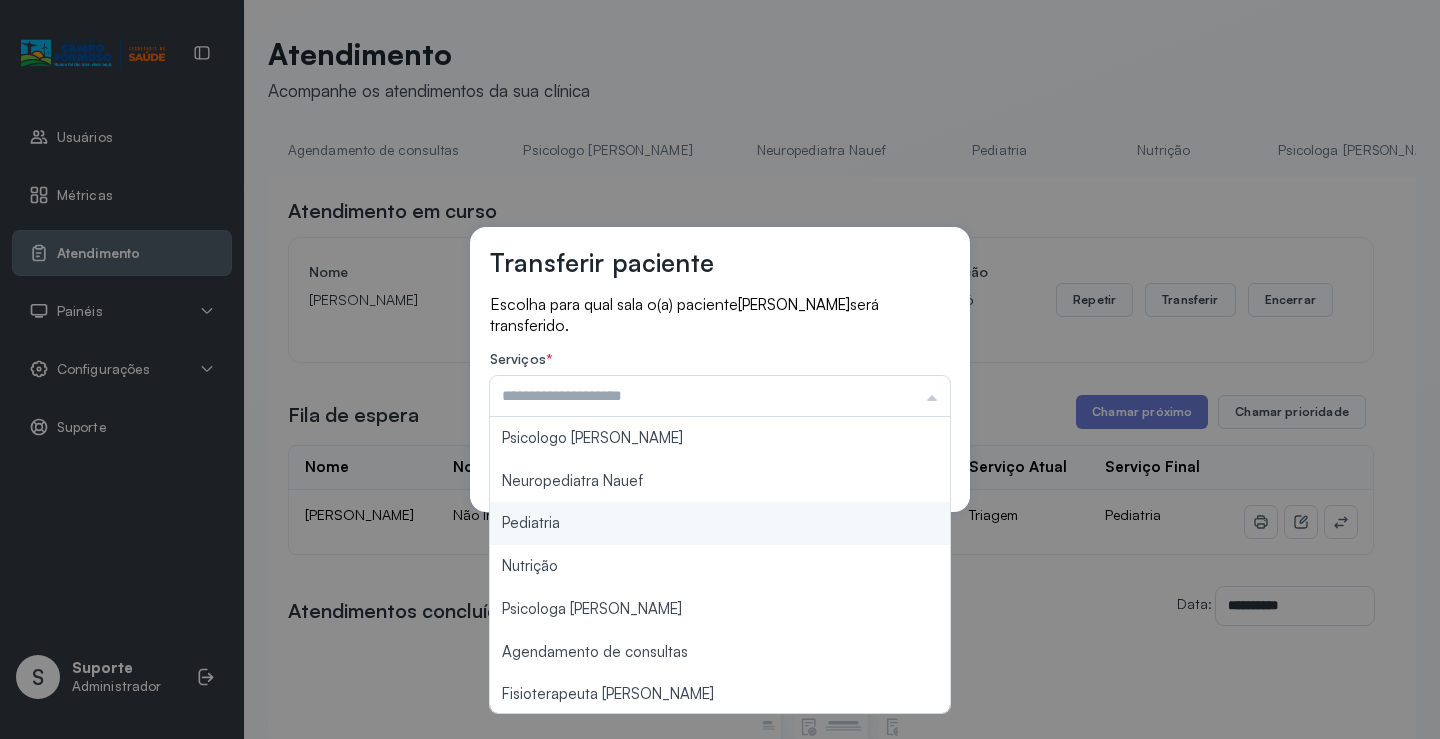 type on "*********" 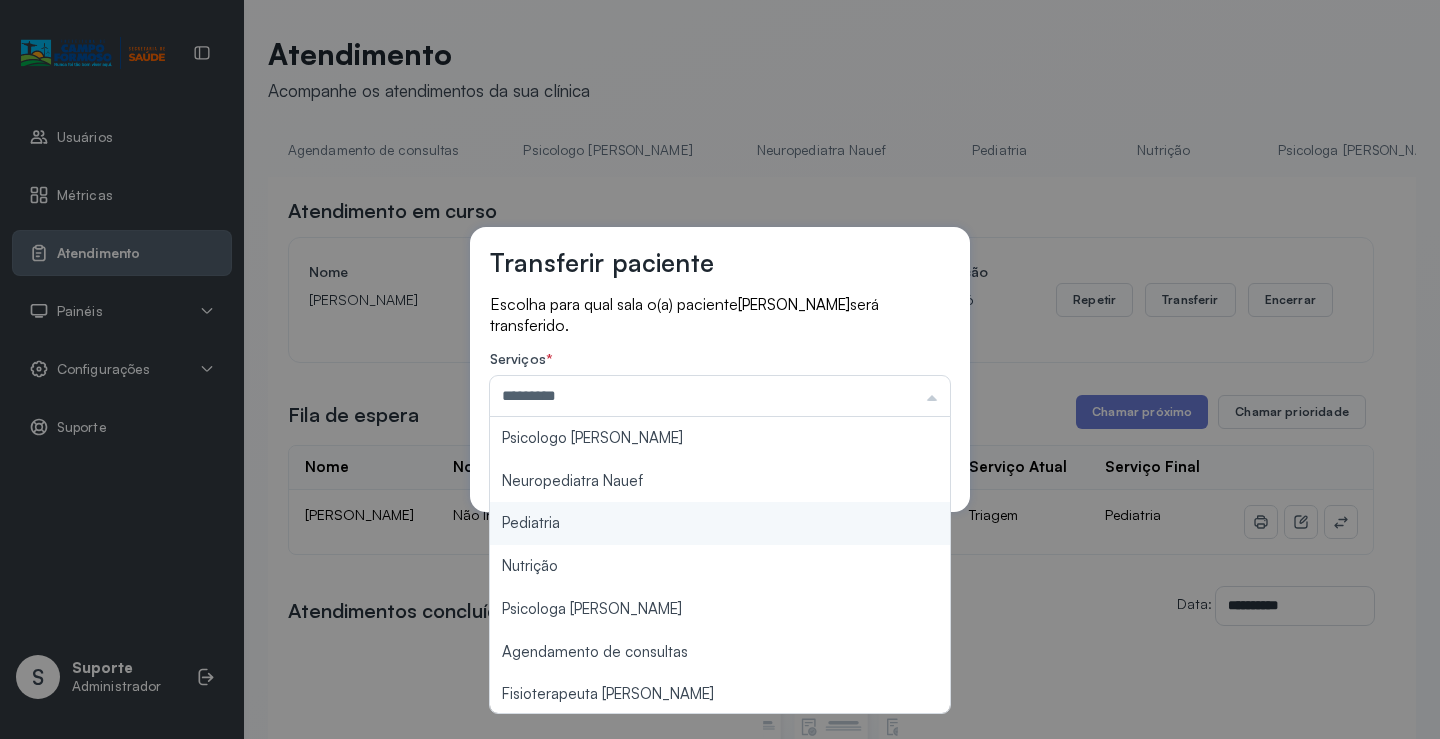 click on "Transferir paciente Escolha para qual sala o(a) paciente  Bryan Gabriel Rodrigues da Silva  será transferido.  Serviços  *  ********* Psicologo Pedro Neuropediatra Nauef Pediatria Nutrição Psicologa Alana Agendamento de consultas Fisioterapeuta Janusia Coordenadora Solange Consultório 2 Assistente Social Psiquiatra Fisioterapeuta Francyne Fisioterapeuta Morgana Neuropediatra João Cancelar Salvar" at bounding box center (720, 369) 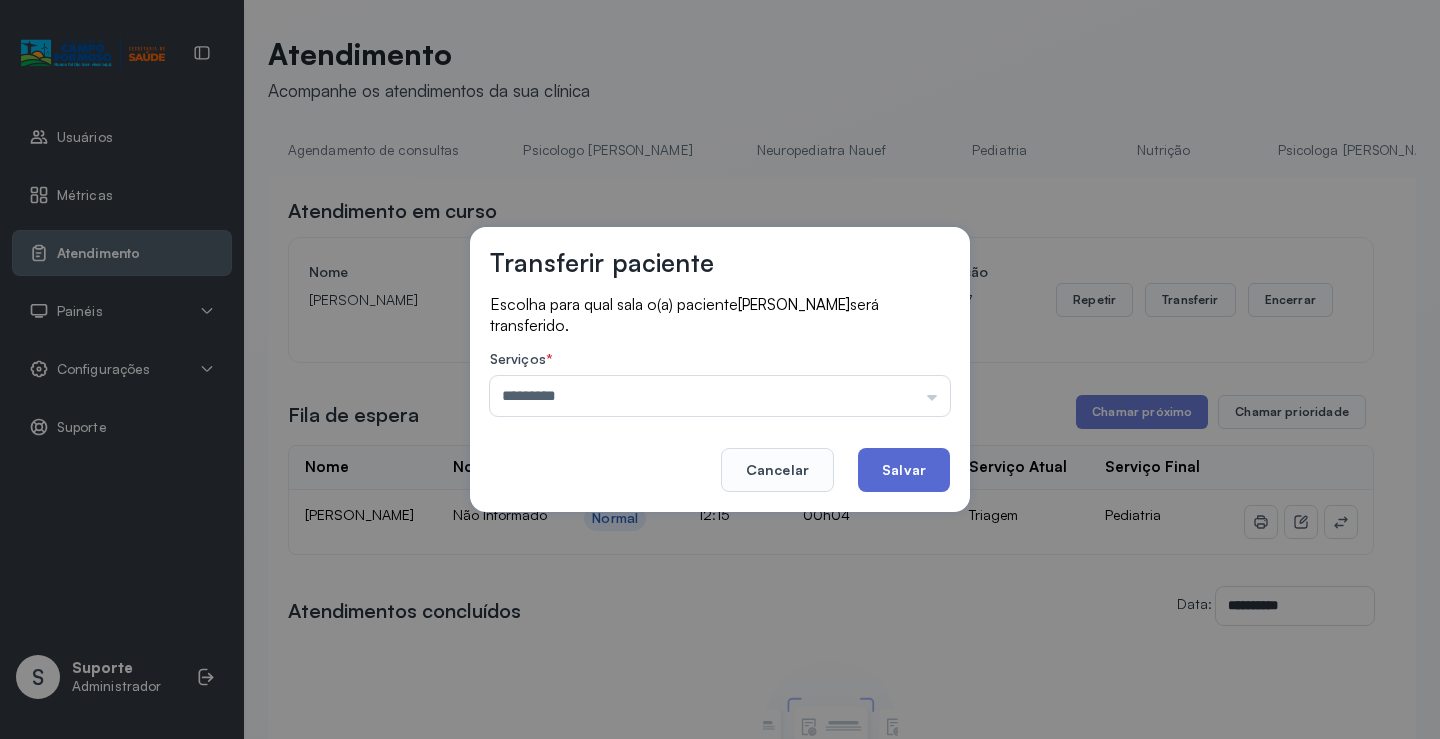 click on "Salvar" 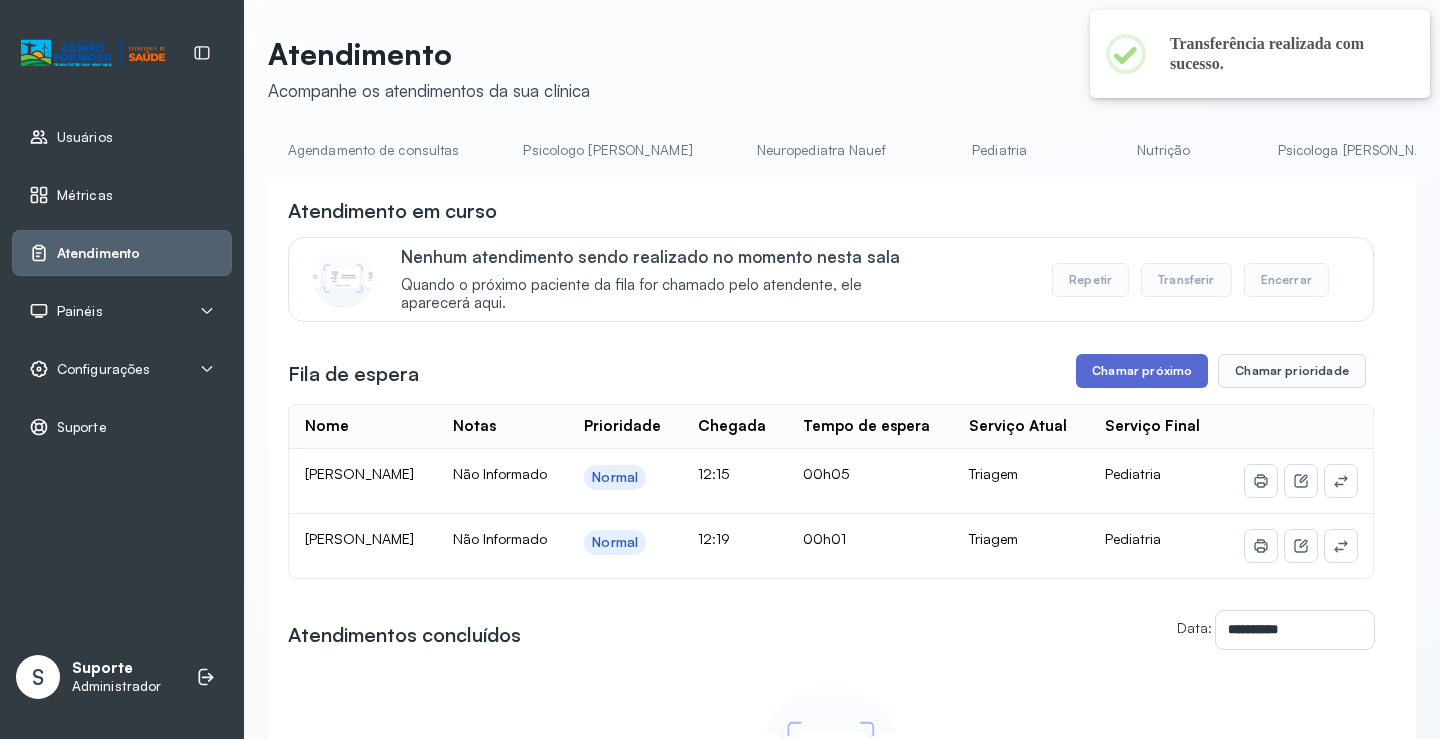 click on "Chamar próximo" at bounding box center [1142, 371] 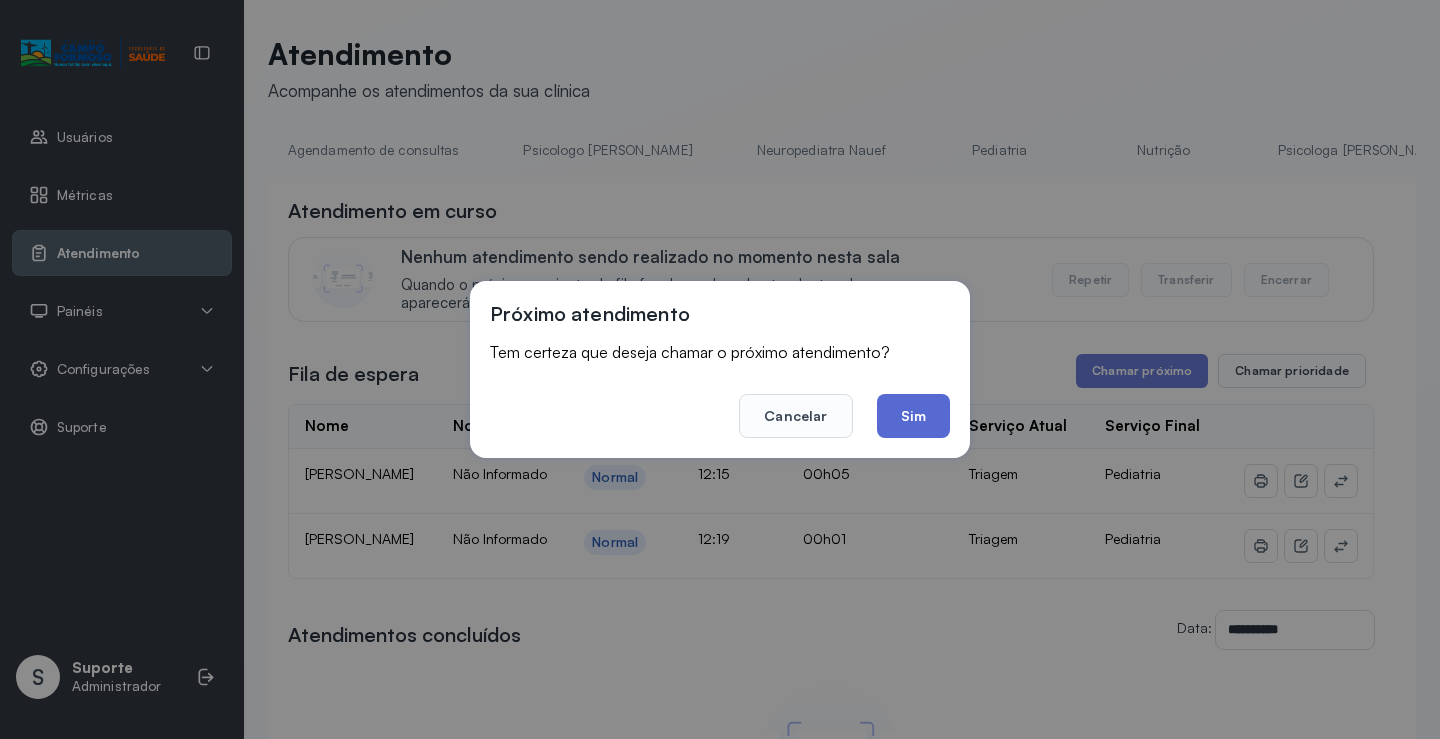 click on "Sim" 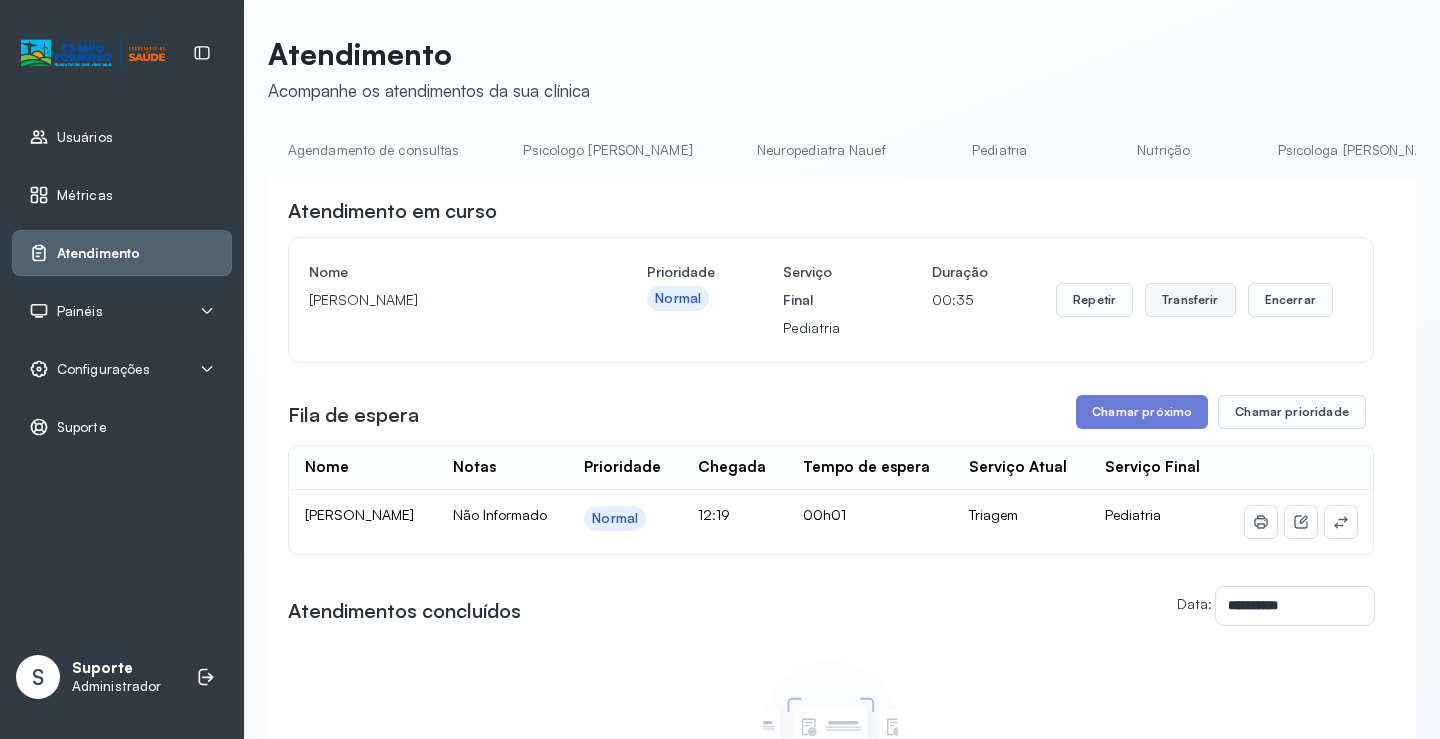 click on "Transferir" at bounding box center [1190, 300] 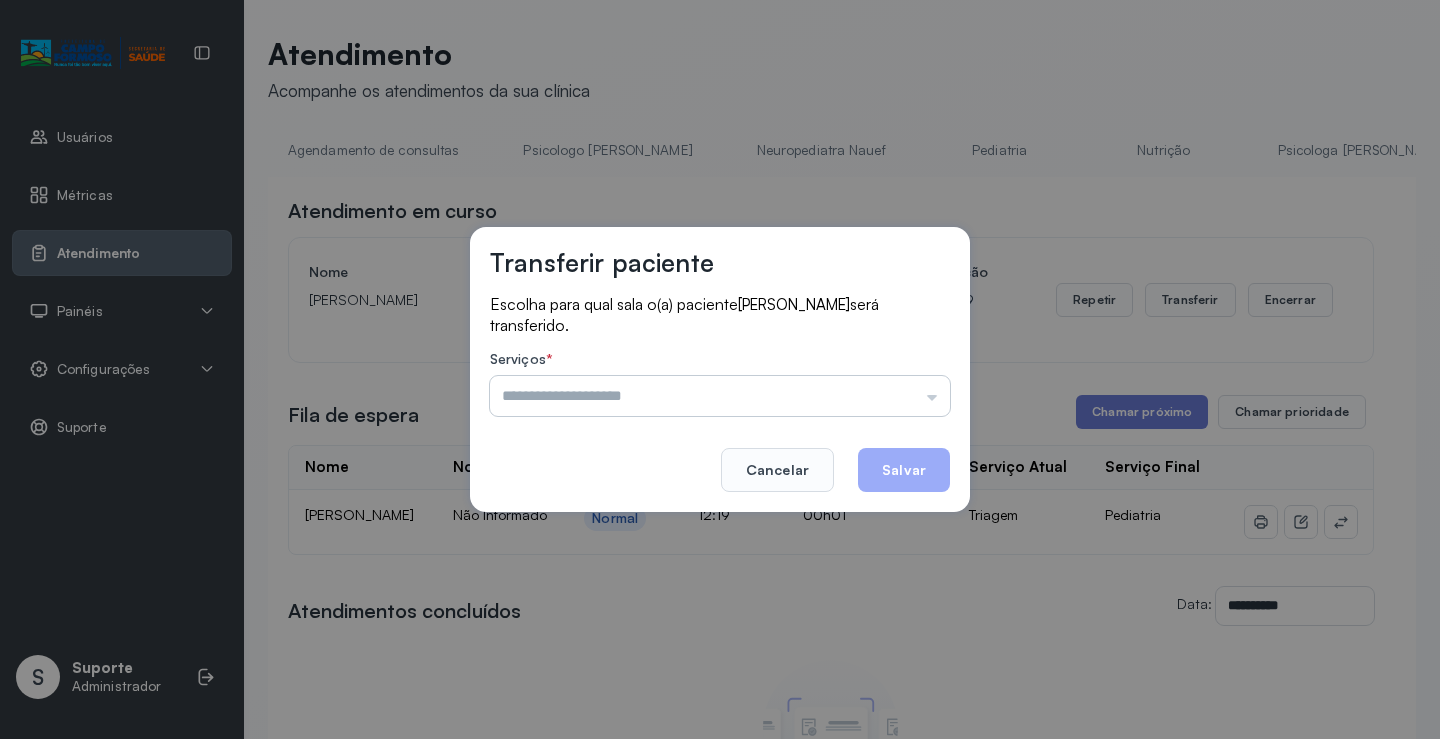 click at bounding box center [720, 396] 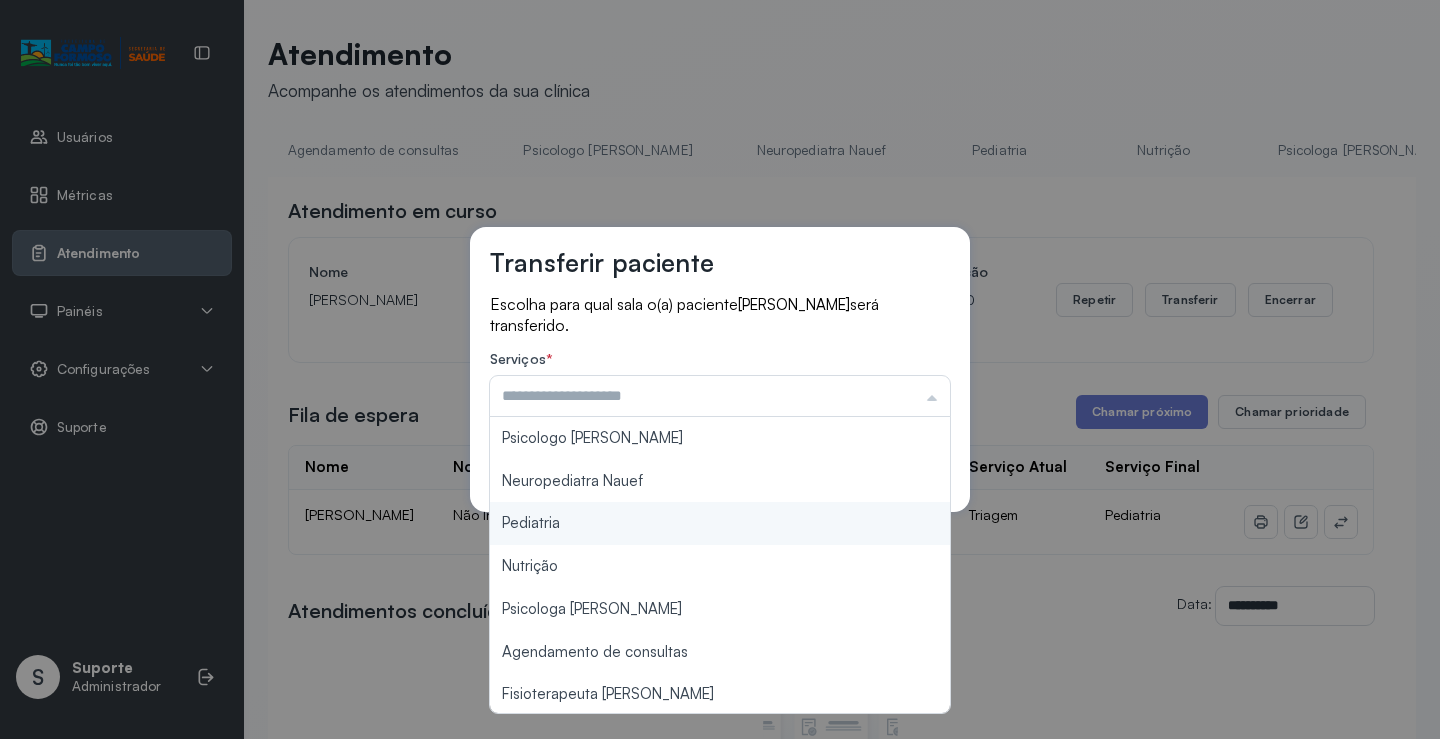 type on "*********" 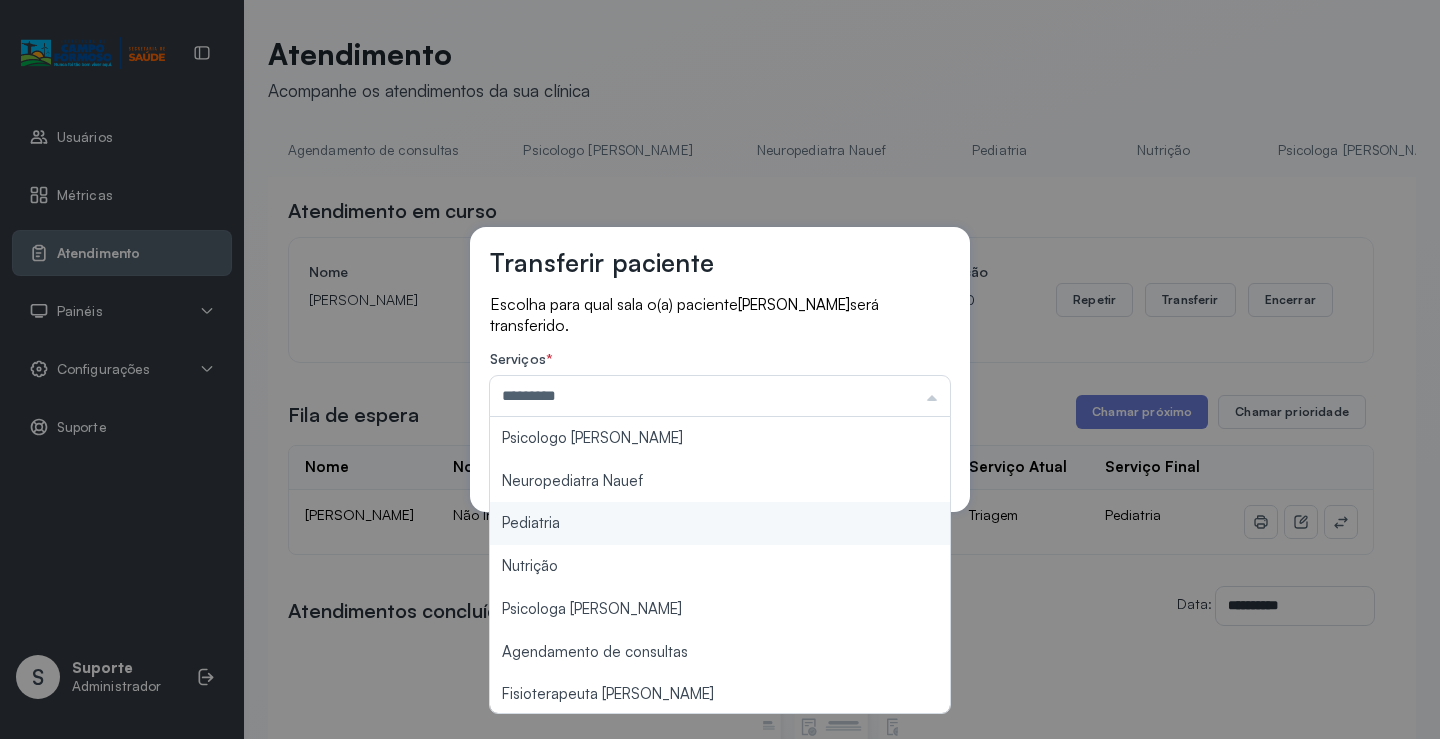 click on "Transferir paciente Escolha para qual sala o(a) paciente  Lunna Maria Rodrigues da Silva  será transferido.  Serviços  *  ********* Psicologo Pedro Neuropediatra Nauef Pediatria Nutrição Psicologa Alana Agendamento de consultas Fisioterapeuta Janusia Coordenadora Solange Consultório 2 Assistente Social Psiquiatra Fisioterapeuta Francyne Fisioterapeuta Morgana Neuropediatra João Cancelar Salvar" at bounding box center [720, 369] 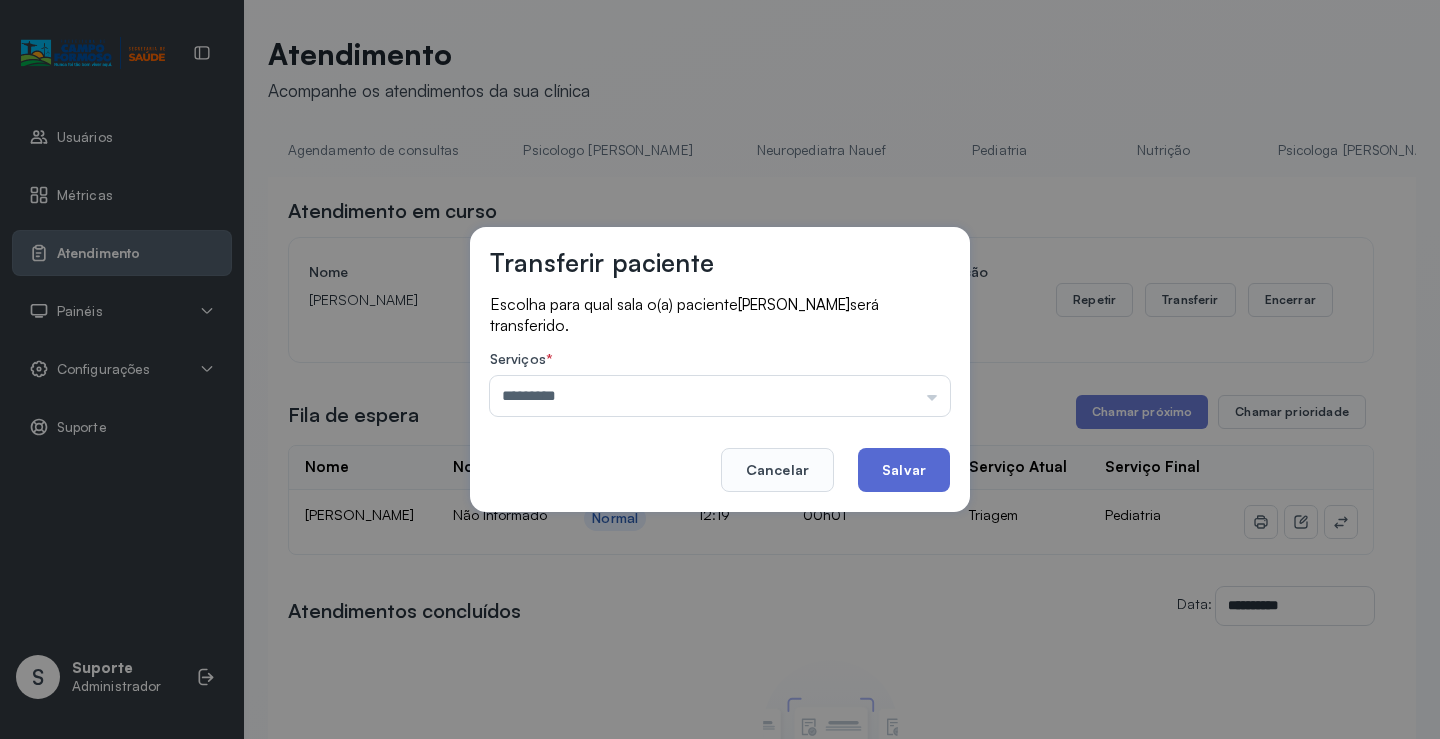 click on "Salvar" 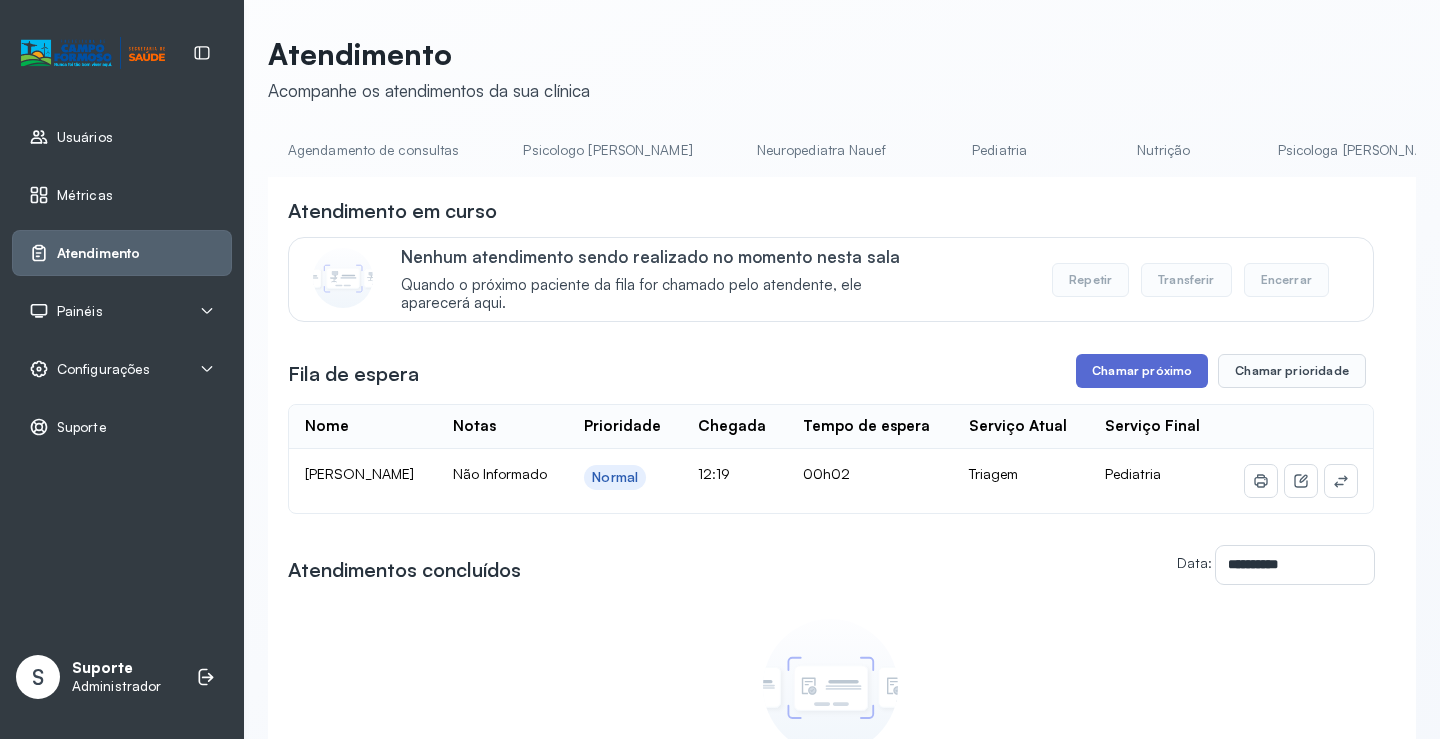 click on "Chamar próximo" at bounding box center (1142, 371) 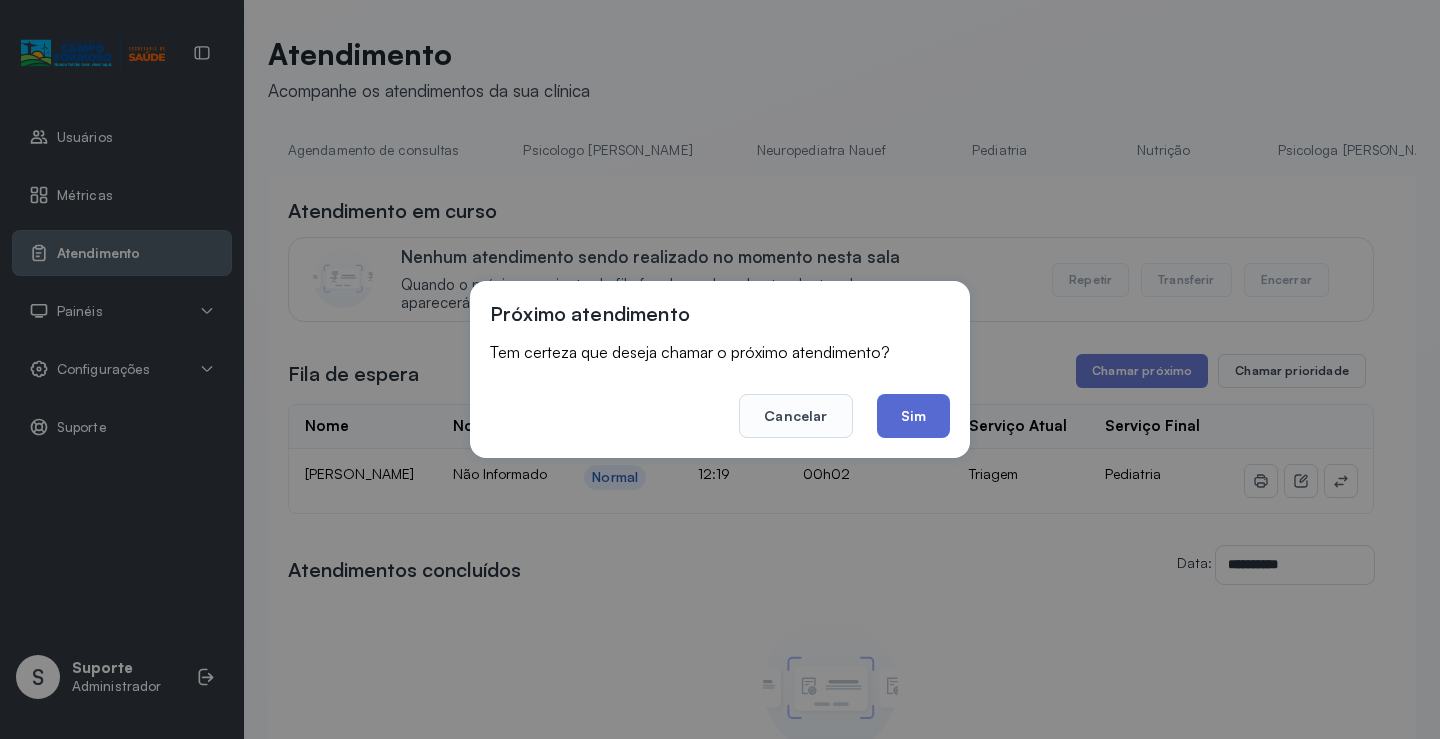 click on "Sim" 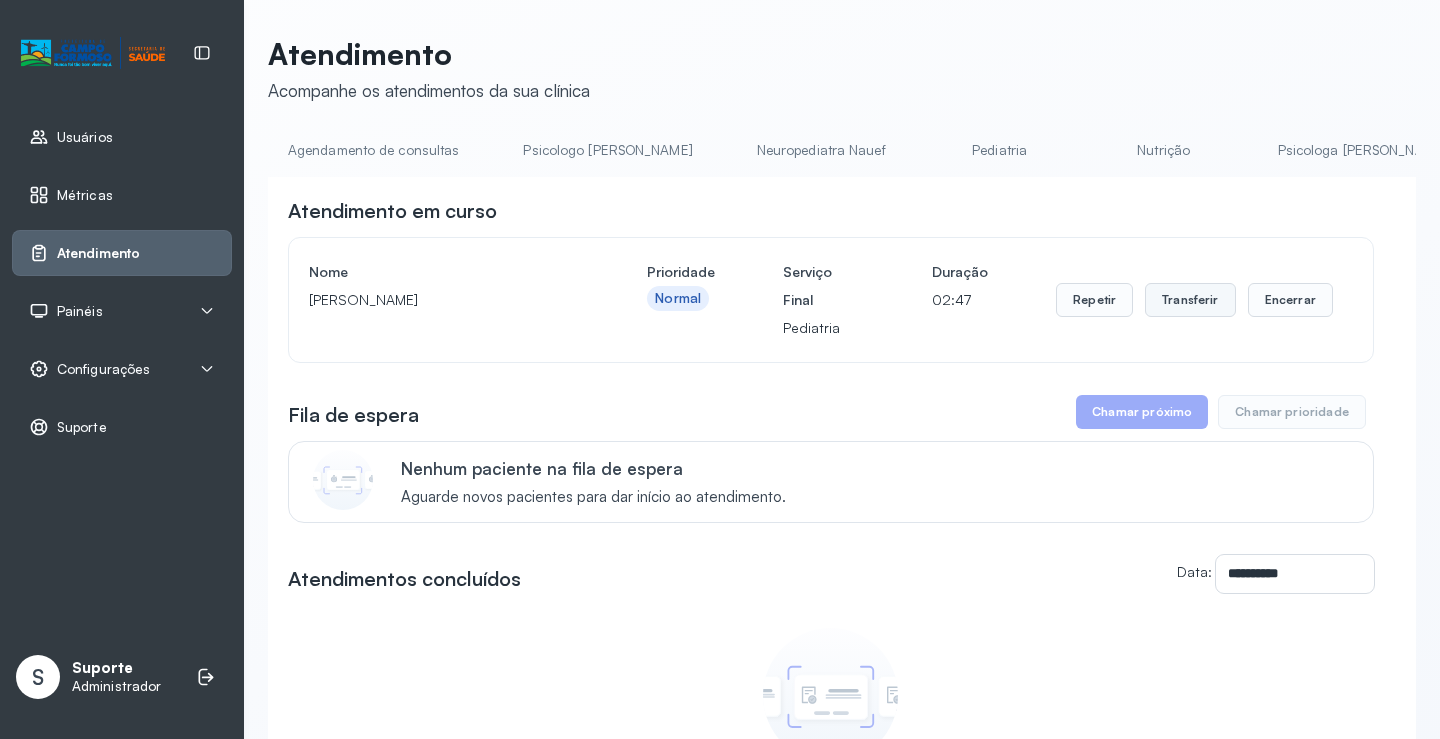 click on "Transferir" at bounding box center [1190, 300] 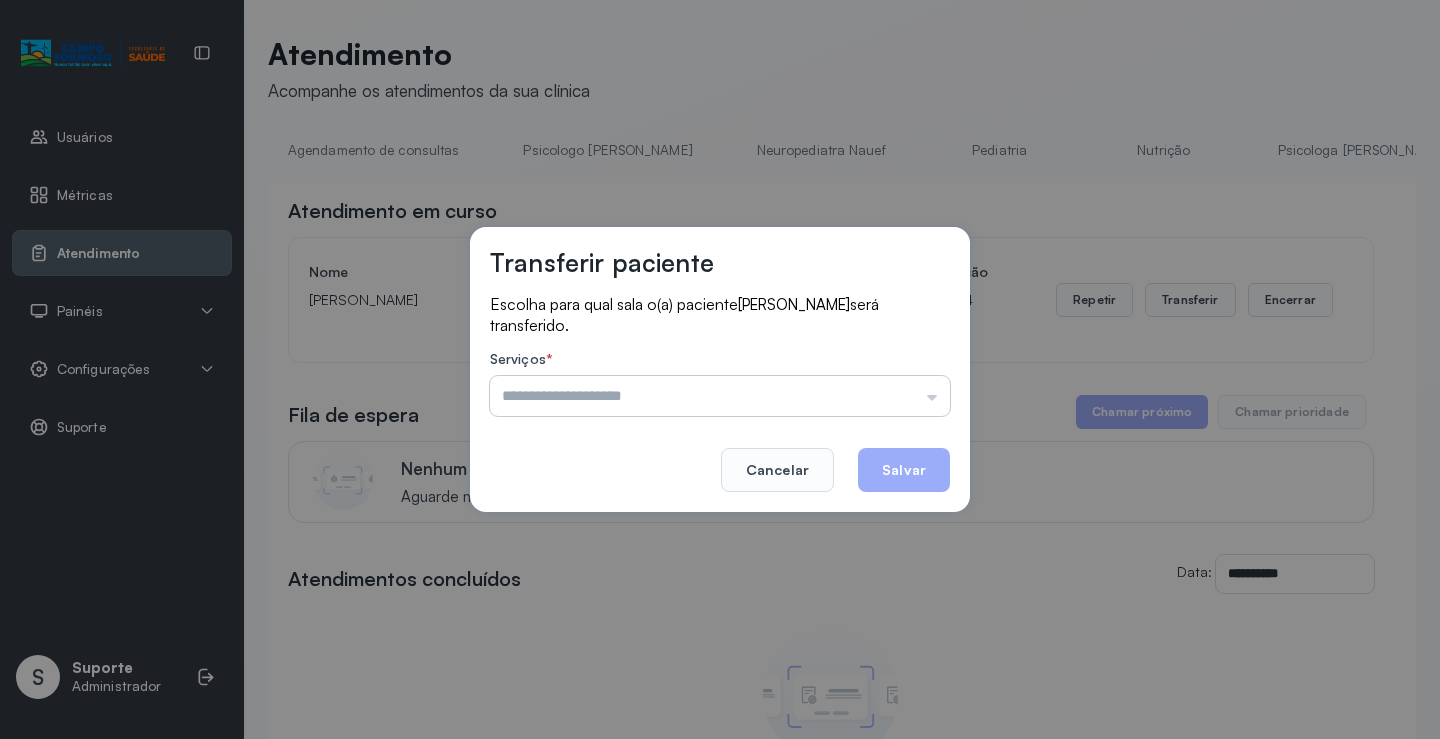 click at bounding box center (720, 396) 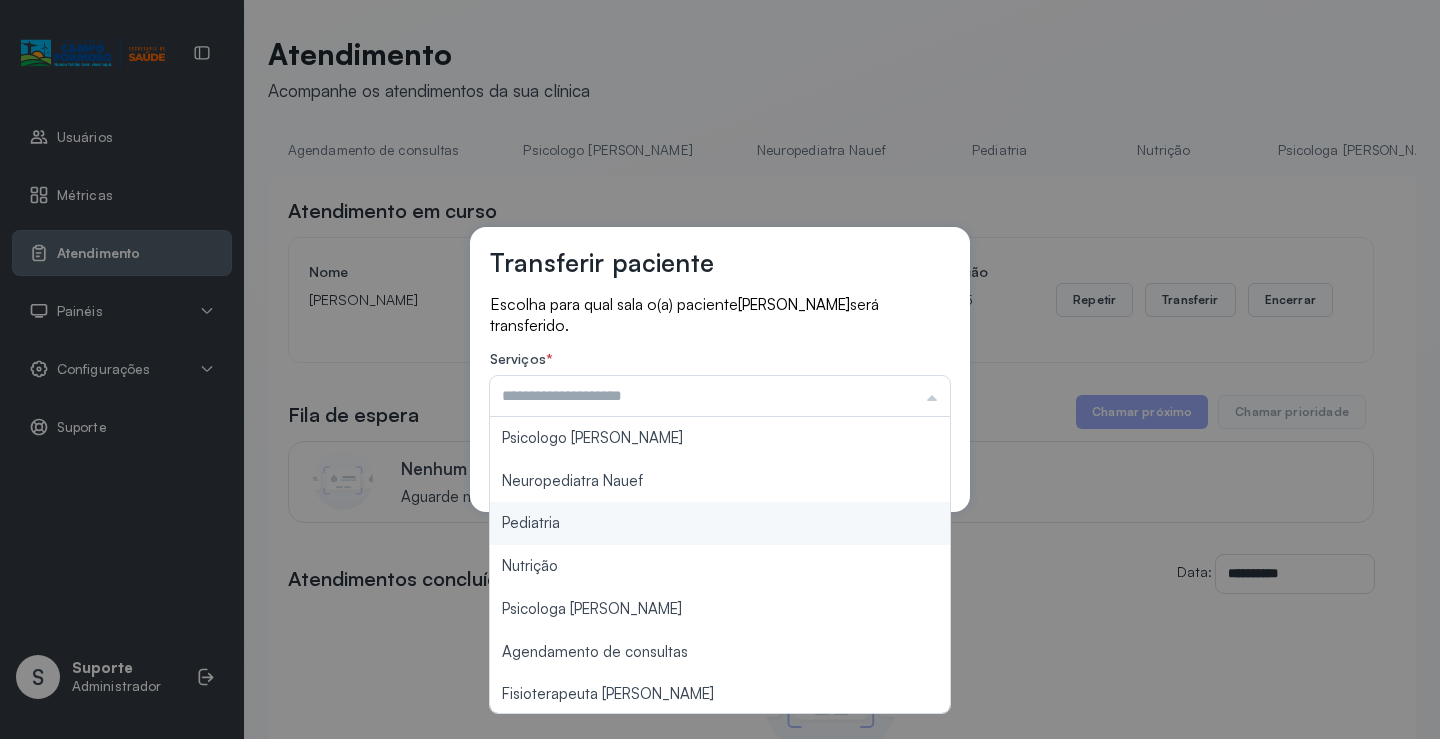 type on "*********" 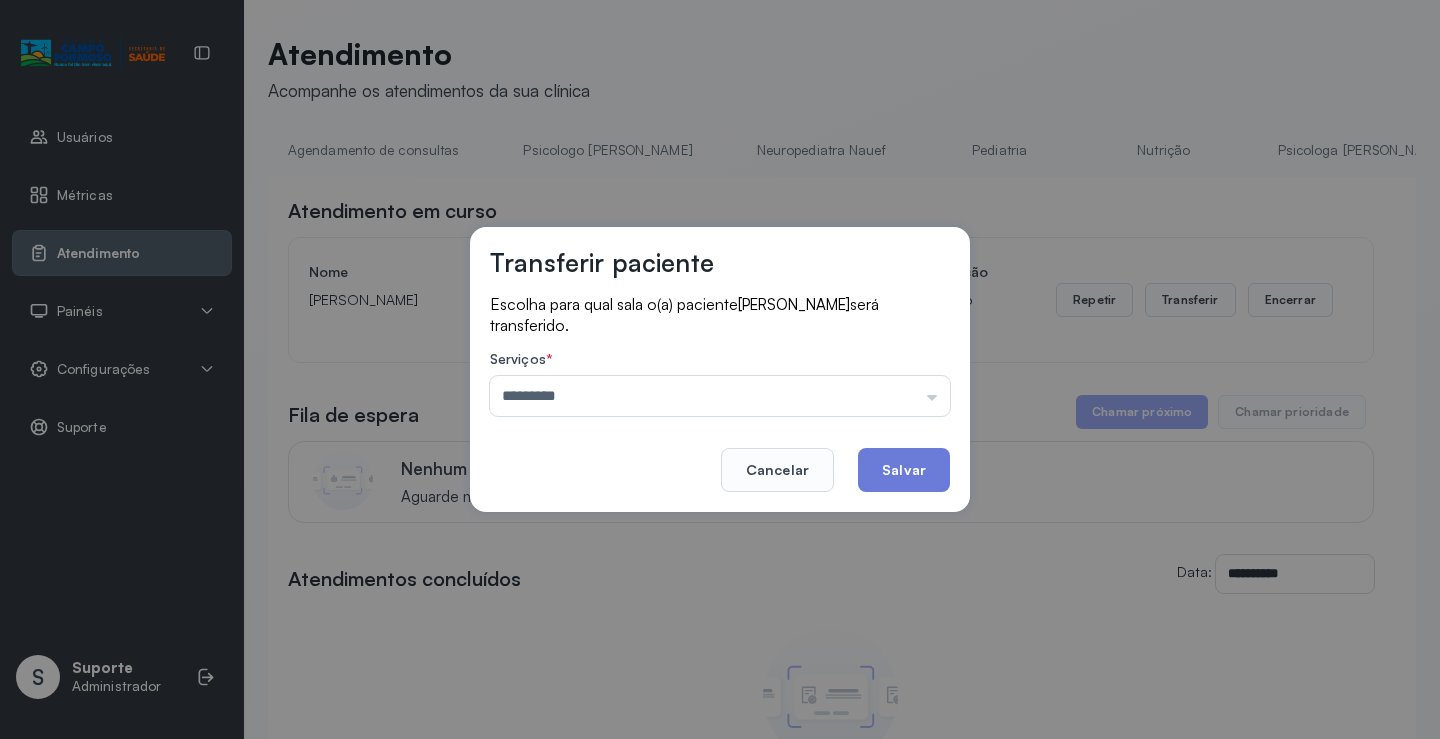 click on "Transferir paciente Escolha para qual sala o(a) paciente  Gabriel Chaves de Araújo Novaes  será transferido.  Serviços  *  ********* Psicologo Pedro Neuropediatra Nauef Pediatria Nutrição Psicologa Alana Agendamento de consultas Fisioterapeuta Janusia Coordenadora Solange Consultório 2 Assistente Social Psiquiatra Fisioterapeuta Francyne Fisioterapeuta Morgana Neuropediatra João Cancelar Salvar" at bounding box center [720, 369] 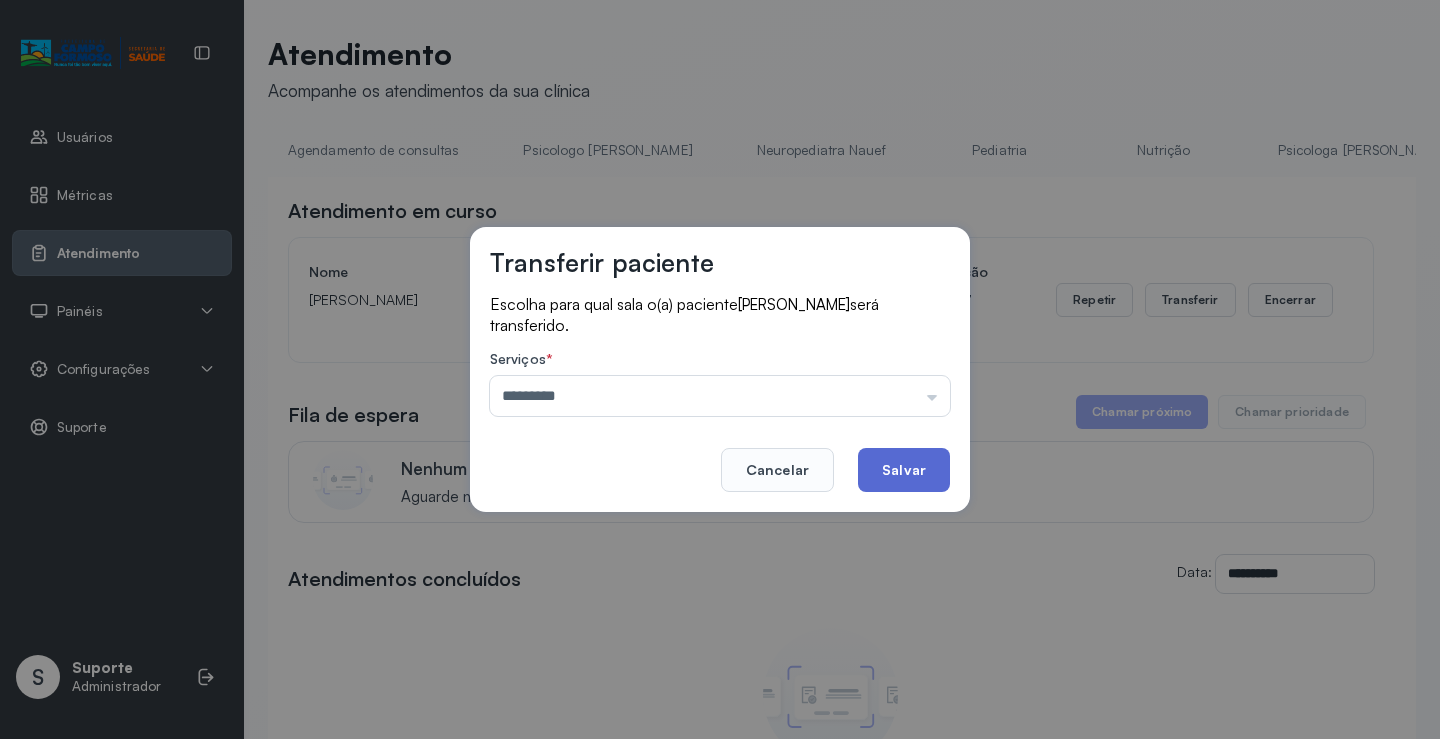 click on "Salvar" 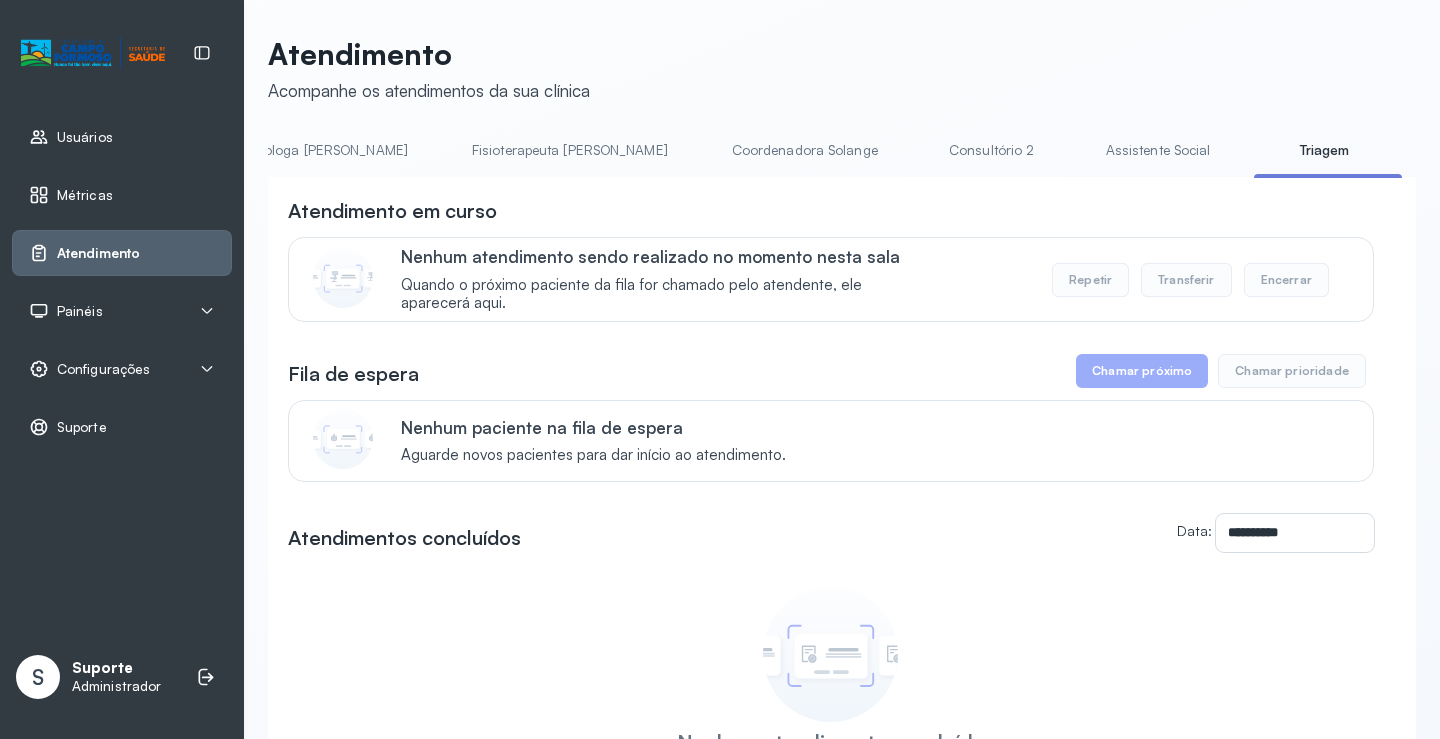 scroll, scrollTop: 0, scrollLeft: 1053, axis: horizontal 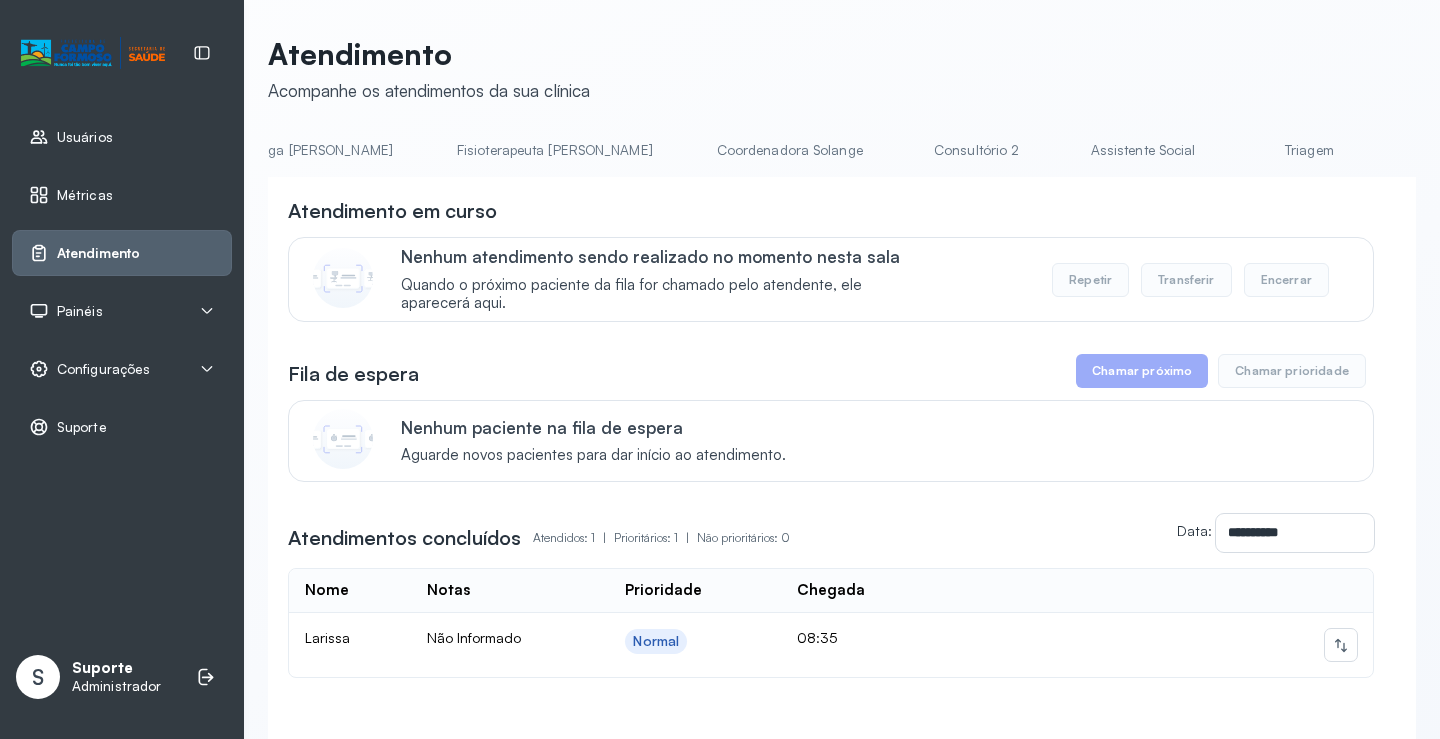 click on "Triagem" at bounding box center [1309, 150] 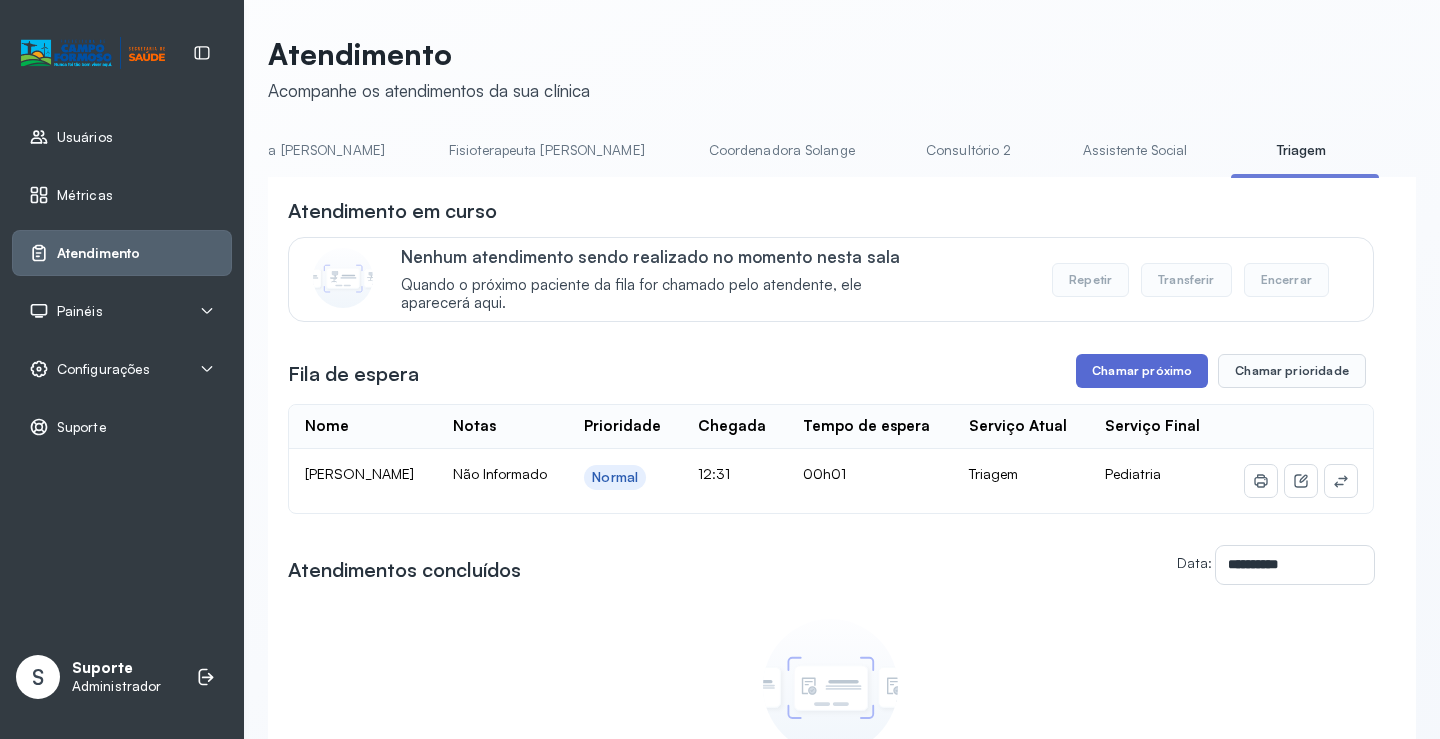 click on "Chamar próximo" at bounding box center (1142, 371) 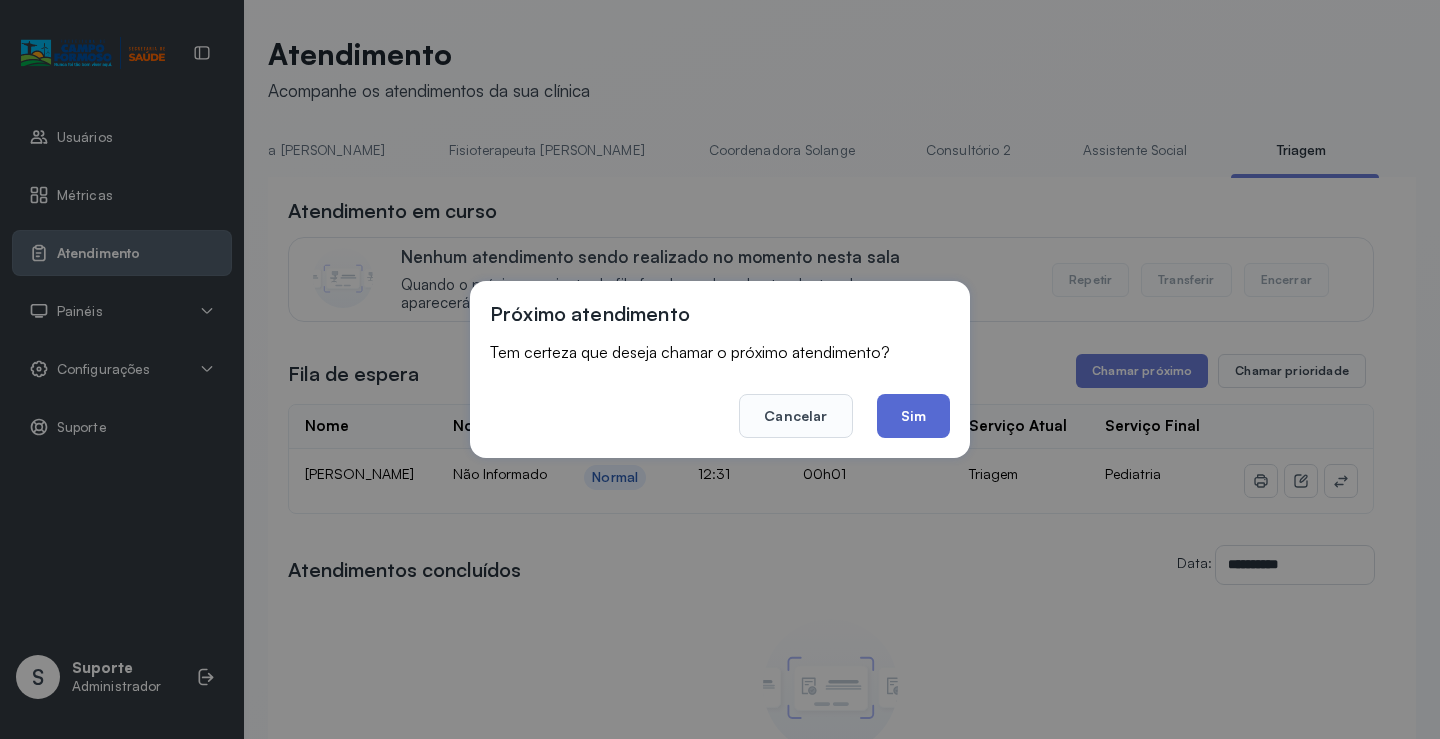 click on "Sim" 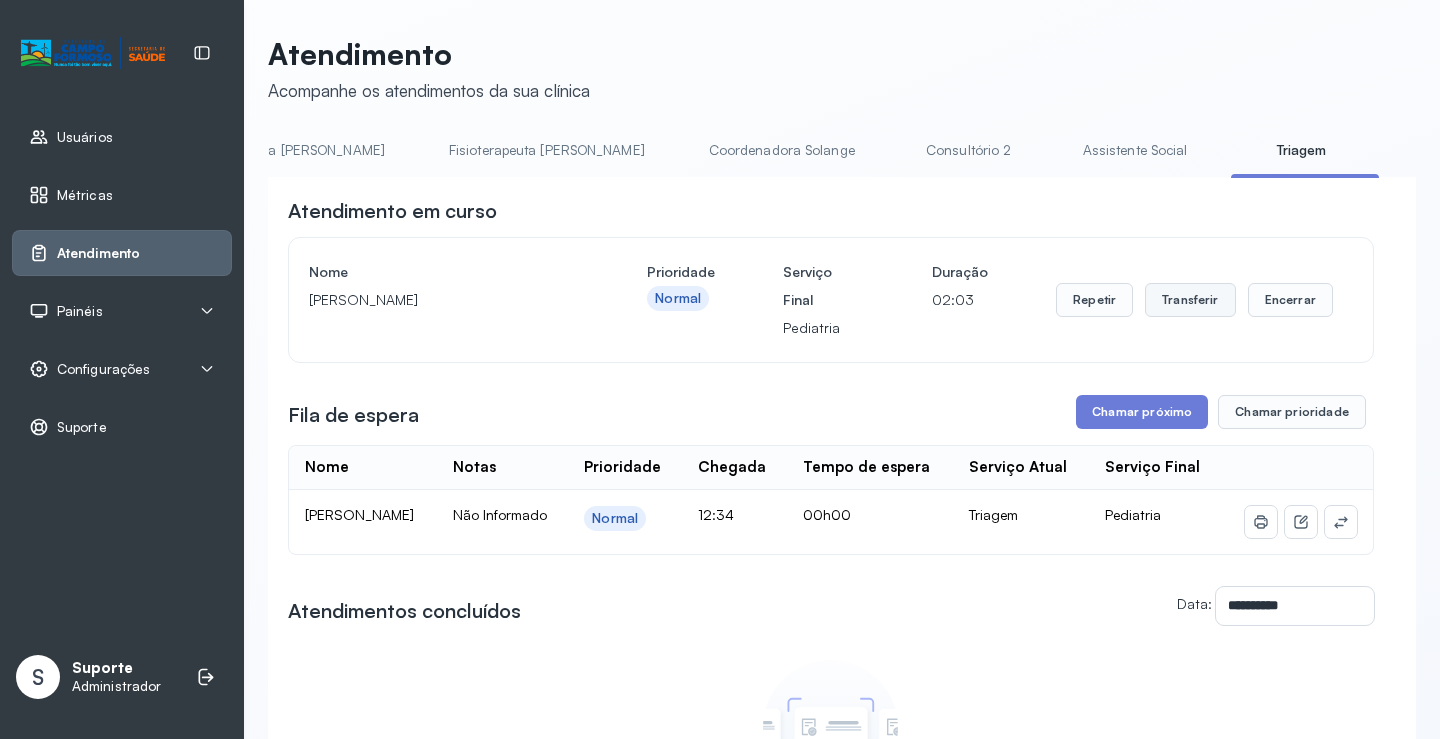 click on "Transferir" at bounding box center [1190, 300] 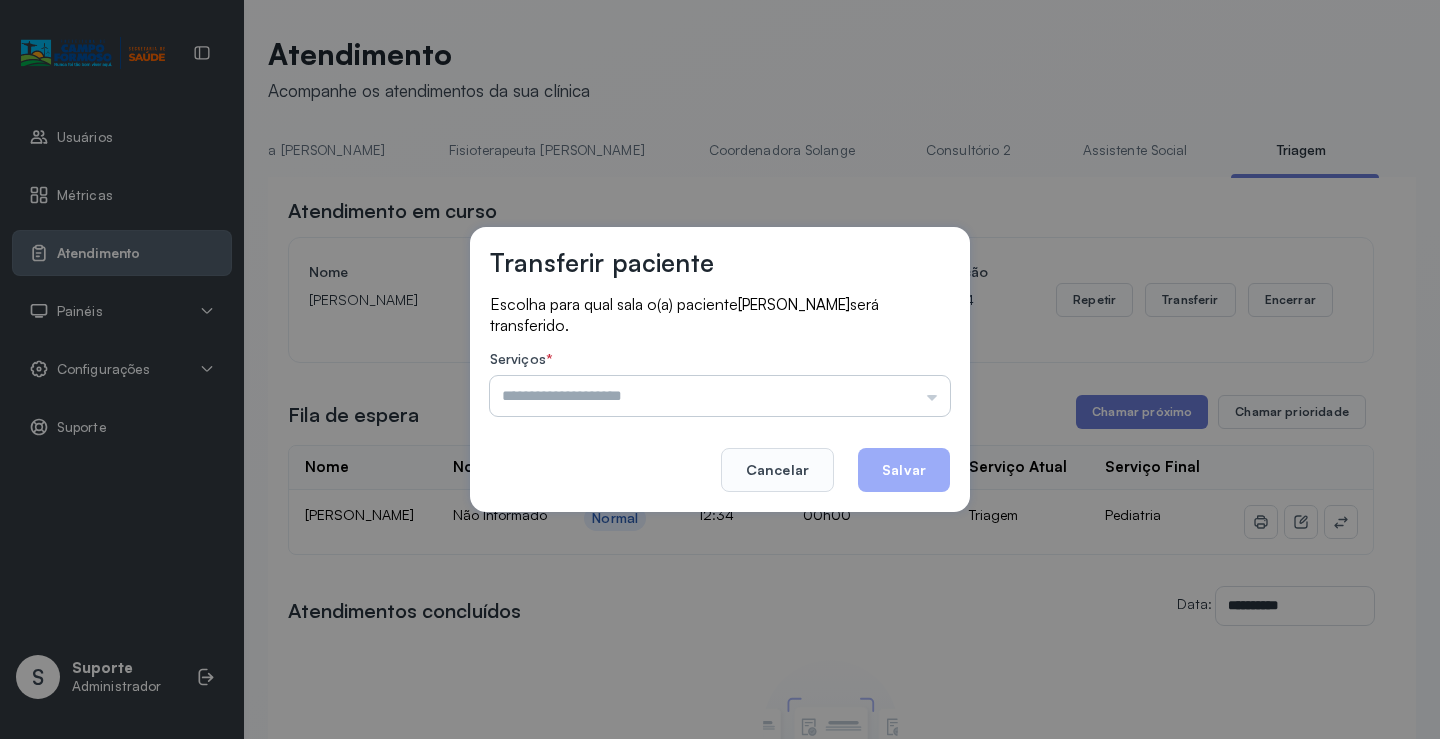 click at bounding box center (720, 396) 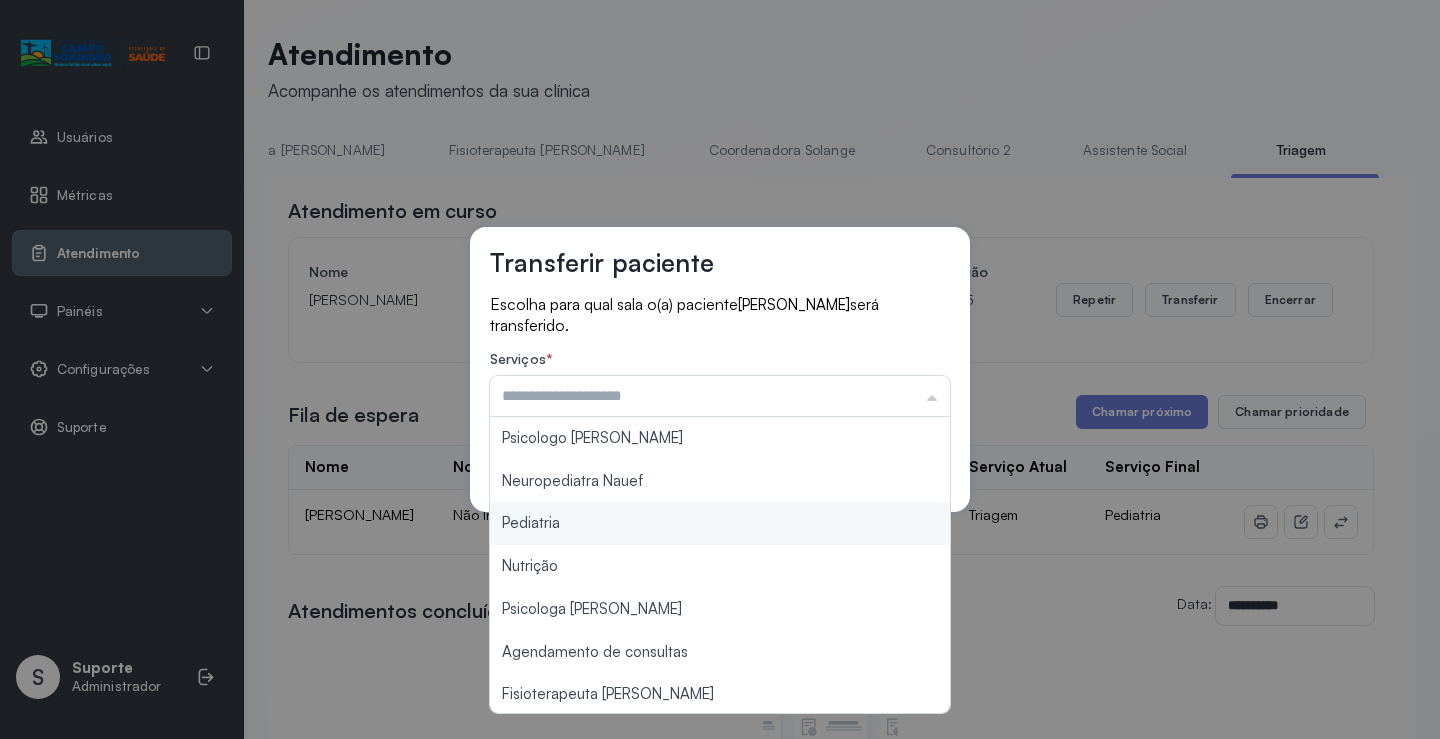 type on "*********" 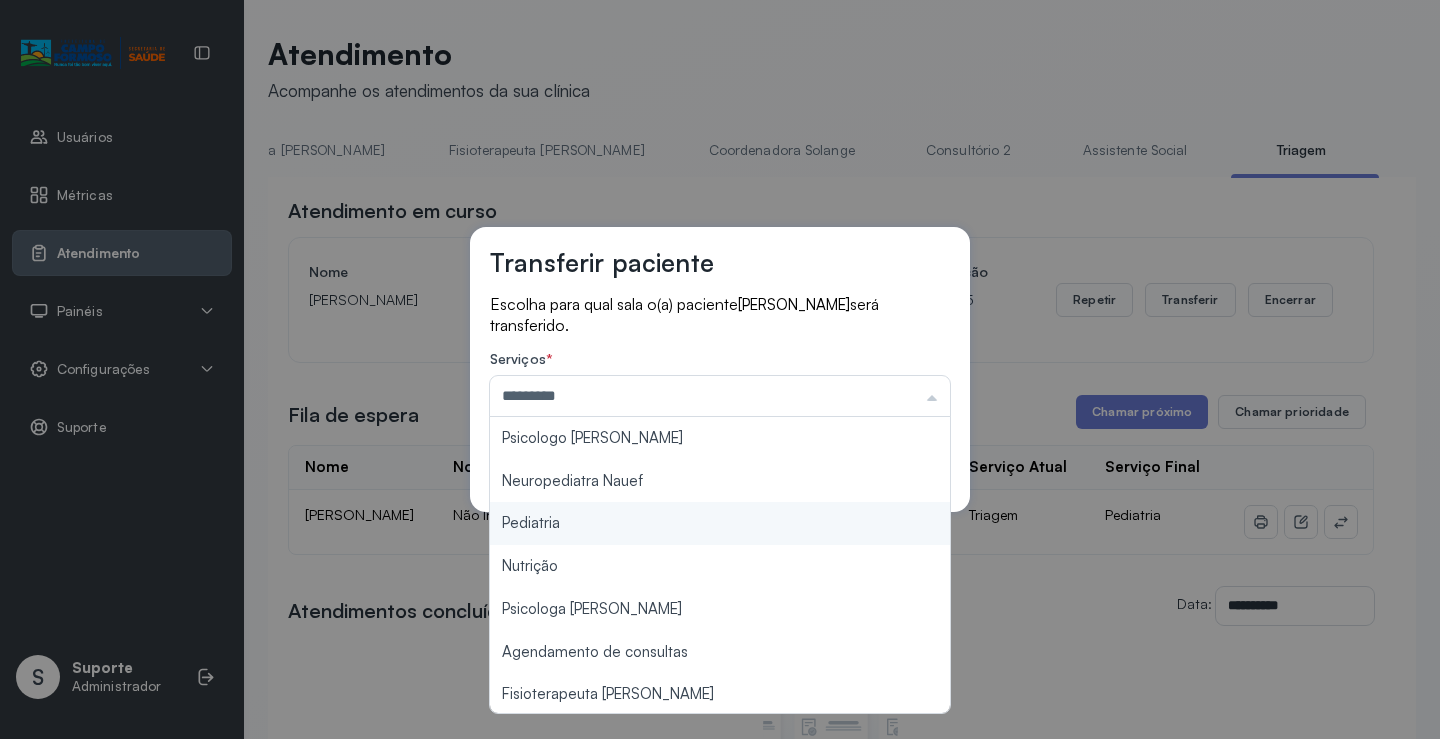 click on "Transferir paciente Escolha para qual sala o(a) paciente  ANA LUIZA HERMOGENES CARVALHO  será transferido.  Serviços  *  ********* Psicologo Pedro Neuropediatra Nauef Pediatria Nutrição Psicologa Alana Agendamento de consultas Fisioterapeuta Janusia Coordenadora Solange Consultório 2 Assistente Social Psiquiatra Fisioterapeuta Francyne Fisioterapeuta Morgana Neuropediatra João Cancelar Salvar" at bounding box center (720, 369) 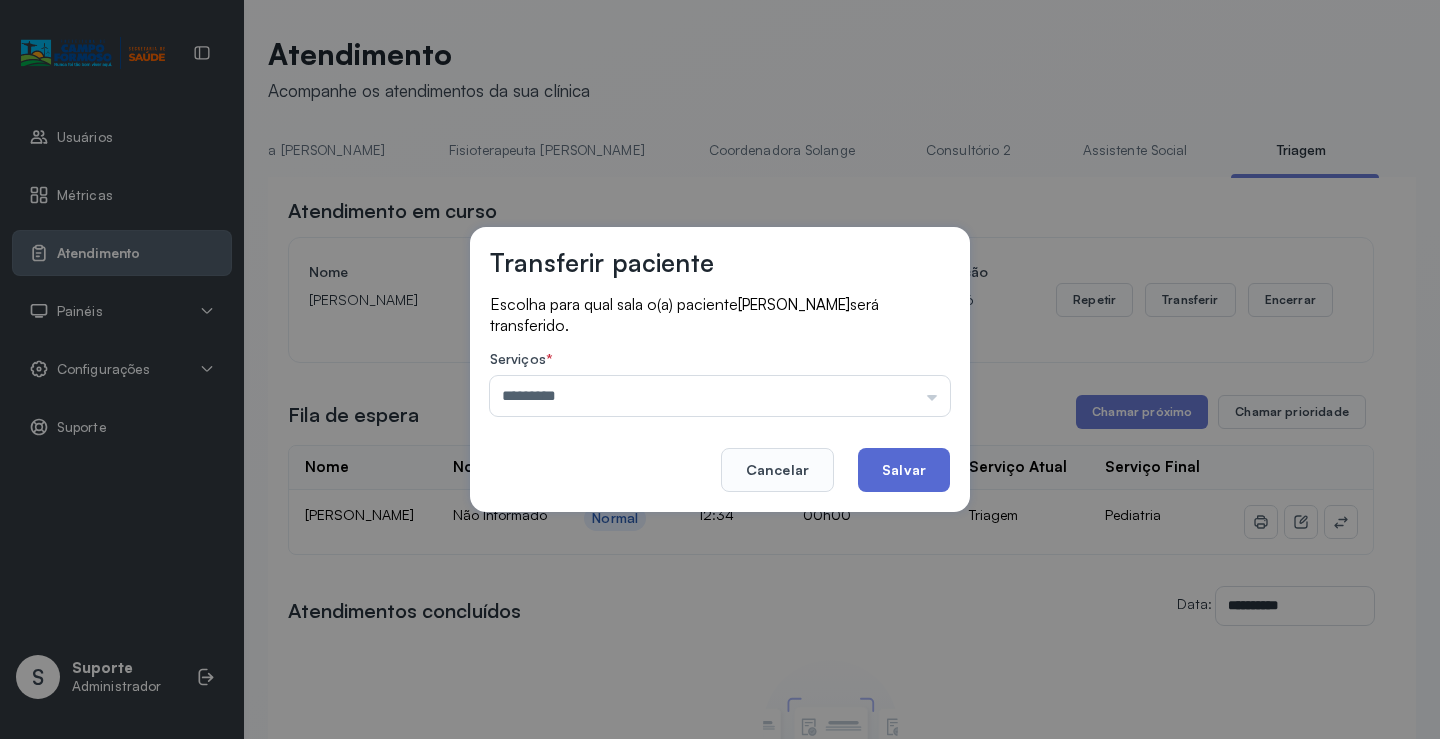 click on "Salvar" 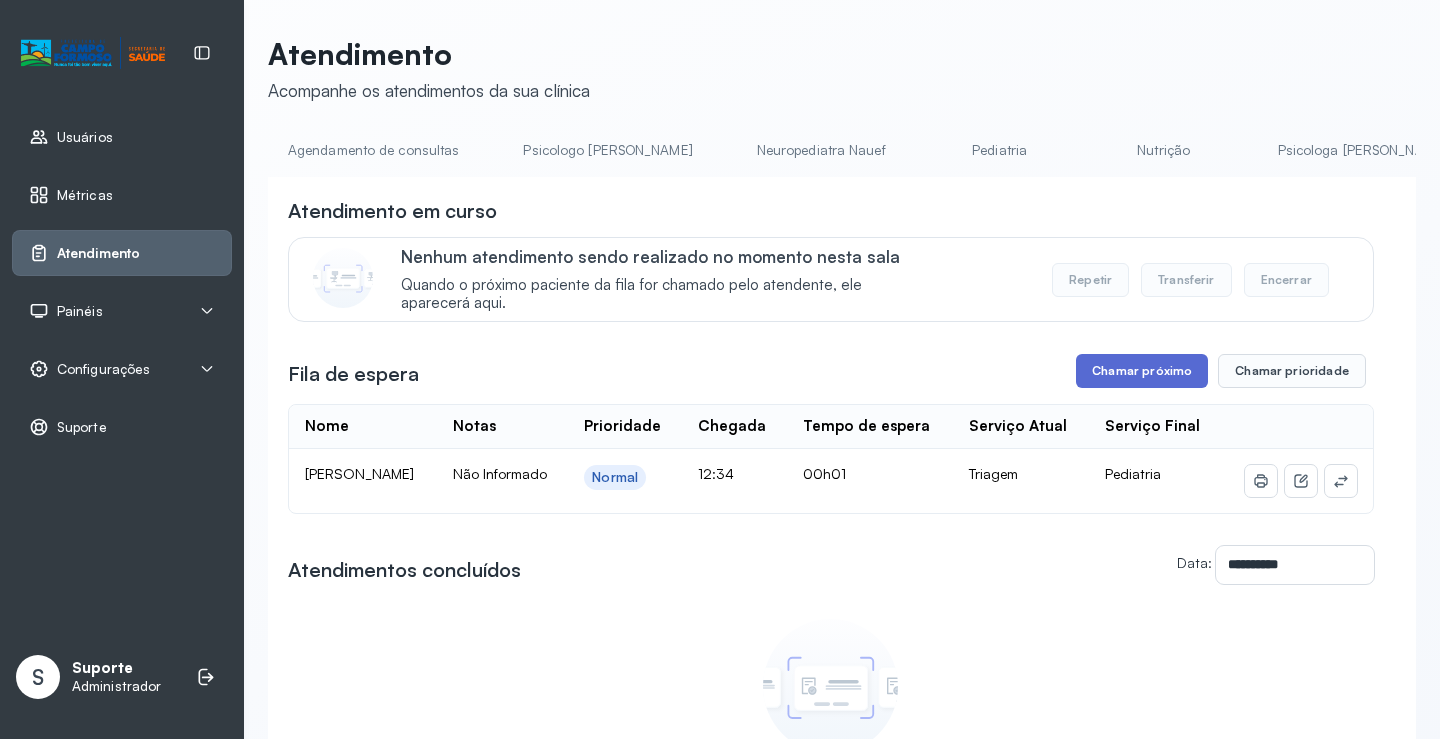 click on "Chamar próximo" at bounding box center [1142, 371] 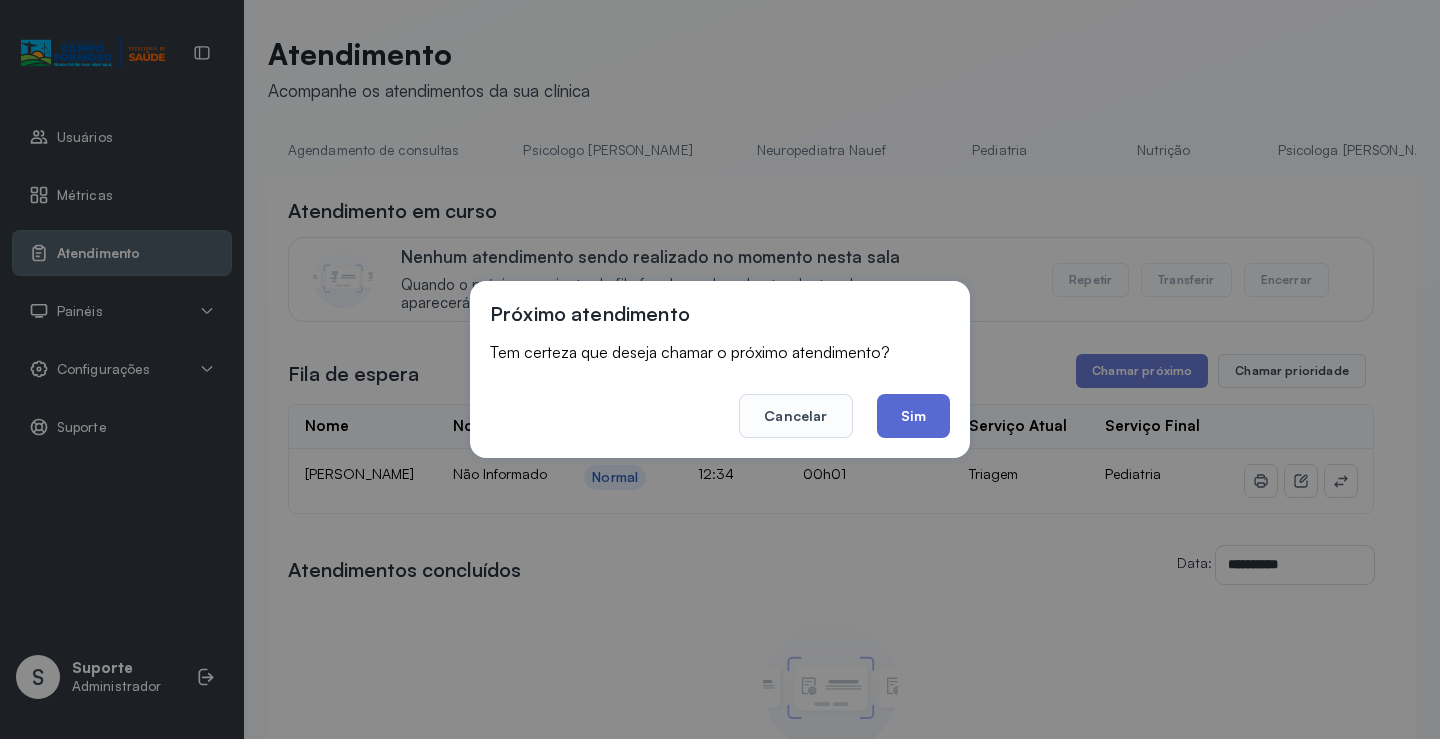 drag, startPoint x: 919, startPoint y: 424, endPoint x: 844, endPoint y: 332, distance: 118.69709 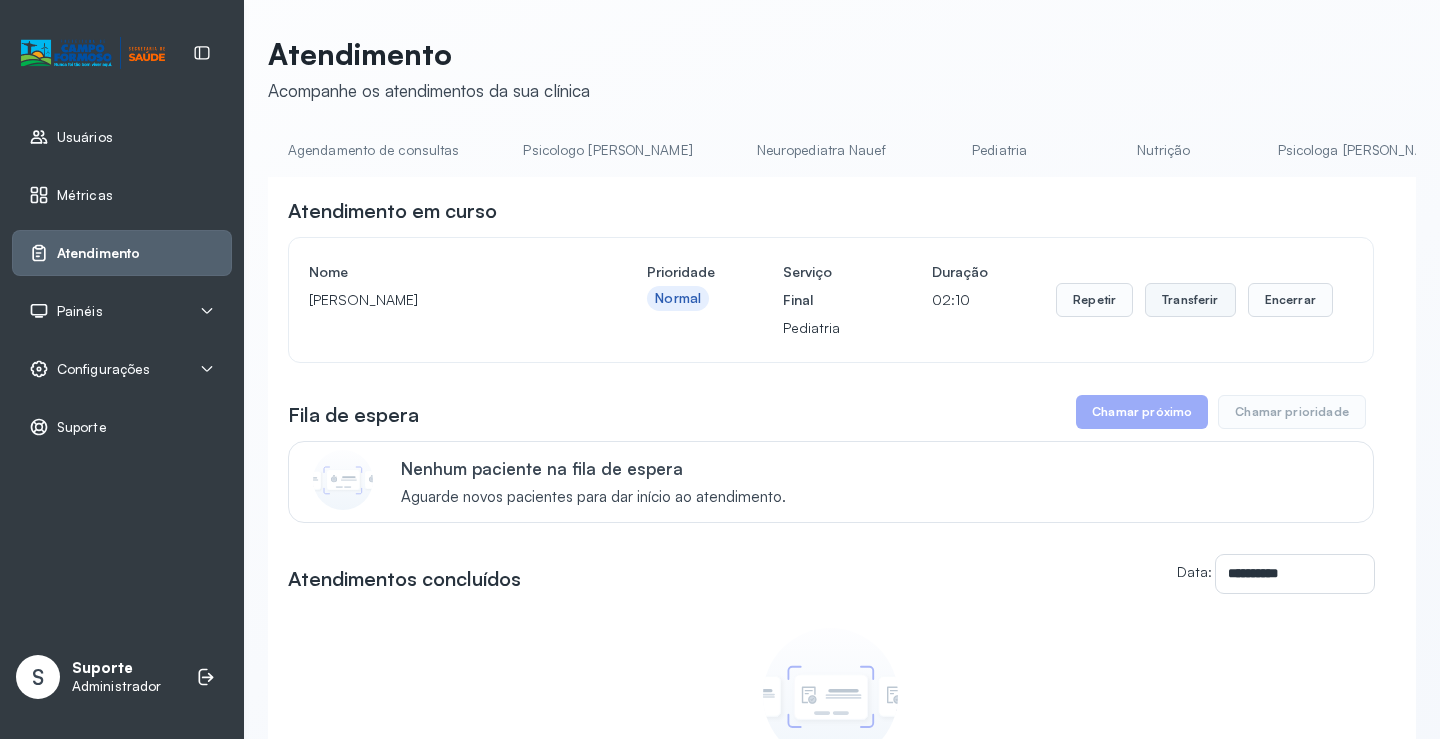 click on "Transferir" at bounding box center [1190, 300] 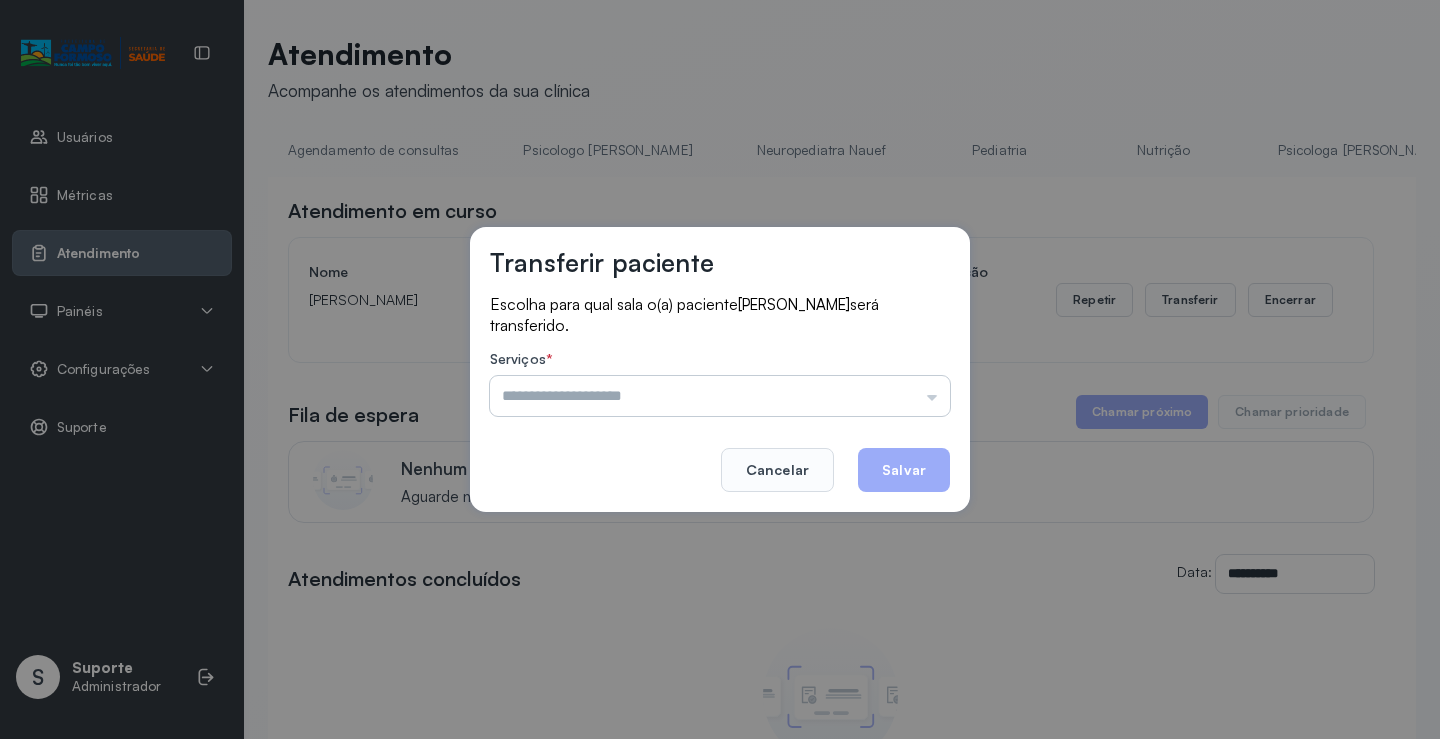 click at bounding box center [720, 396] 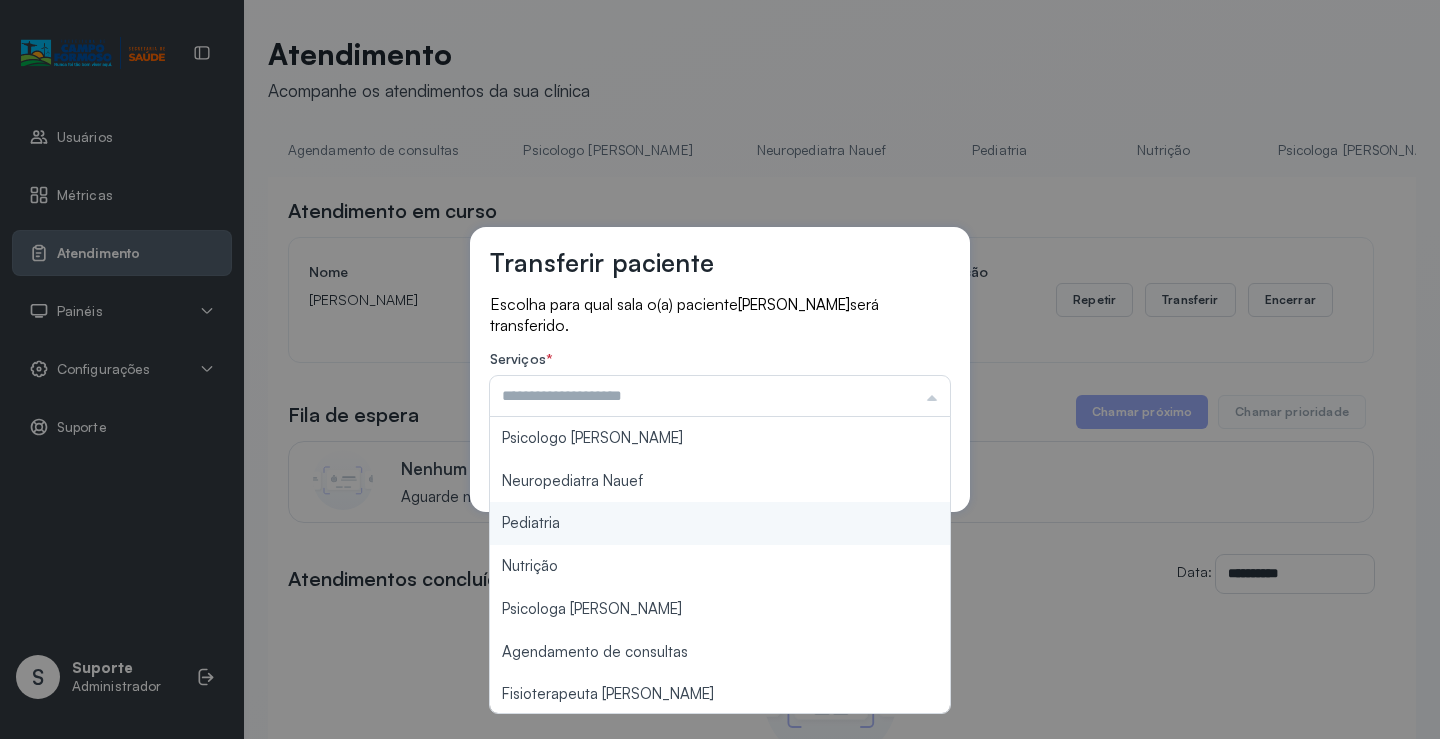 type on "*********" 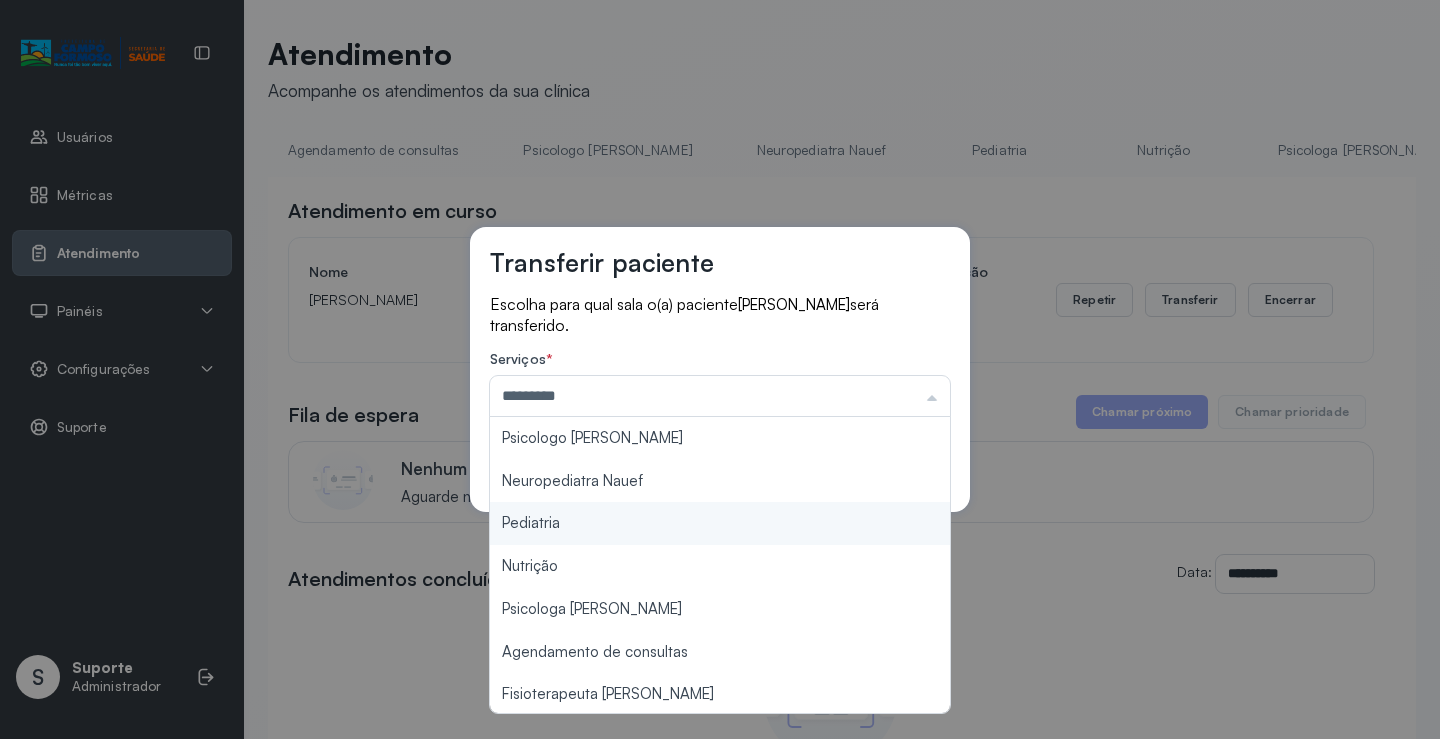 click on "Transferir paciente Escolha para qual sala o(a) paciente  LAURA AGUIAR PIMENTEL PINTO  será transferido.  Serviços  *  ********* Psicologo Pedro Neuropediatra Nauef Pediatria Nutrição Psicologa Alana Agendamento de consultas Fisioterapeuta Janusia Coordenadora Solange Consultório 2 Assistente Social Psiquiatra Fisioterapeuta Francyne Fisioterapeuta Morgana Neuropediatra João Cancelar Salvar" at bounding box center (720, 369) 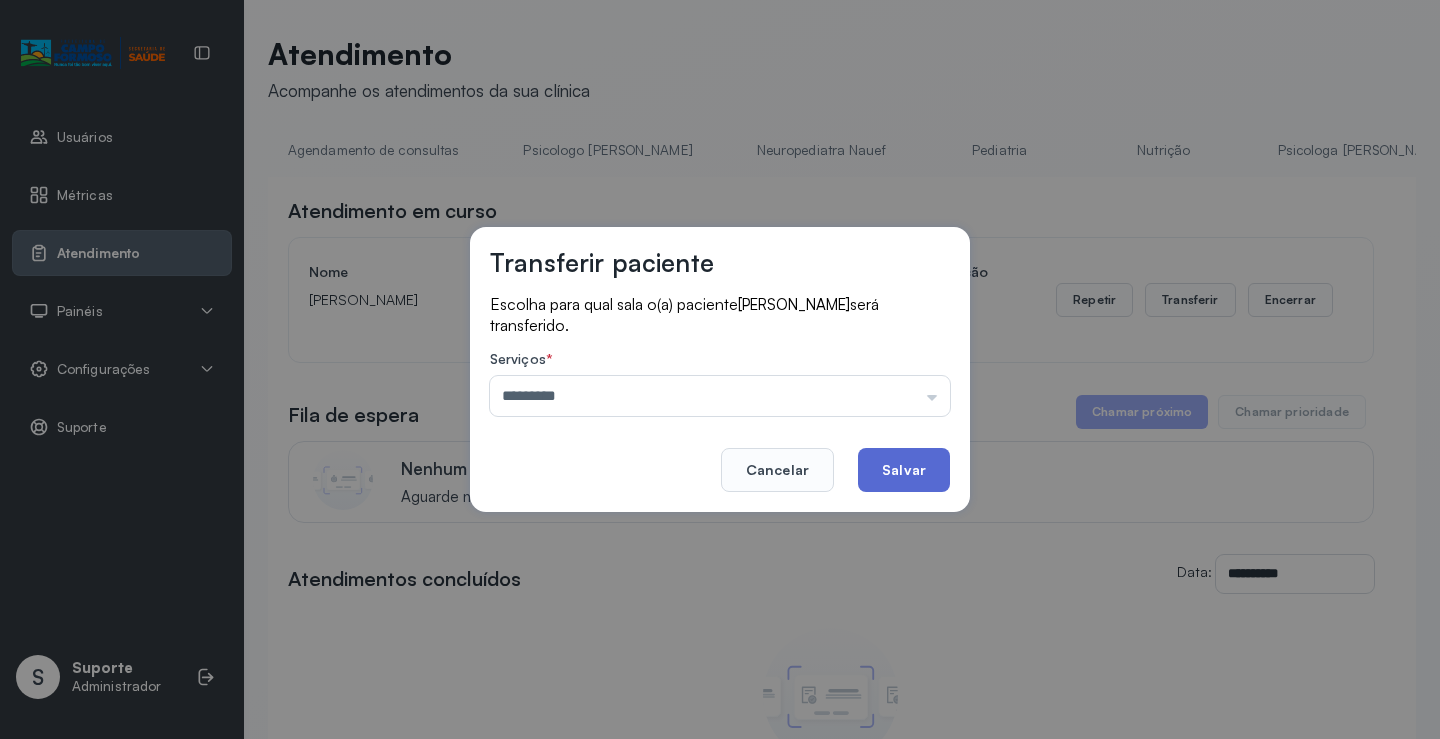 click on "Salvar" 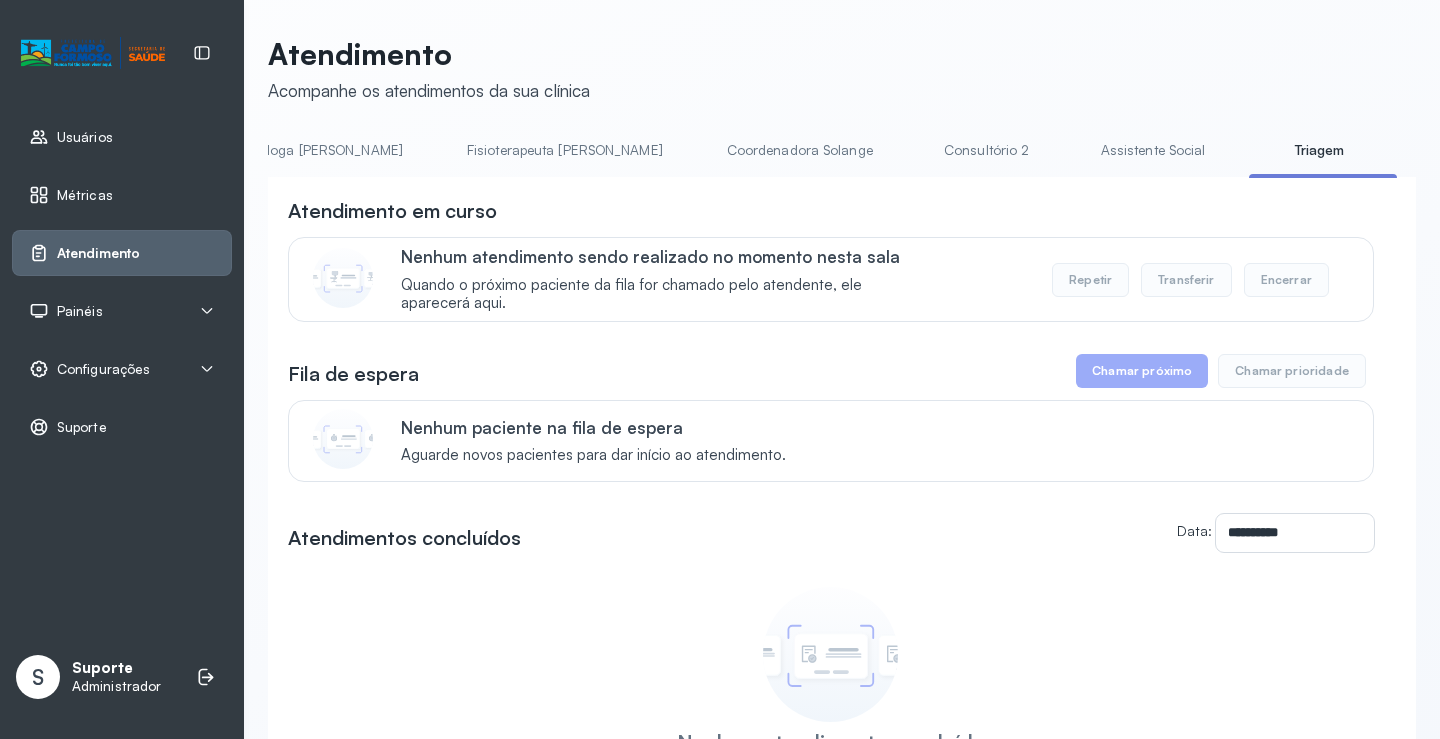 scroll, scrollTop: 0, scrollLeft: 1078, axis: horizontal 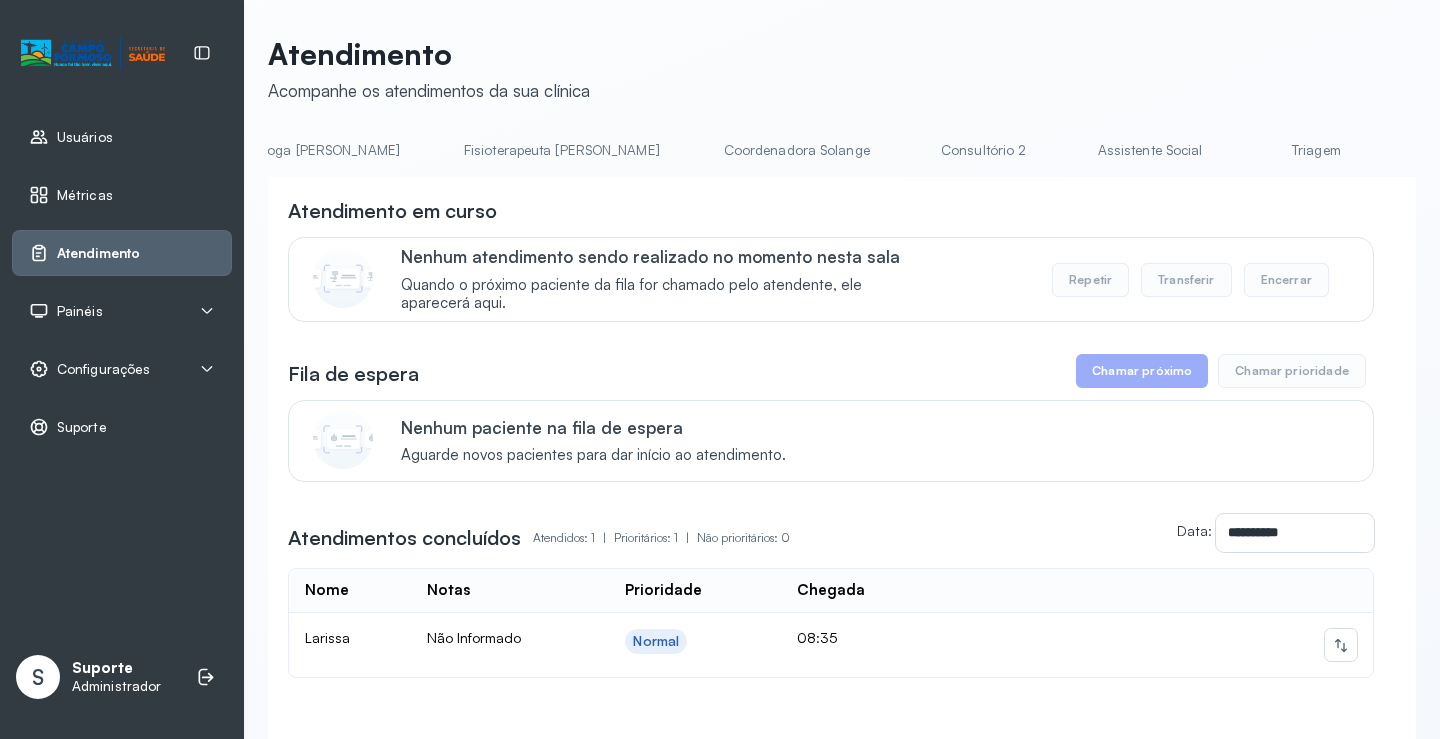 click on "Triagem" at bounding box center [1316, 150] 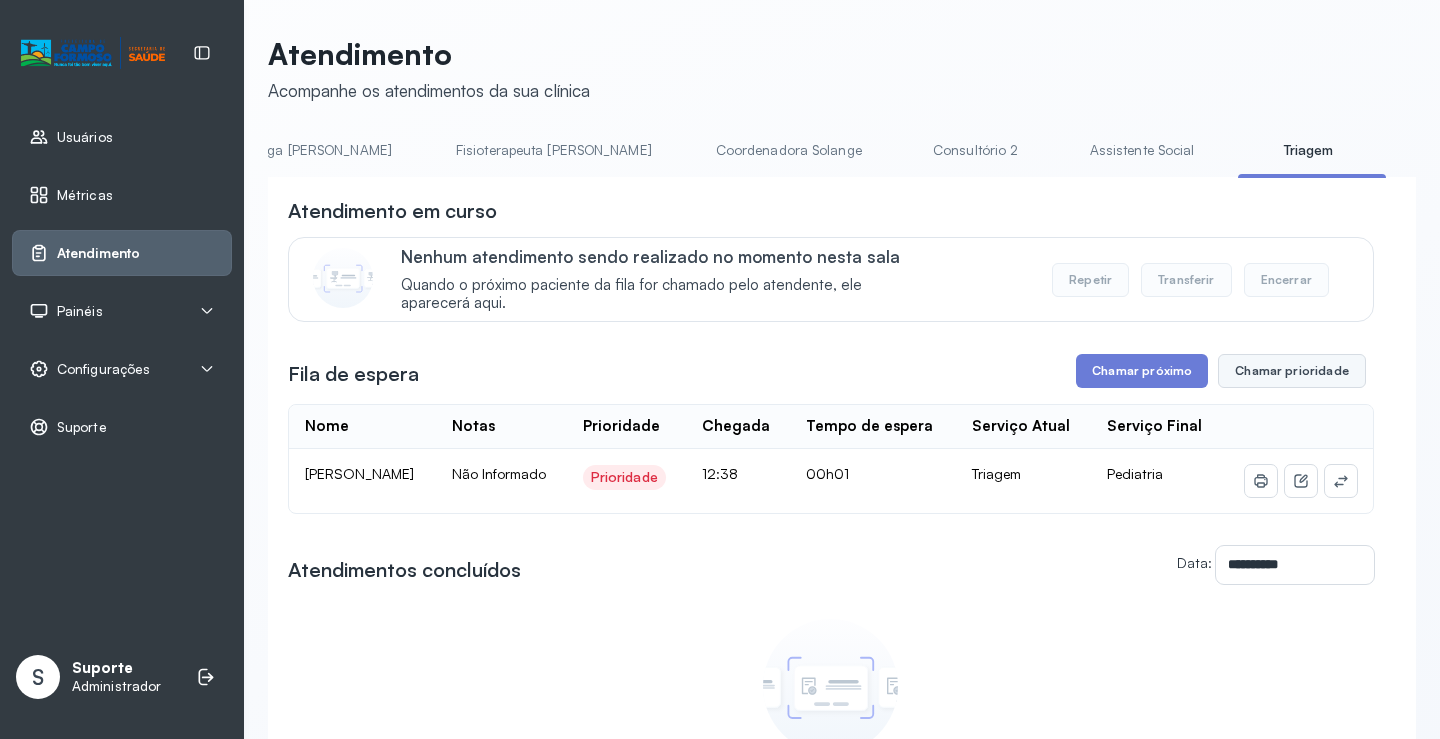 click on "Chamar prioridade" at bounding box center (1292, 371) 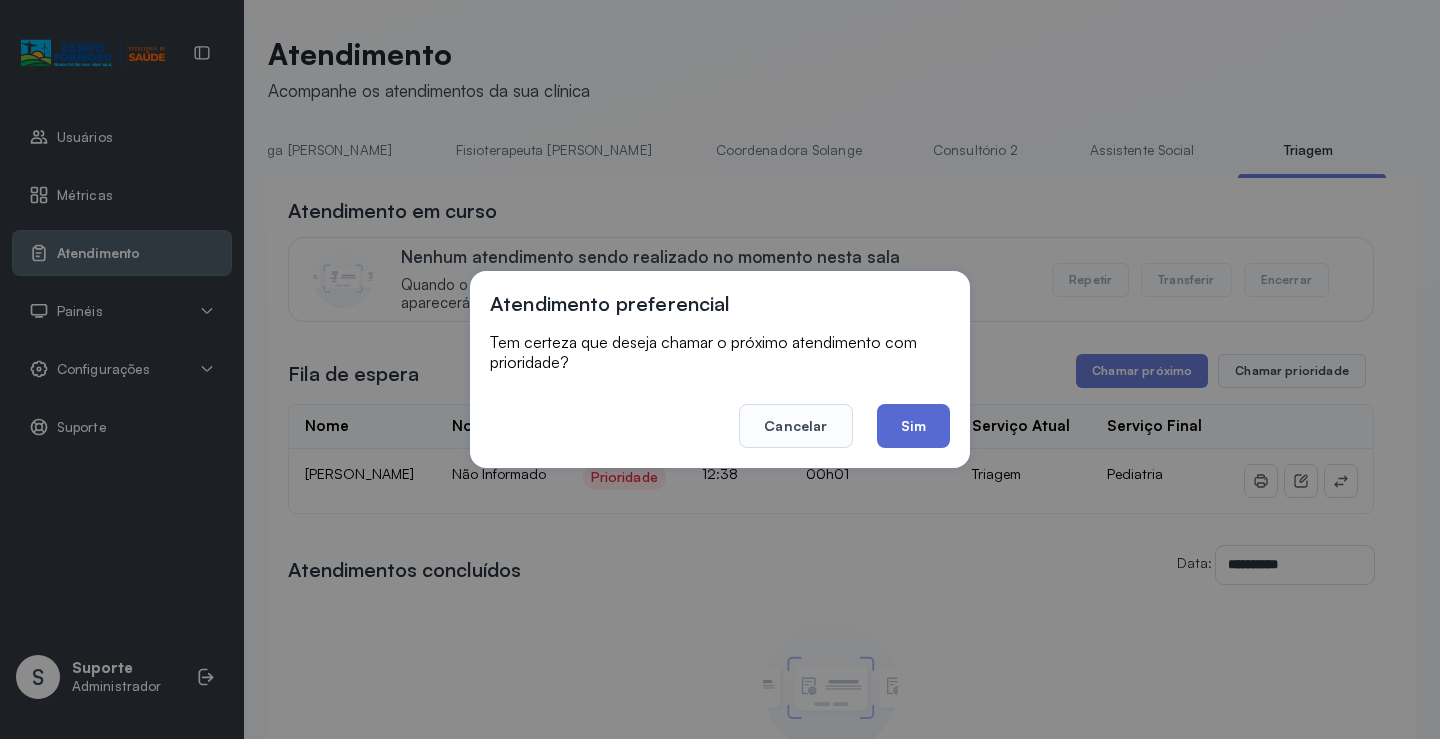 click on "Sim" 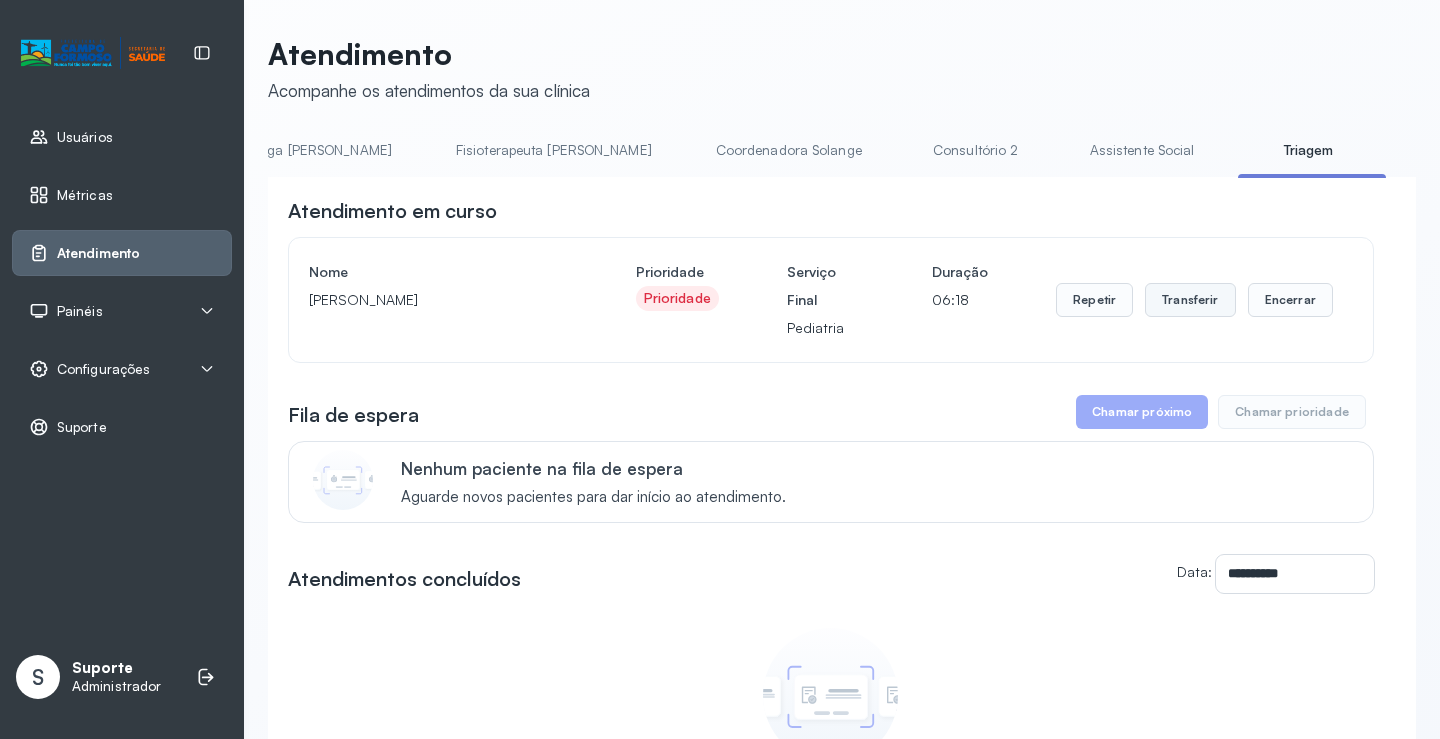 click on "Transferir" at bounding box center [1190, 300] 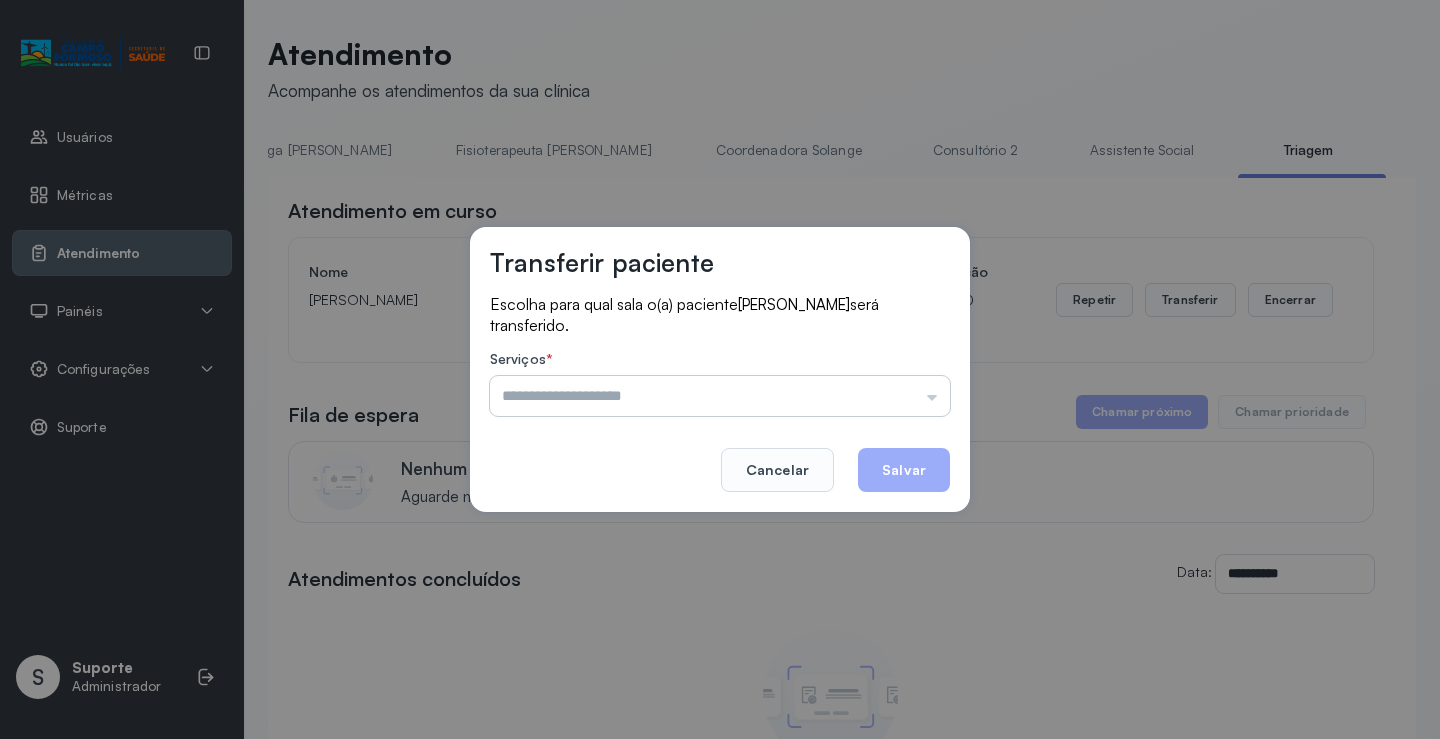 click at bounding box center (720, 396) 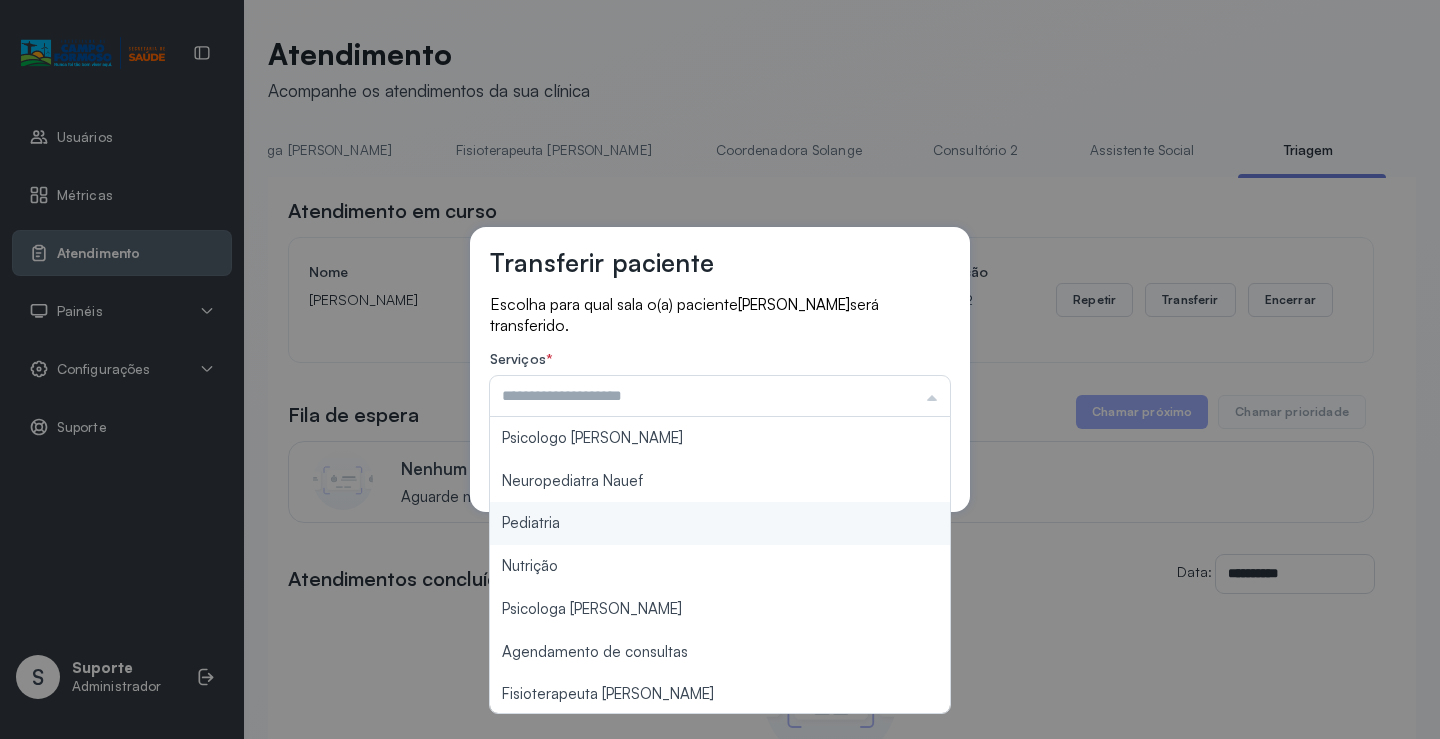 type on "*********" 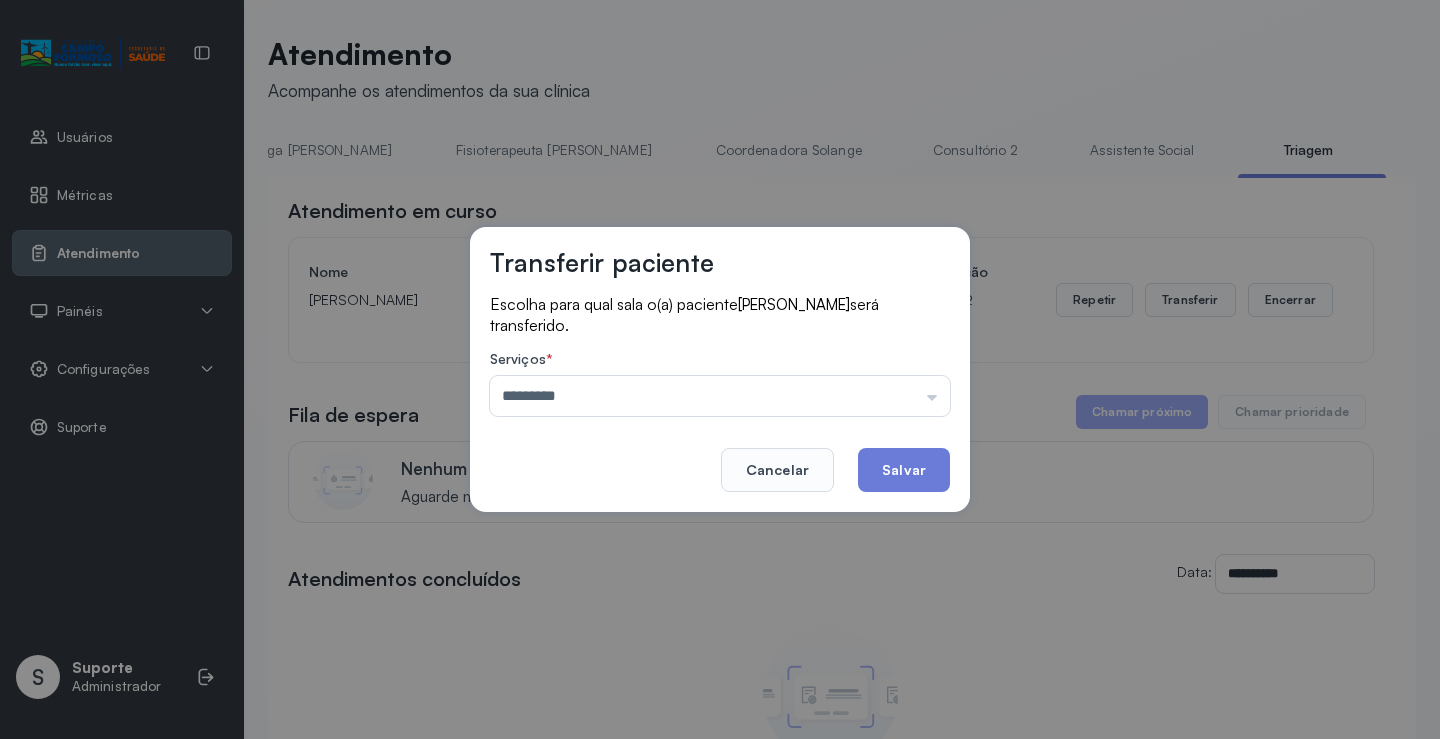 drag, startPoint x: 526, startPoint y: 516, endPoint x: 652, endPoint y: 502, distance: 126.77539 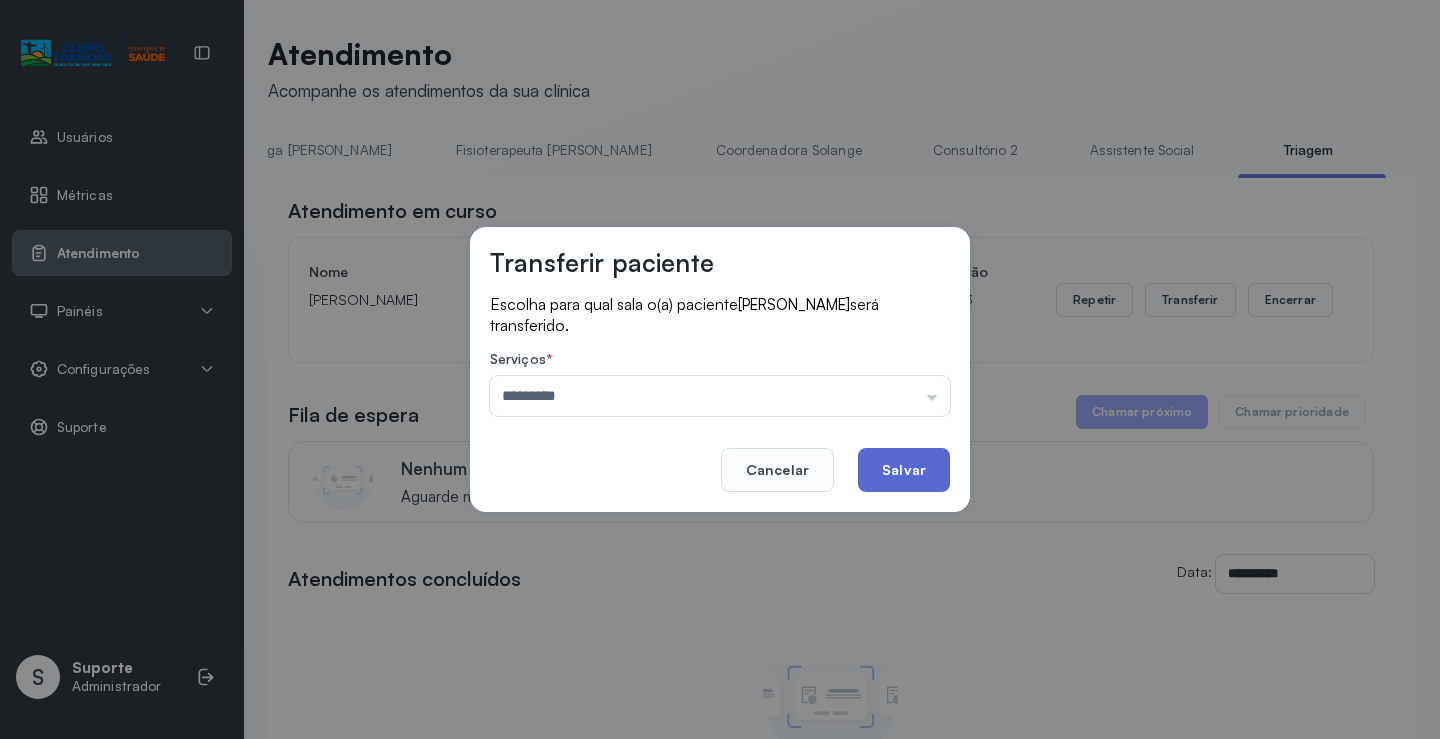 click on "Salvar" 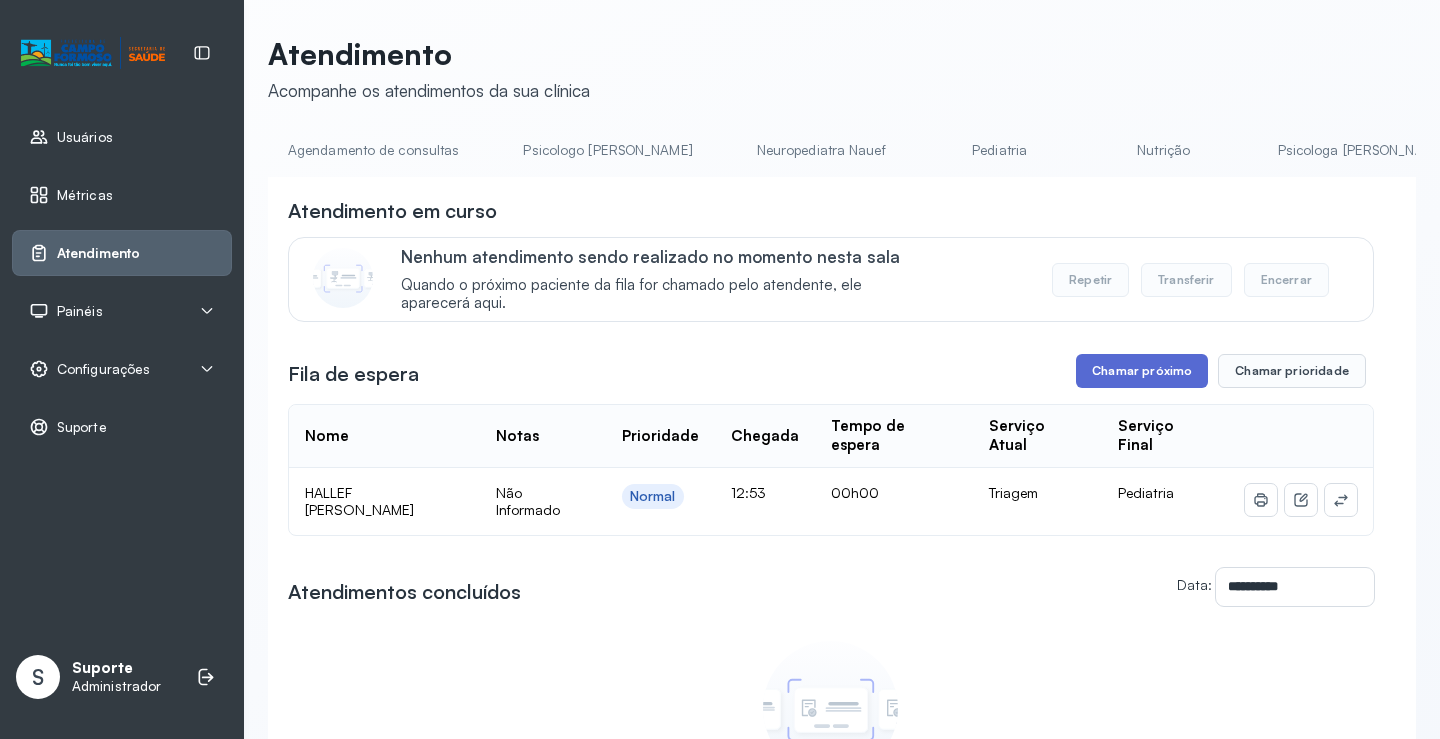 click on "Chamar próximo" at bounding box center (1142, 371) 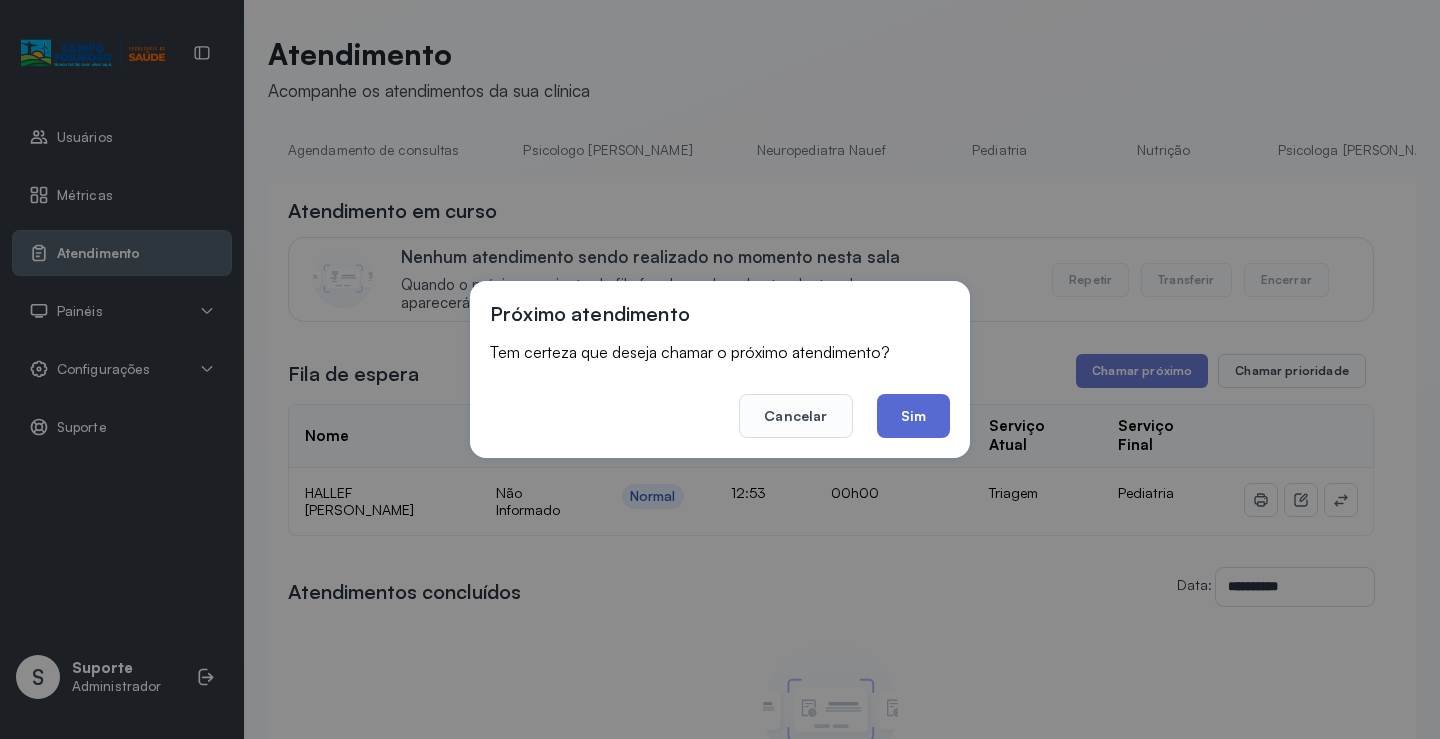 click on "Sim" 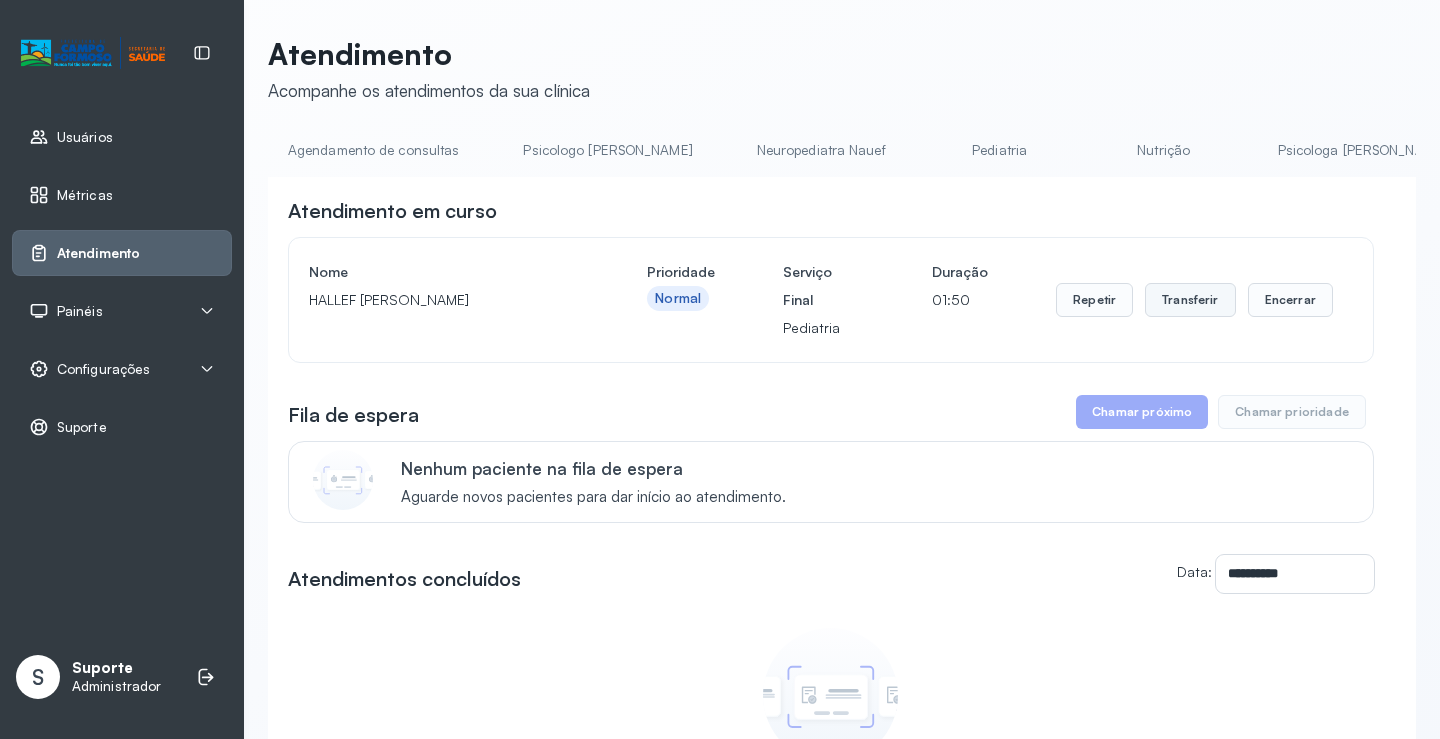 click on "Transferir" at bounding box center (1190, 300) 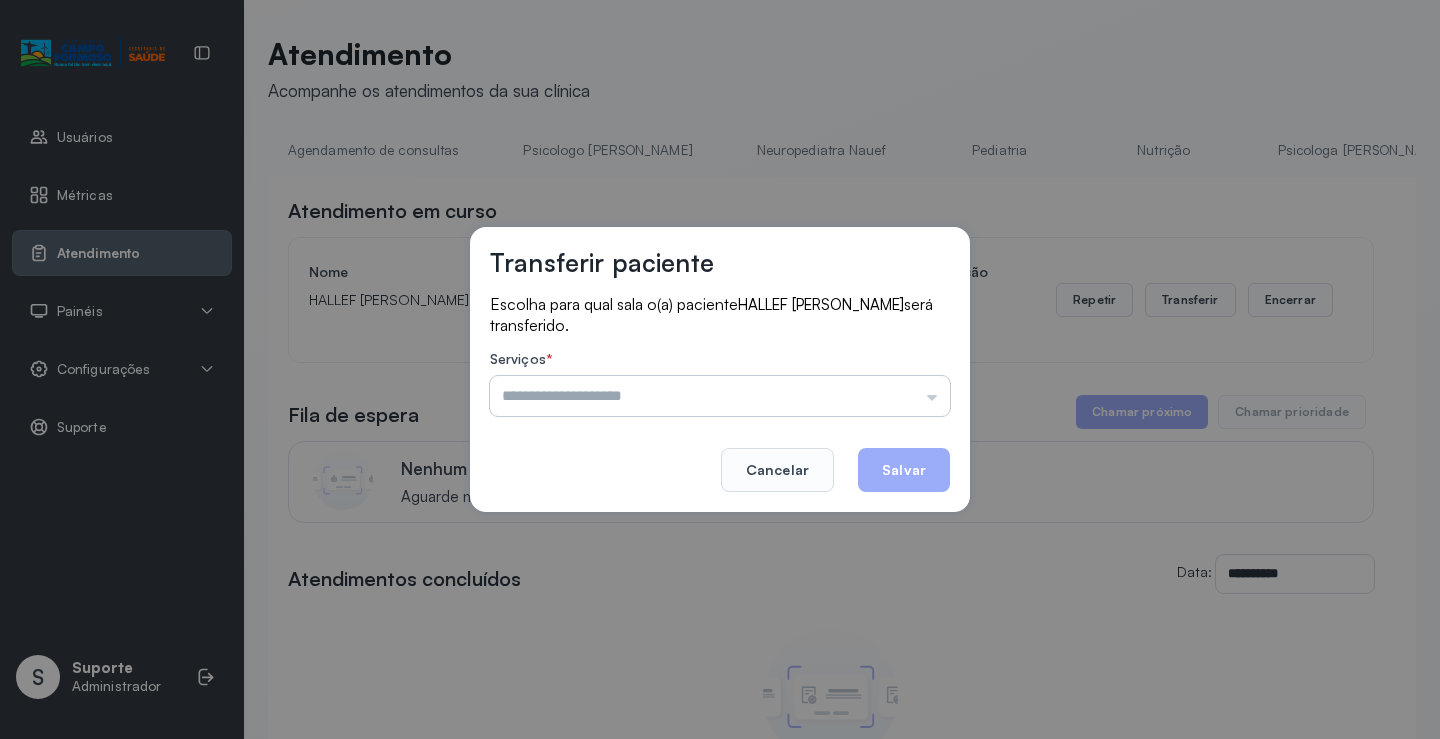 click at bounding box center [720, 396] 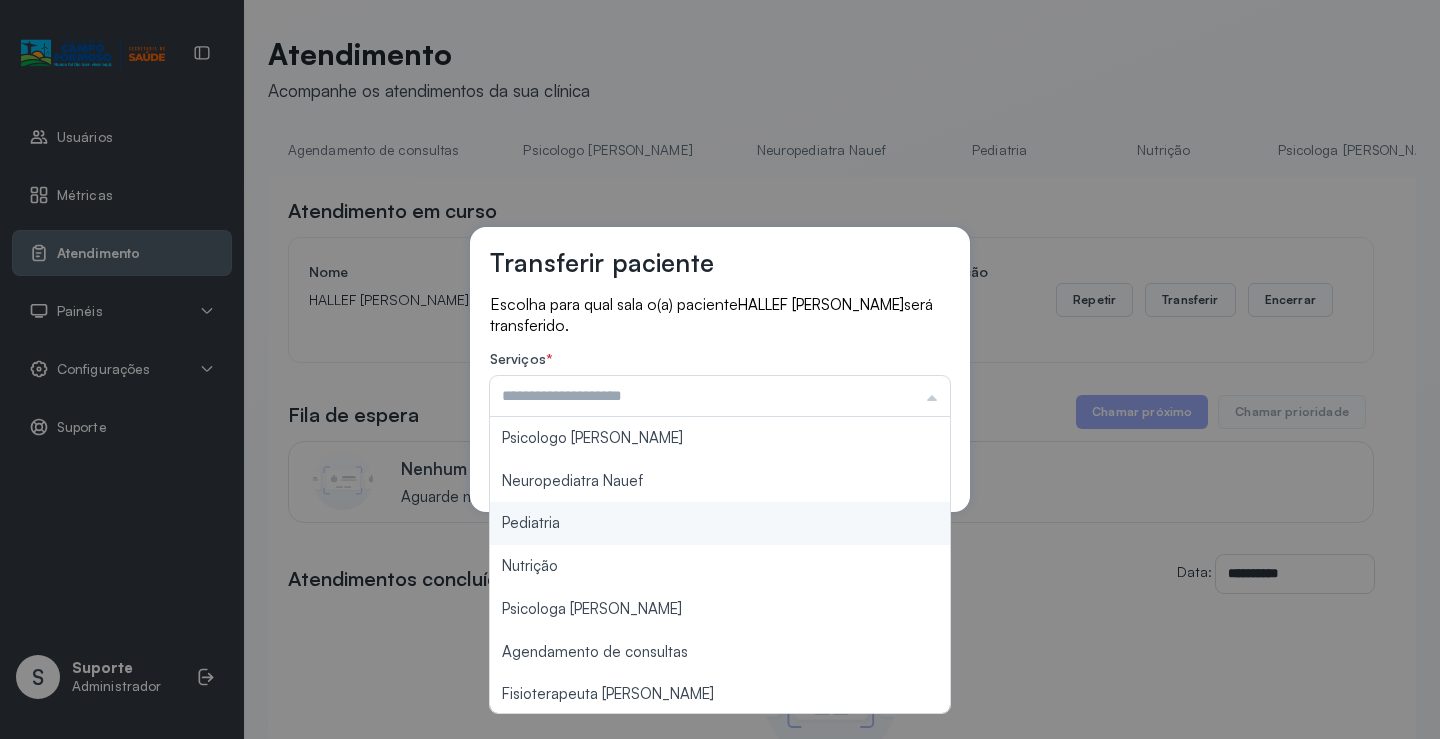 type on "*********" 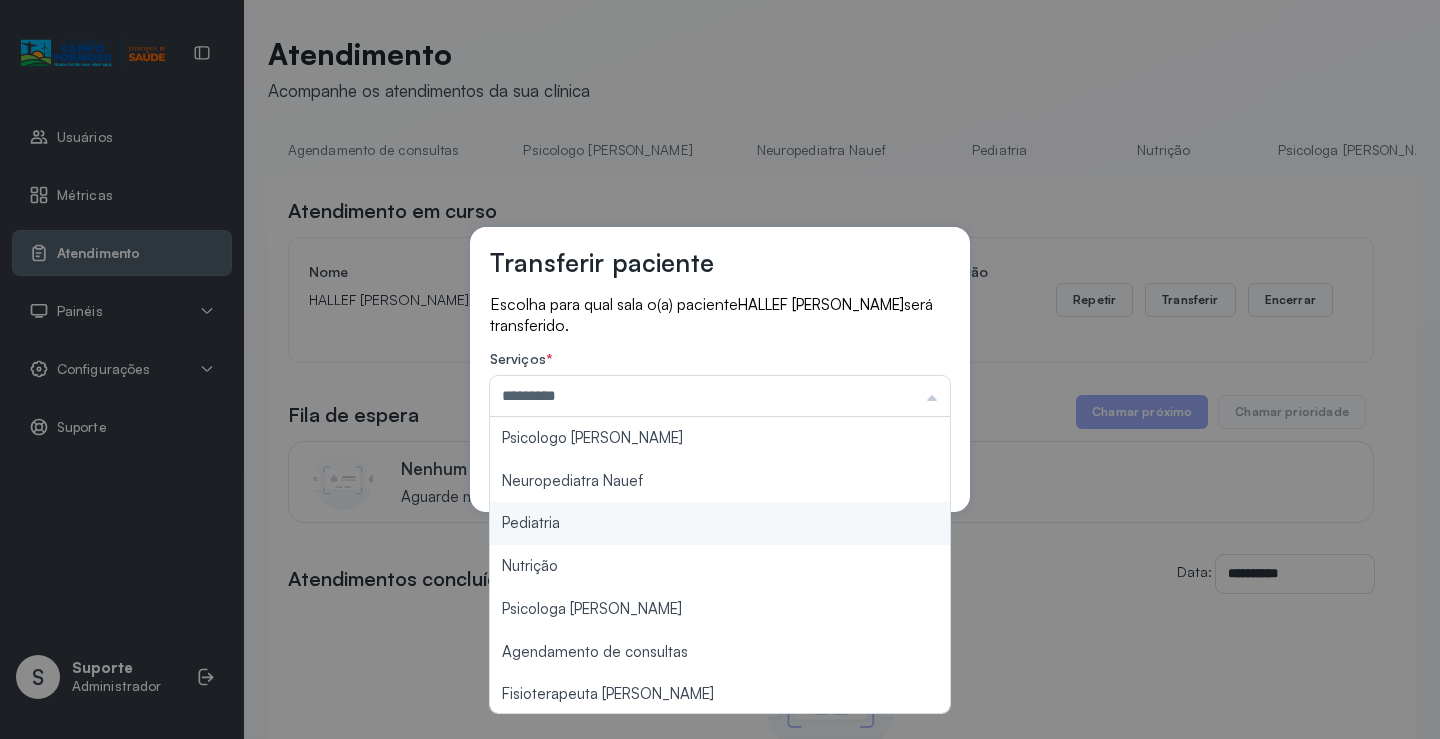 click on "Transferir paciente Escolha para qual sala o(a) paciente  HALLEF RAVI BONFIM DE CARVALHO  será transferido.  Serviços  *  ********* Psicologo Pedro Neuropediatra Nauef Pediatria Nutrição Psicologa Alana Agendamento de consultas Fisioterapeuta Janusia Coordenadora Solange Consultório 2 Assistente Social Psiquiatra Fisioterapeuta Francyne Fisioterapeuta Morgana Neuropediatra João Cancelar Salvar" at bounding box center [720, 369] 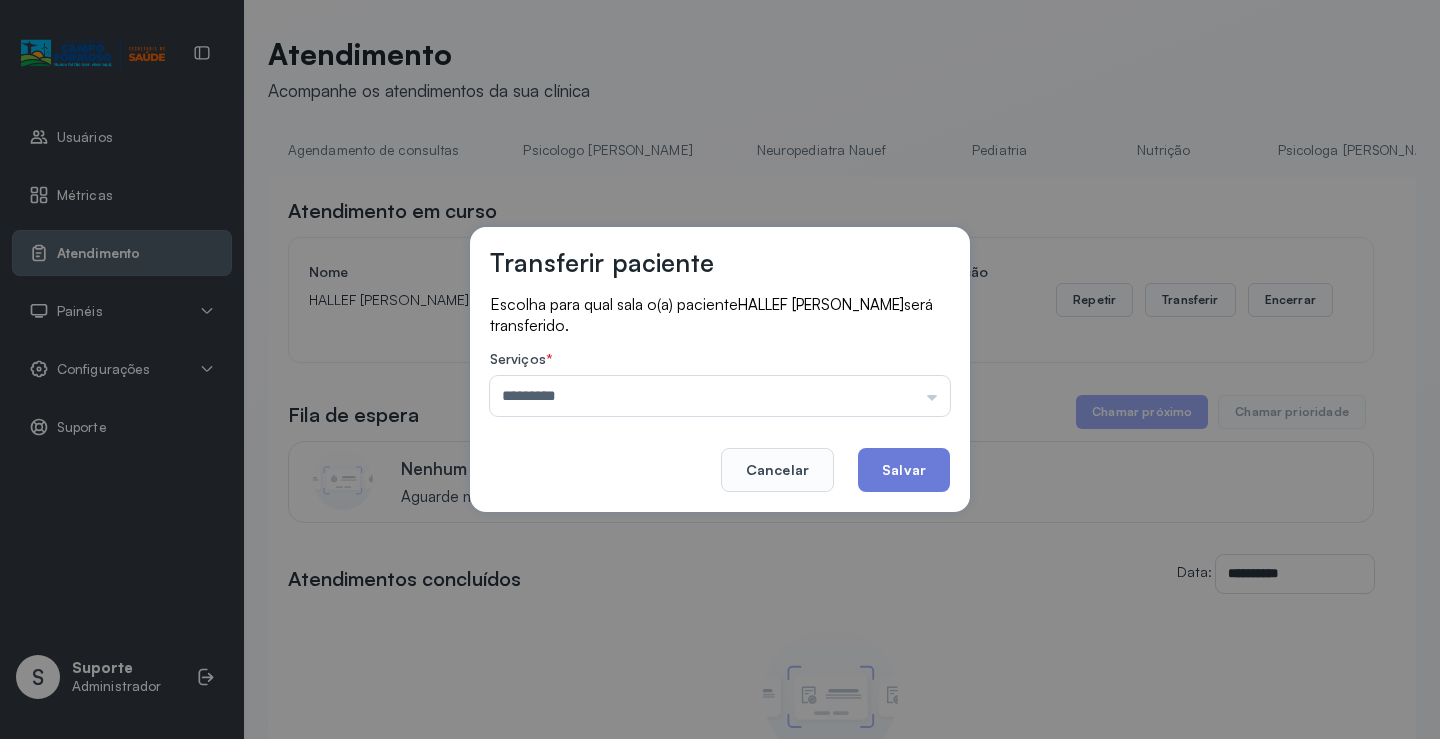 click on "Salvar" 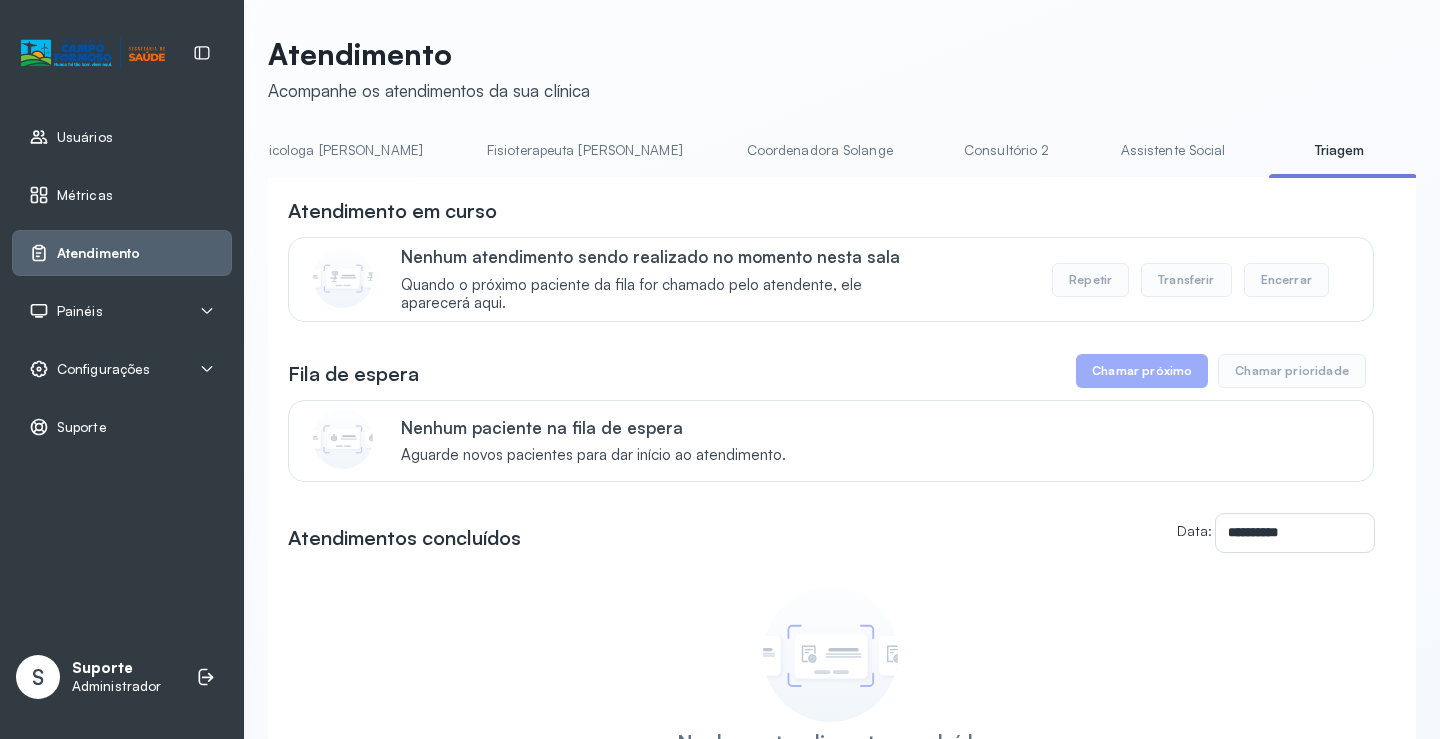 scroll, scrollTop: 0, scrollLeft: 1032, axis: horizontal 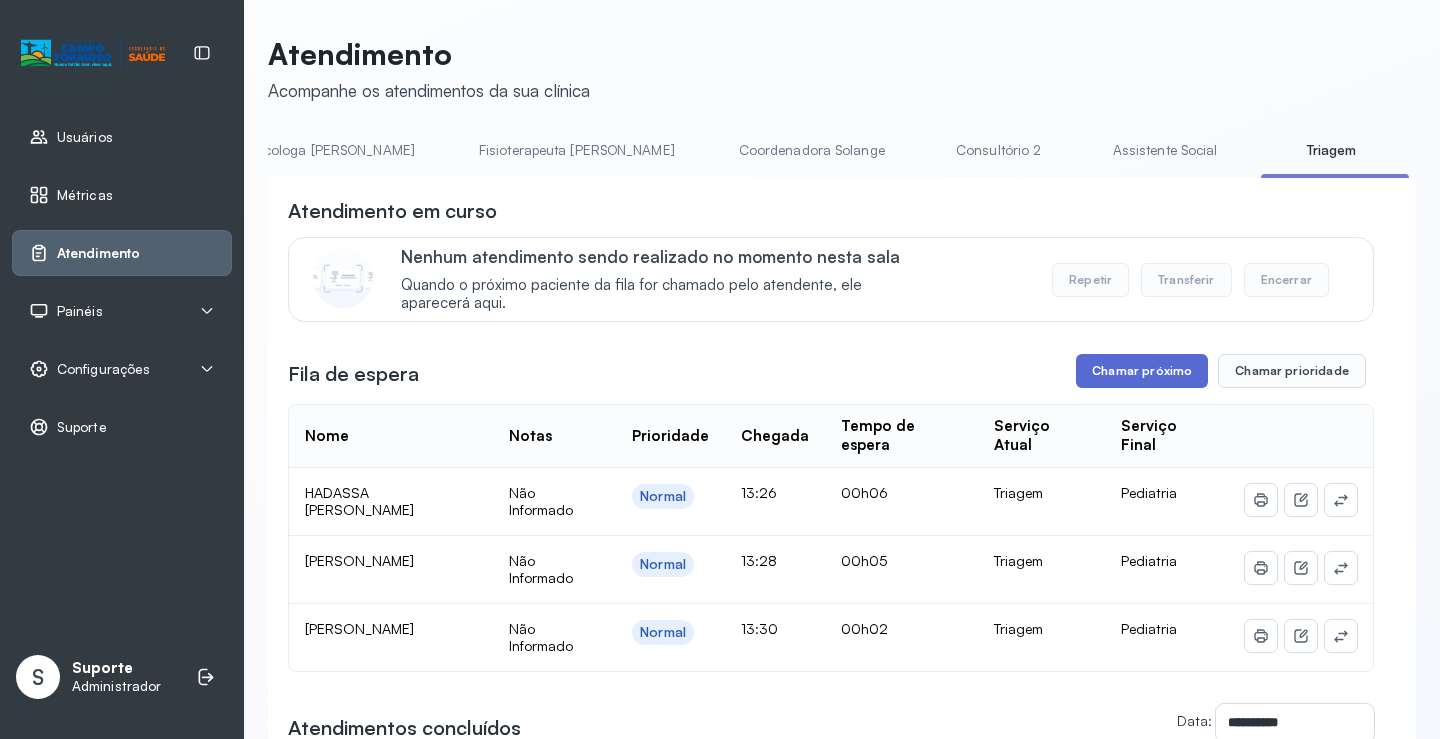 click on "Chamar próximo" at bounding box center (1142, 371) 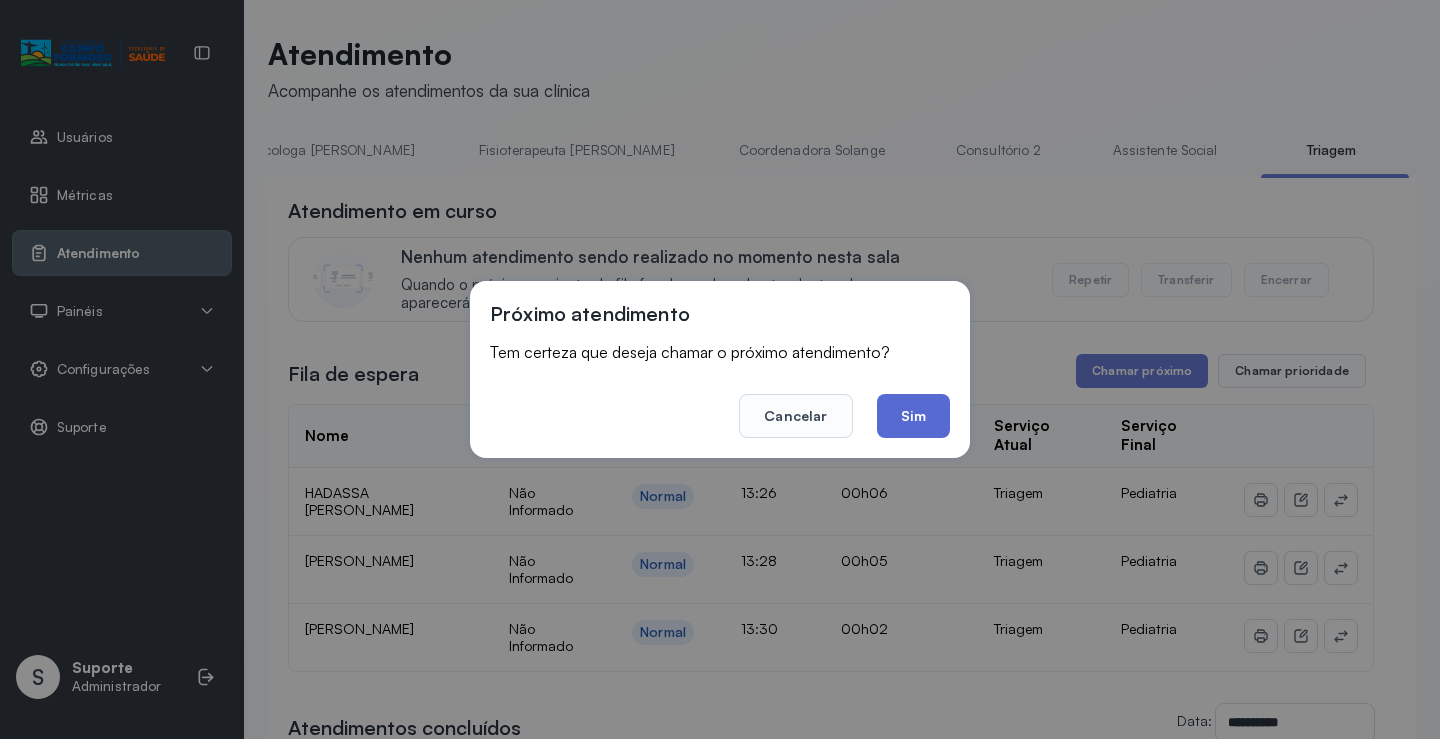click on "Sim" 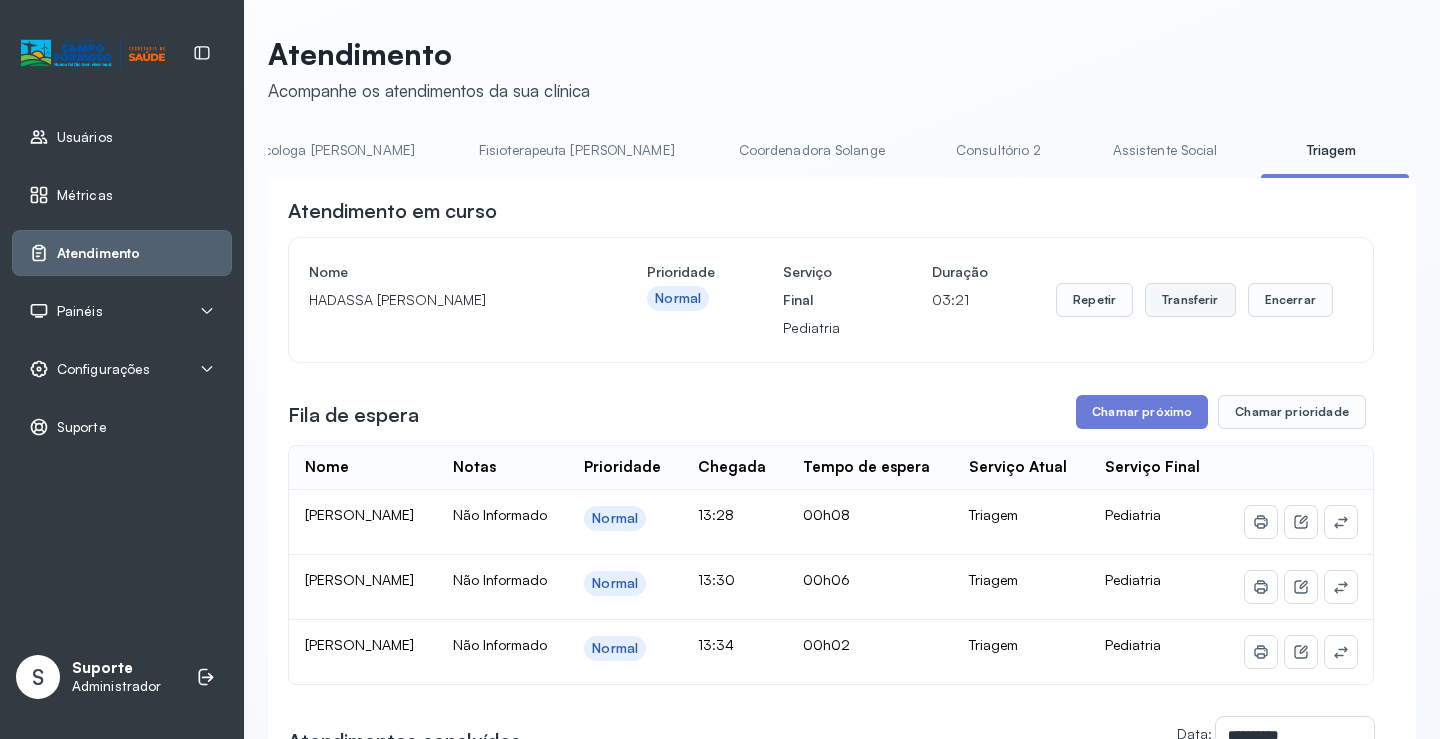 click on "Transferir" at bounding box center [1190, 300] 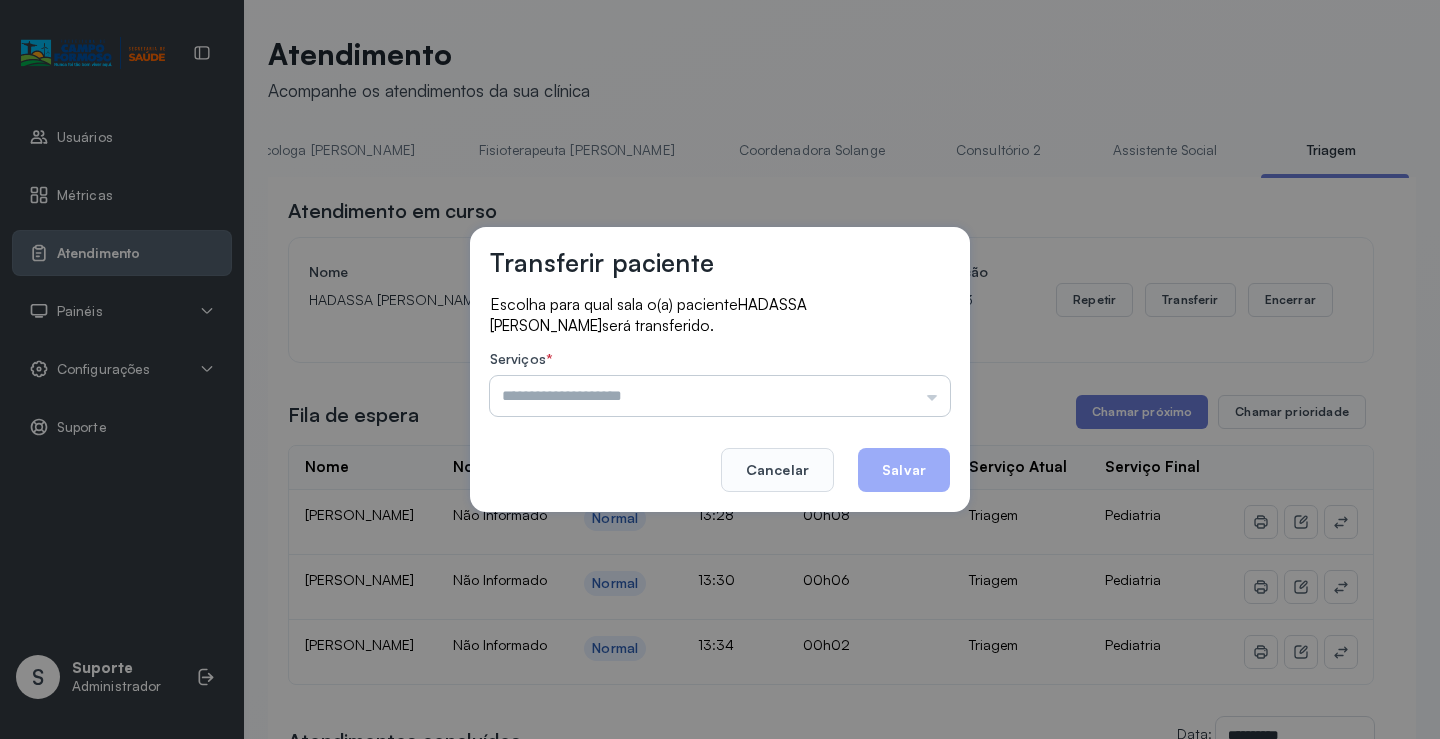 drag, startPoint x: 826, startPoint y: 387, endPoint x: 805, endPoint y: 407, distance: 29 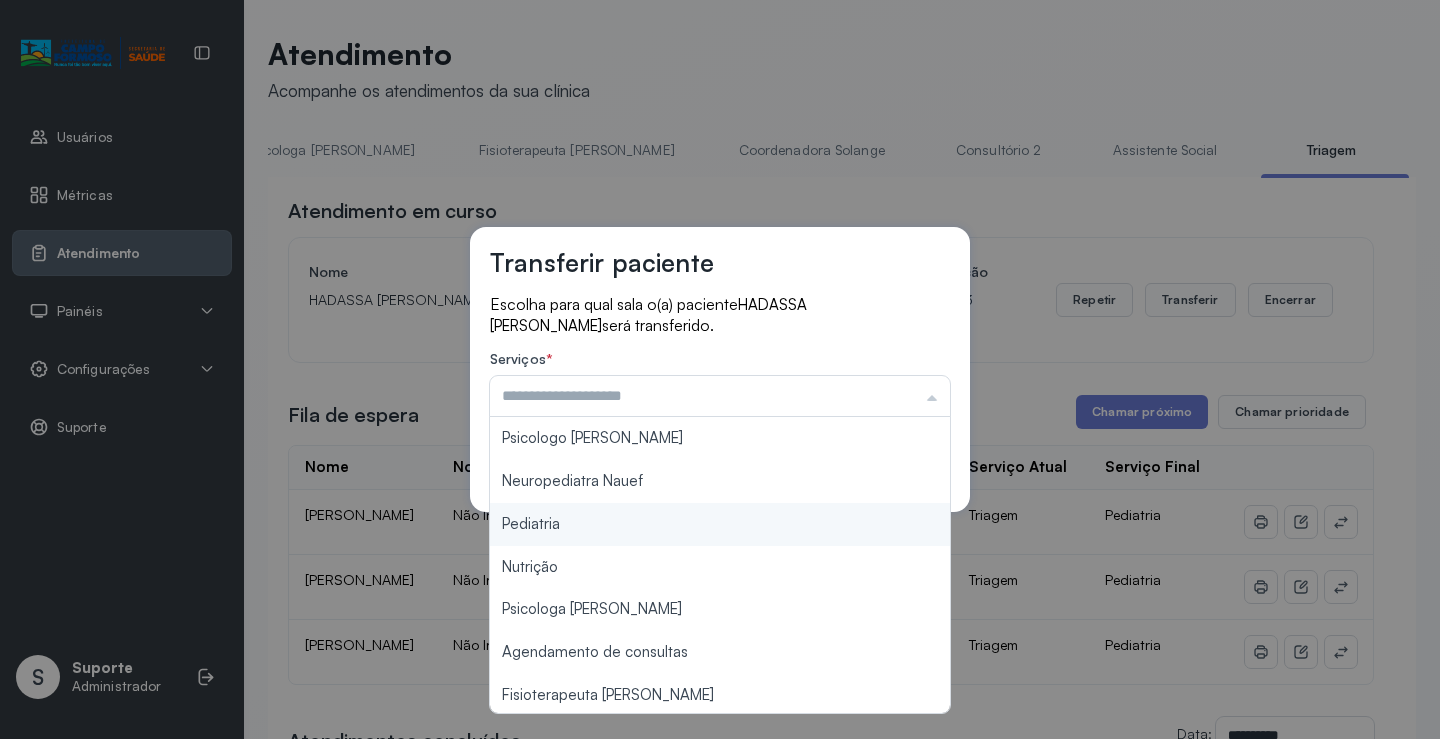 type on "*********" 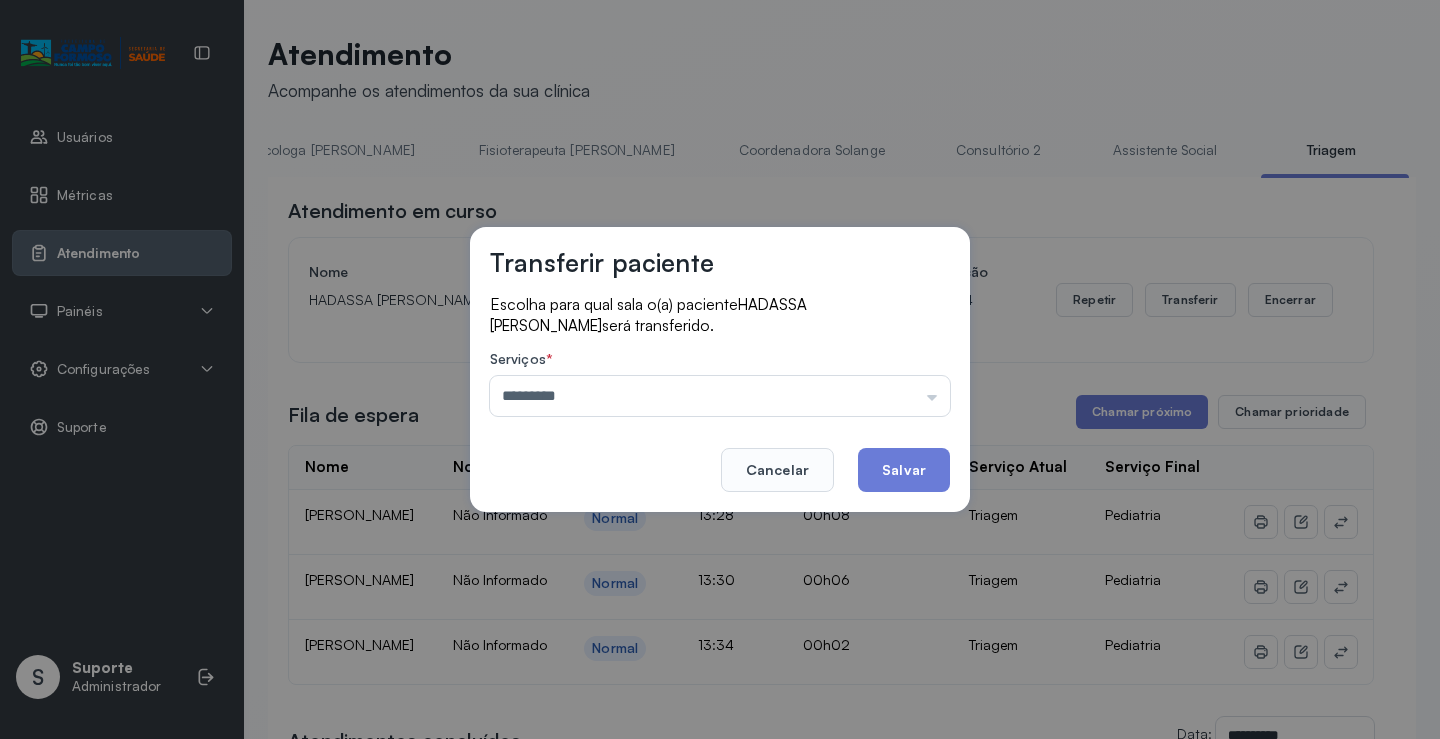 click on "Transferir paciente Escolha para qual sala o(a) paciente  HADASSA CECILIA CRUZ CINTRA  será transferido.  Serviços  *  ********* Psicologo Pedro Neuropediatra Nauef Pediatria Nutrição Psicologa Alana Agendamento de consultas Fisioterapeuta Janusia Coordenadora Solange Consultório 2 Assistente Social Psiquiatra Fisioterapeuta Francyne Fisioterapeuta Morgana Neuropediatra João Cancelar Salvar" at bounding box center (720, 369) 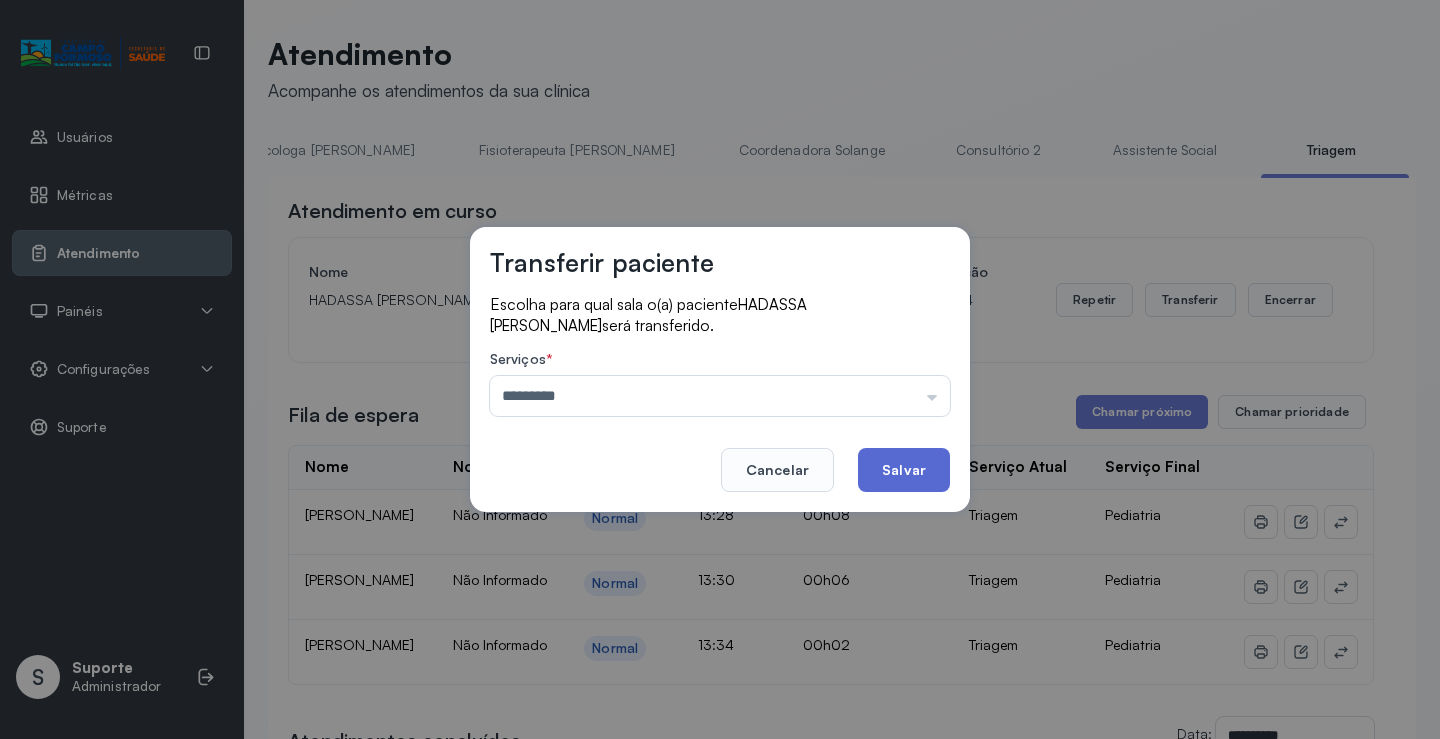 click on "Salvar" 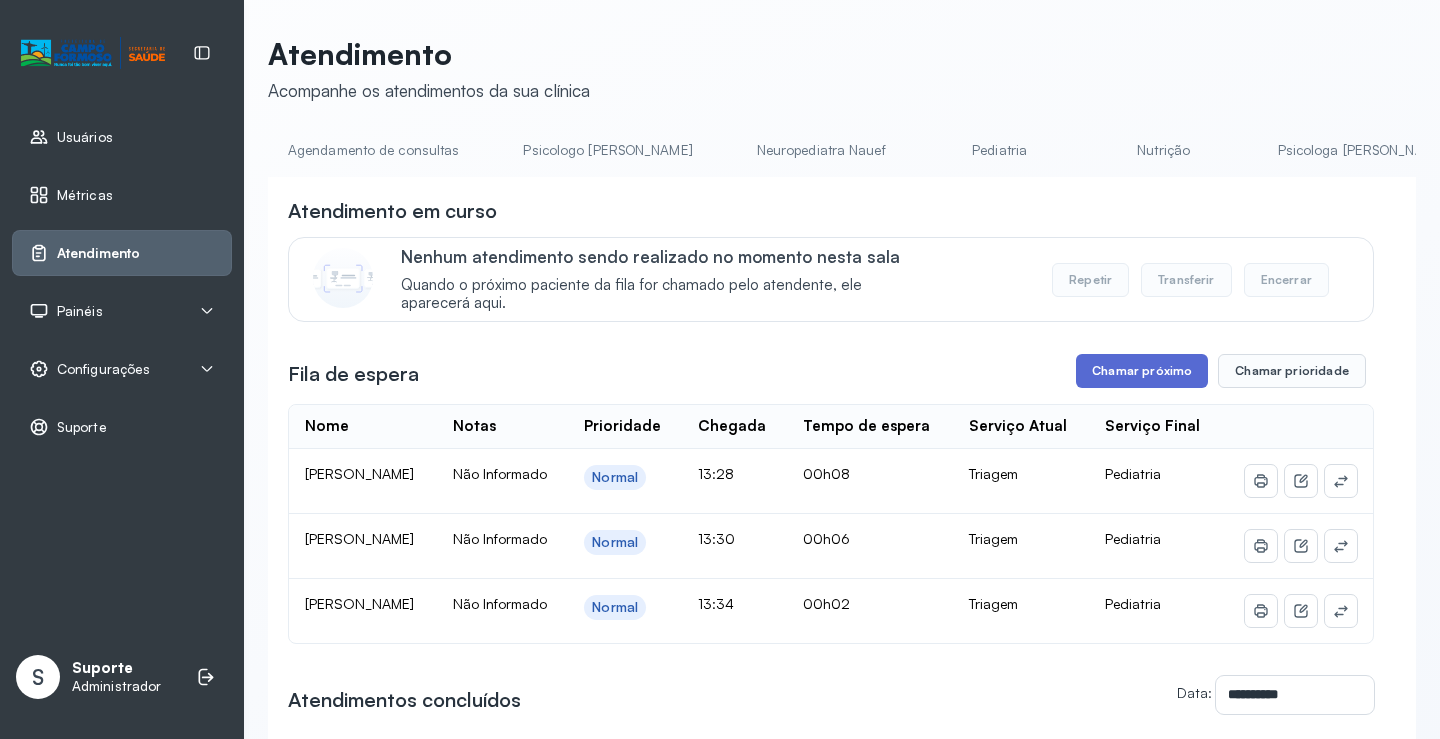 click on "Chamar próximo" at bounding box center [1142, 371] 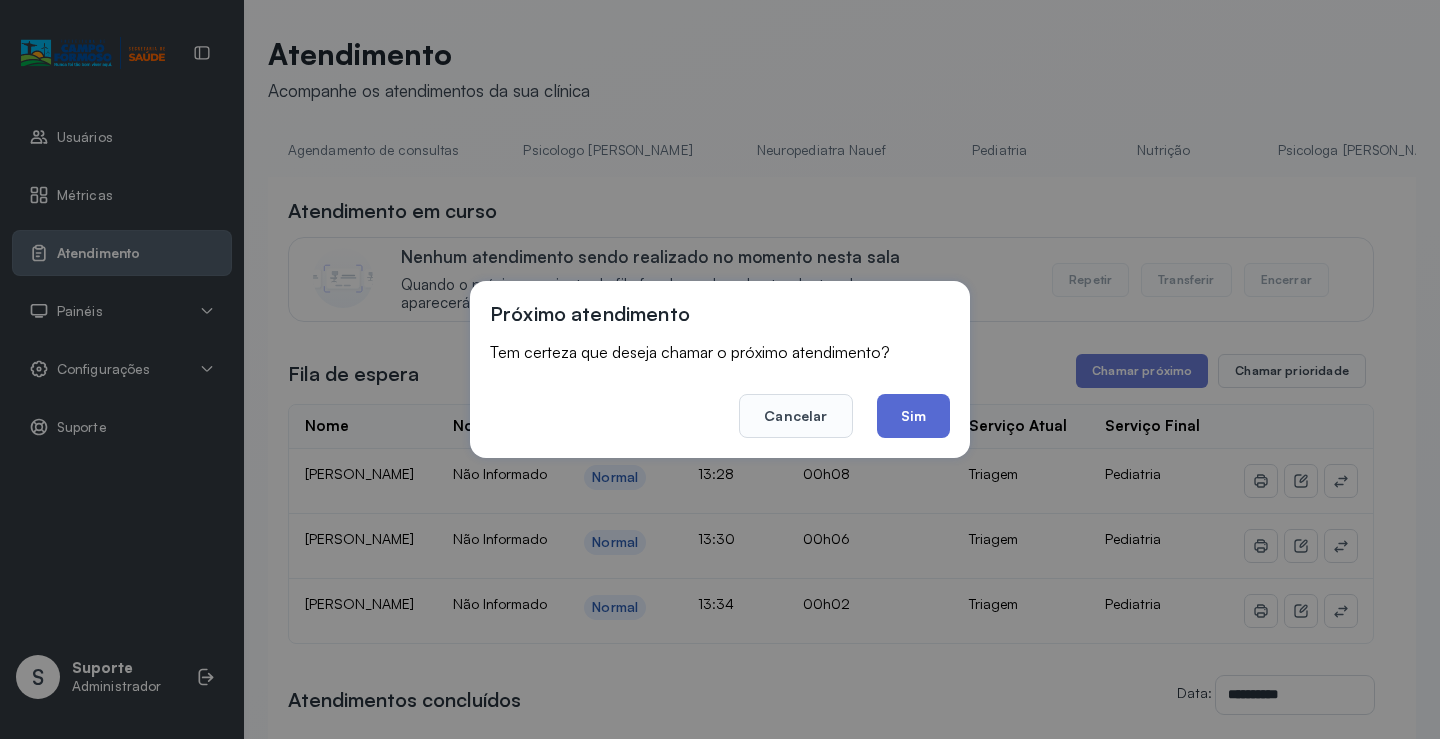 click on "Sim" 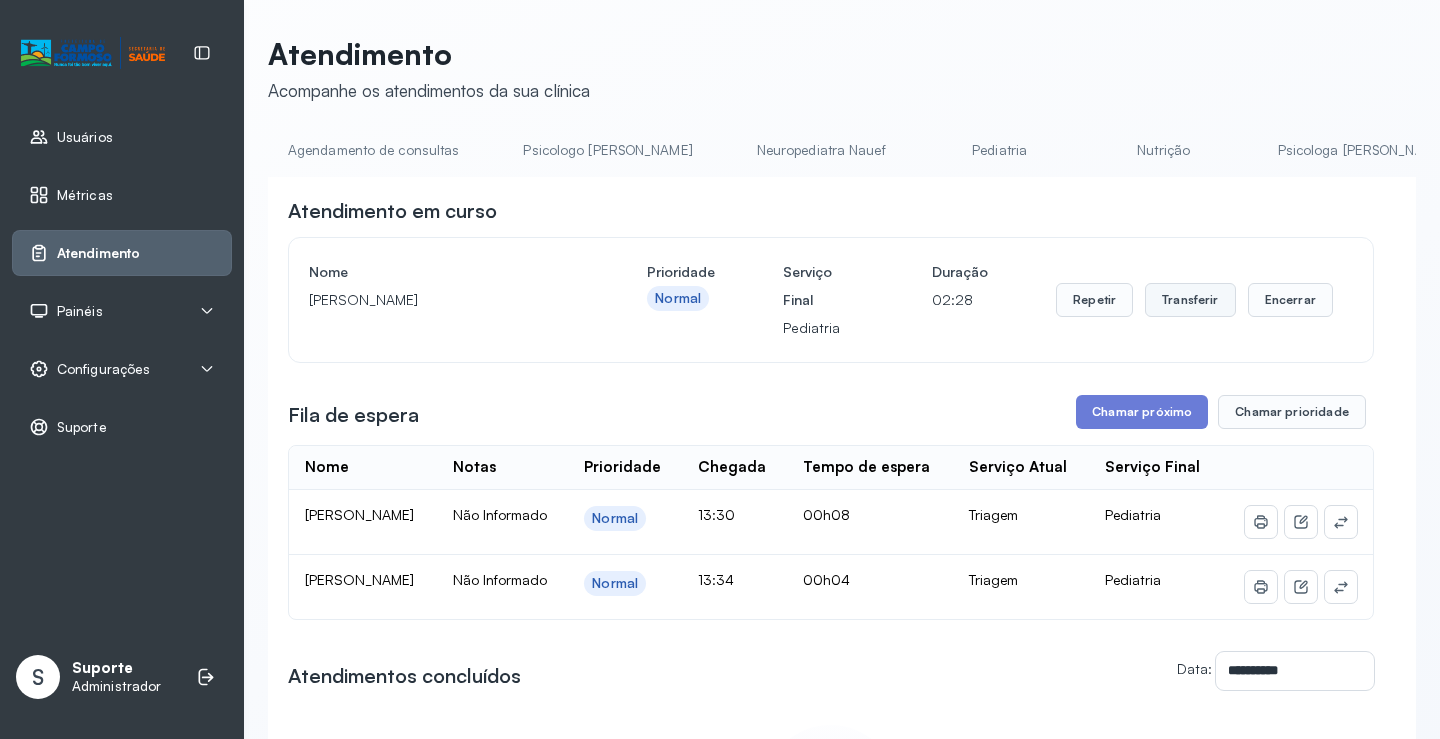 click on "Transferir" at bounding box center [1190, 300] 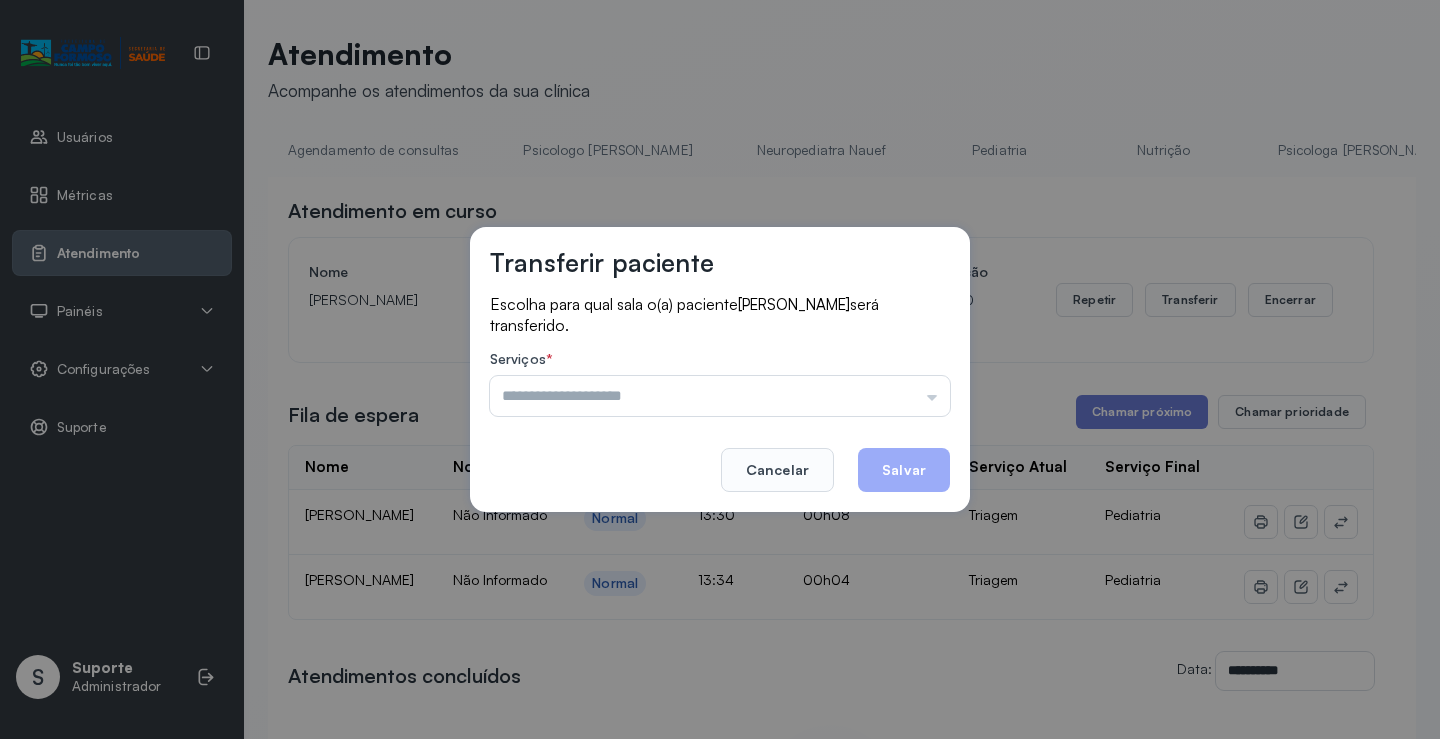 click at bounding box center (720, 396) 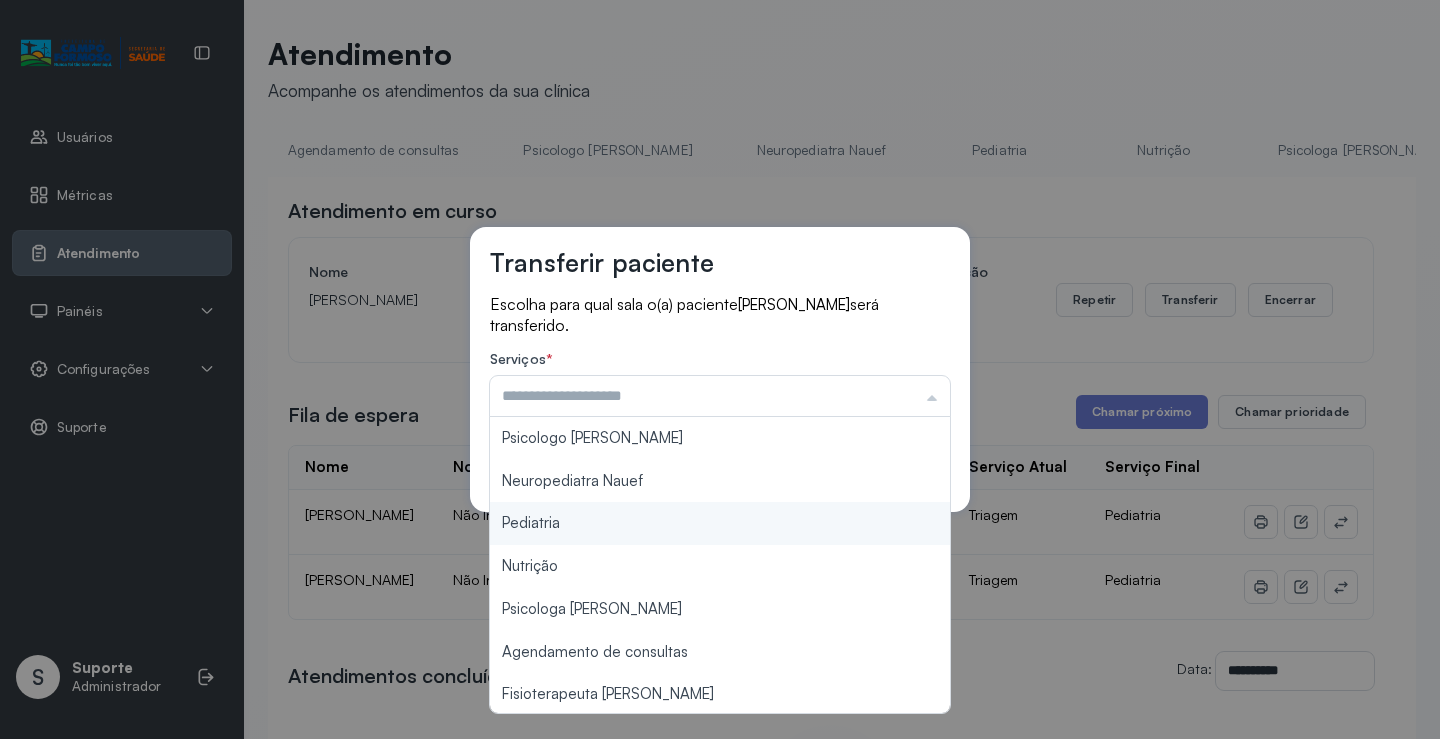 type on "*********" 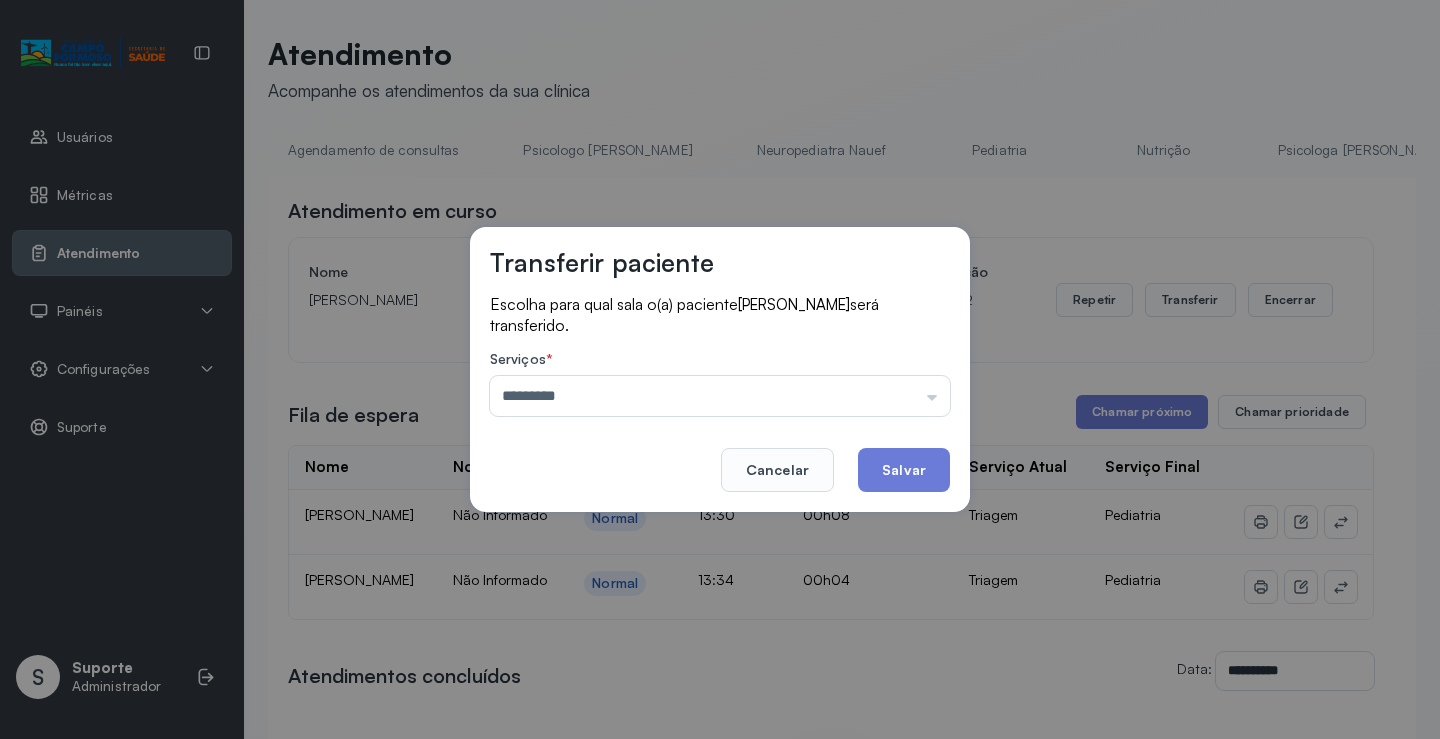 click on "Transferir paciente Escolha para qual sala o(a) paciente  JOSE EDUARDO SANTOS  será transferido.  Serviços  *  ********* Psicologo Pedro Neuropediatra Nauef Pediatria Nutrição Psicologa Alana Agendamento de consultas Fisioterapeuta Janusia Coordenadora Solange Consultório 2 Assistente Social Psiquiatra Fisioterapeuta Francyne Fisioterapeuta Morgana Neuropediatra João Cancelar Salvar" at bounding box center [720, 369] 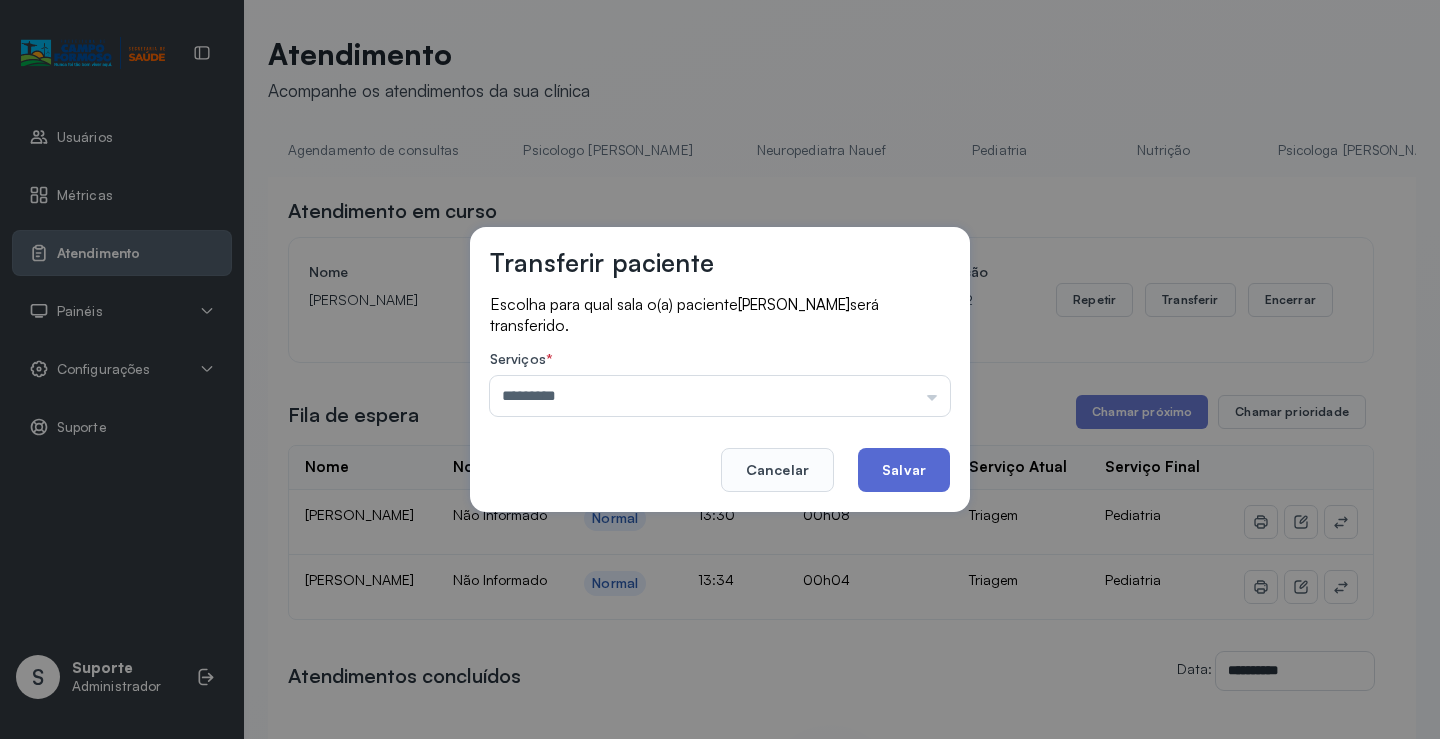 click on "Salvar" 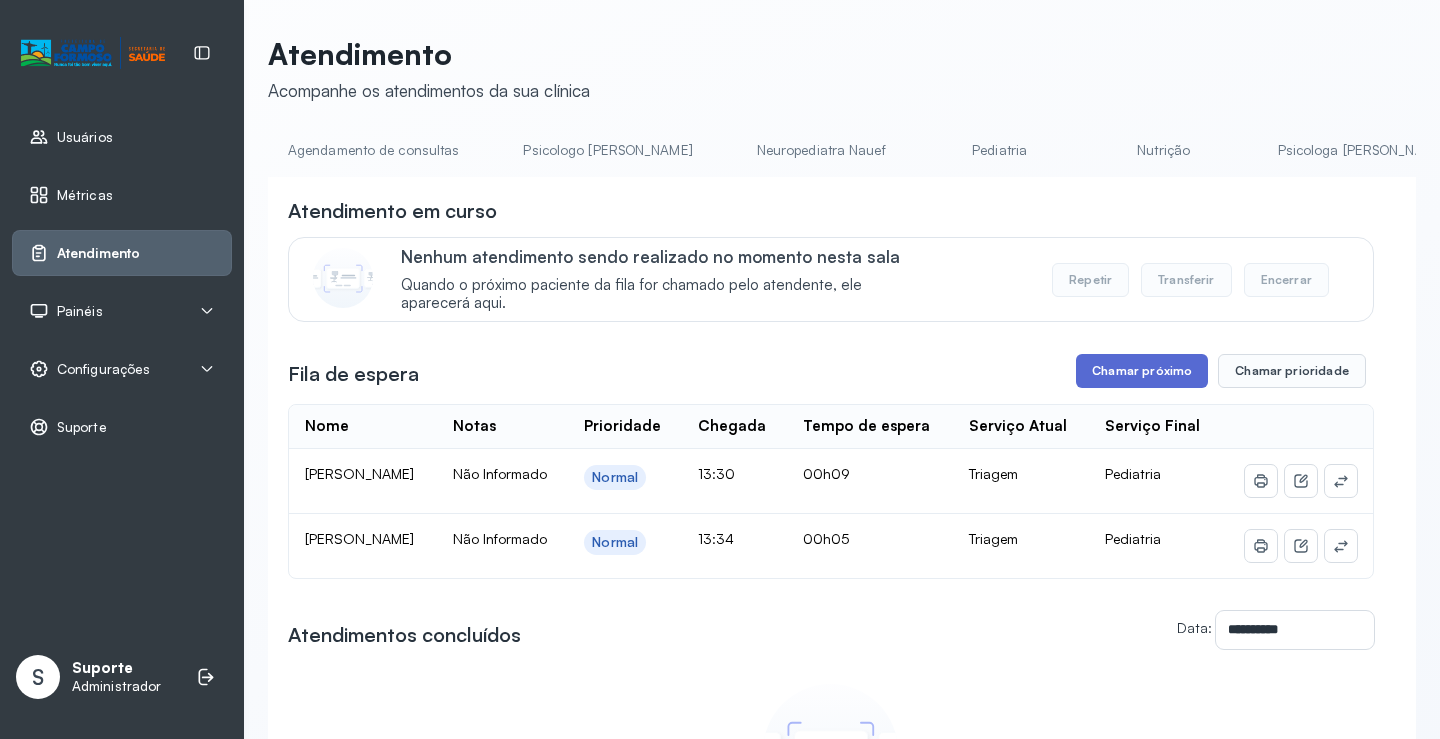 click on "Chamar próximo" at bounding box center [1142, 371] 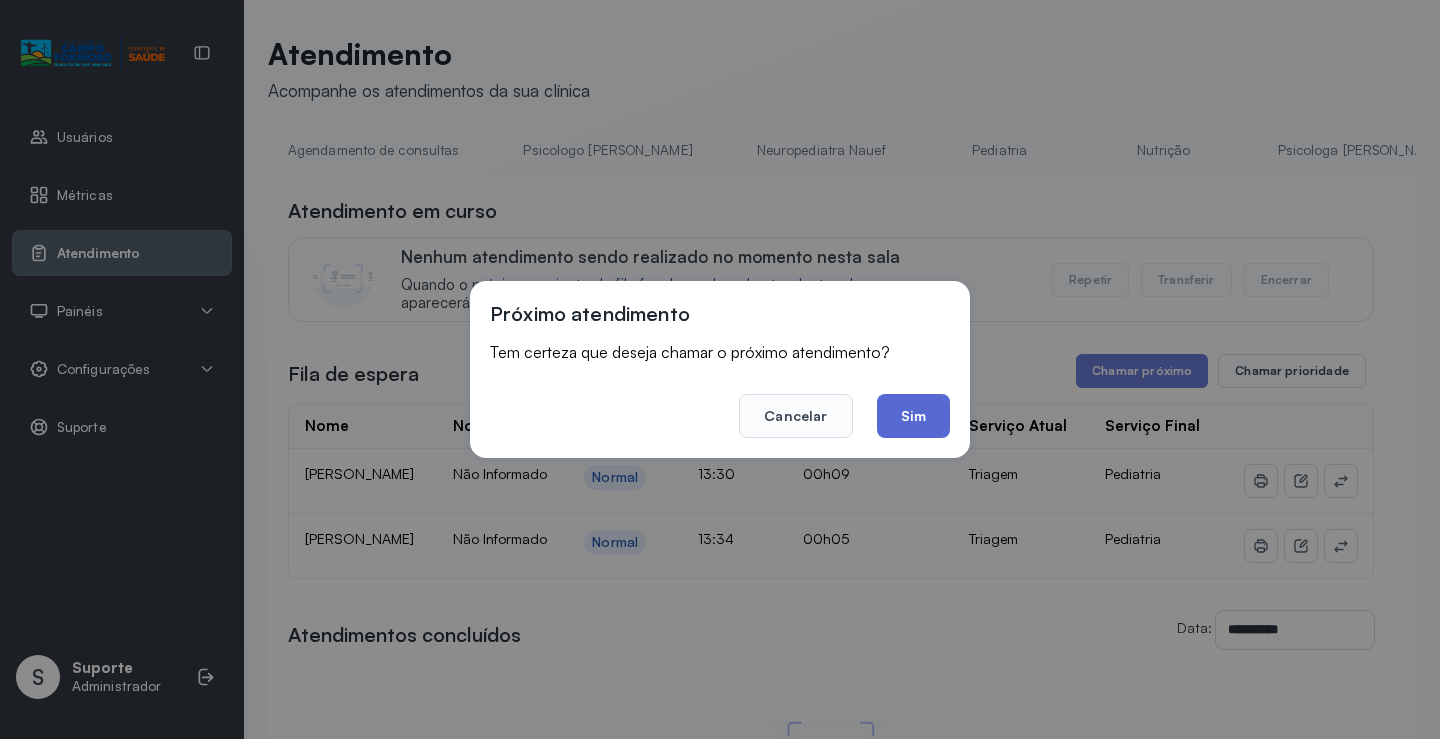 click on "Sim" 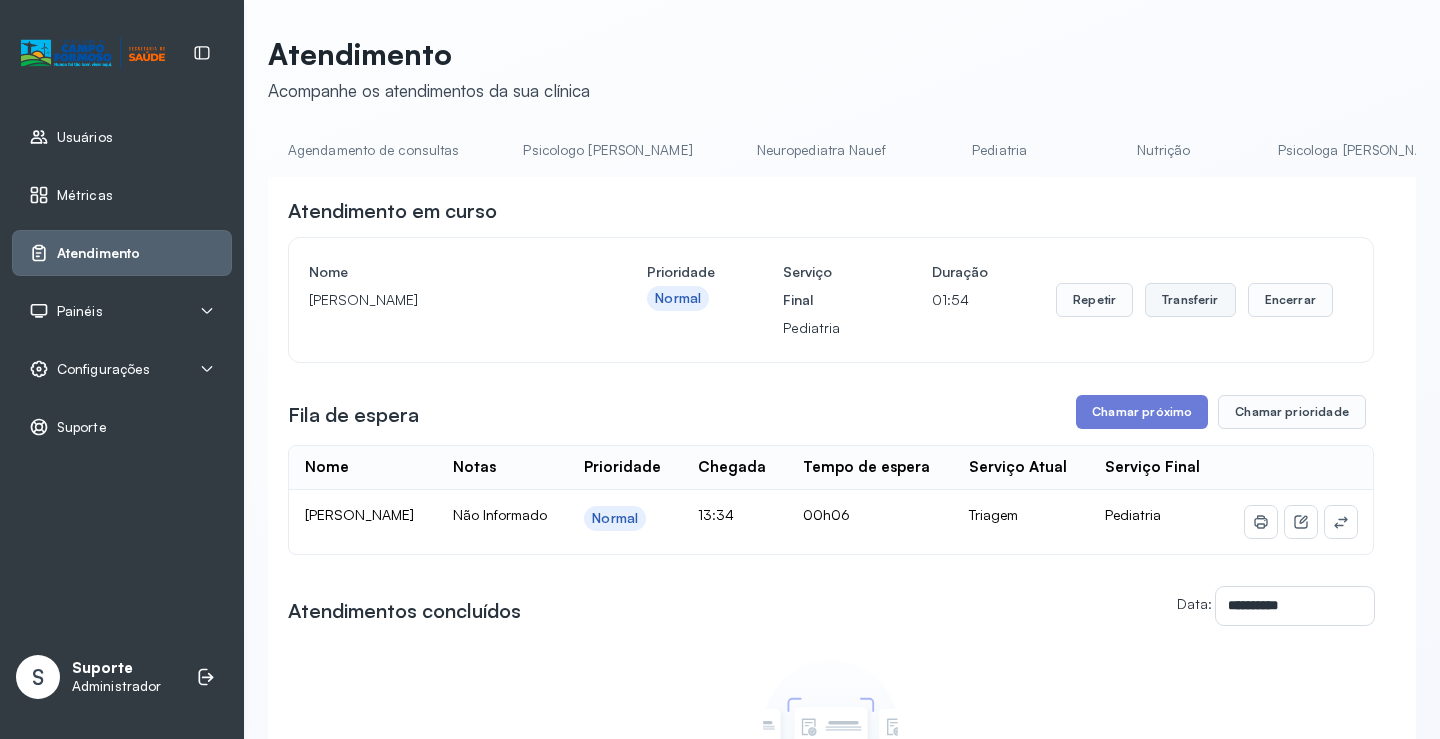 click on "Transferir" at bounding box center (1190, 300) 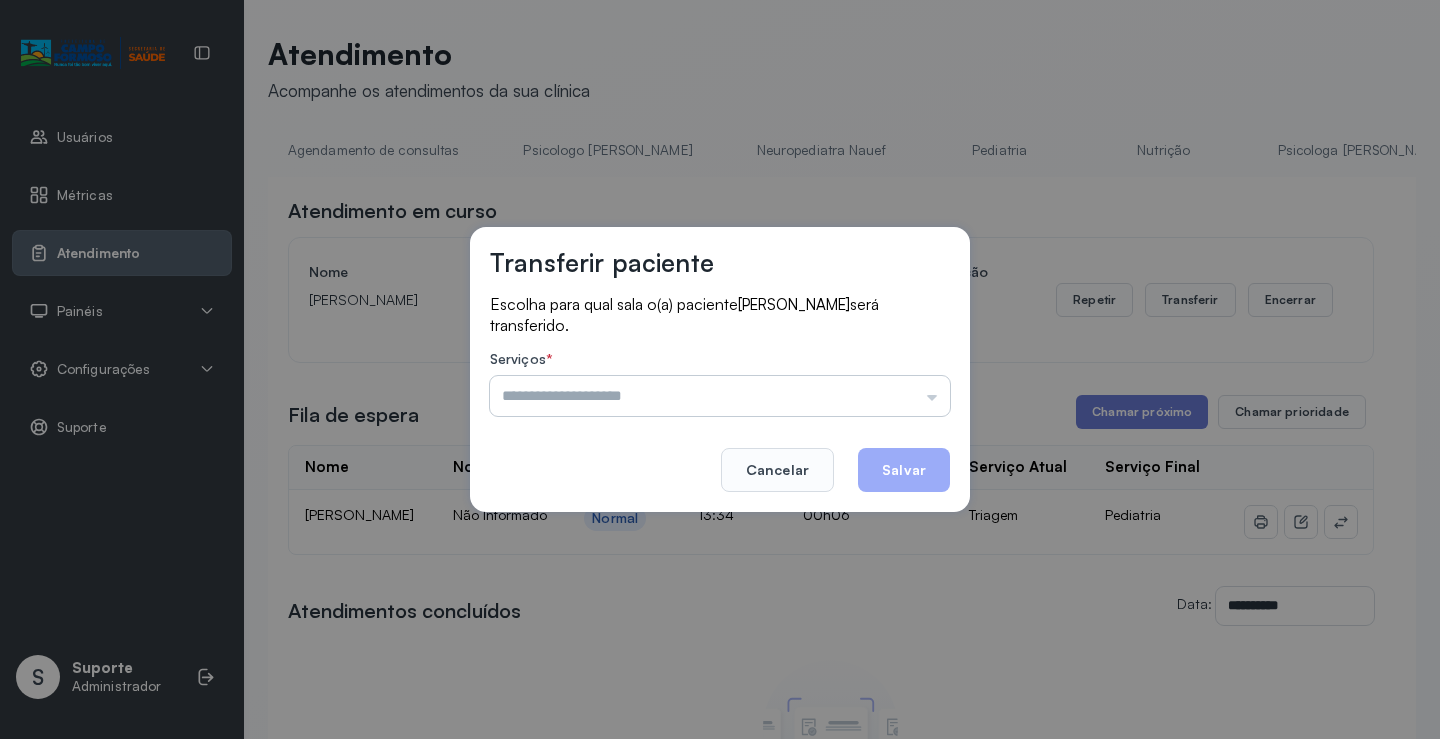 click at bounding box center [720, 396] 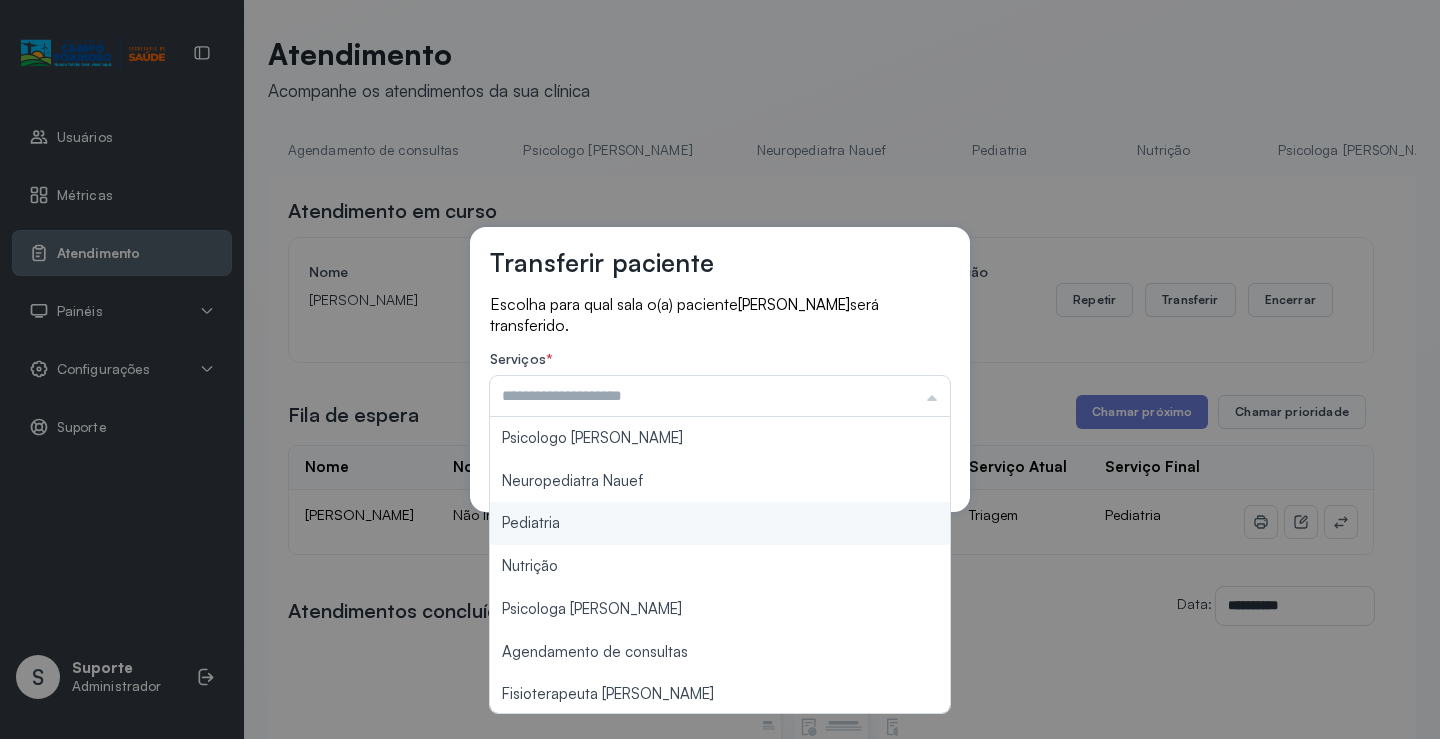type on "*********" 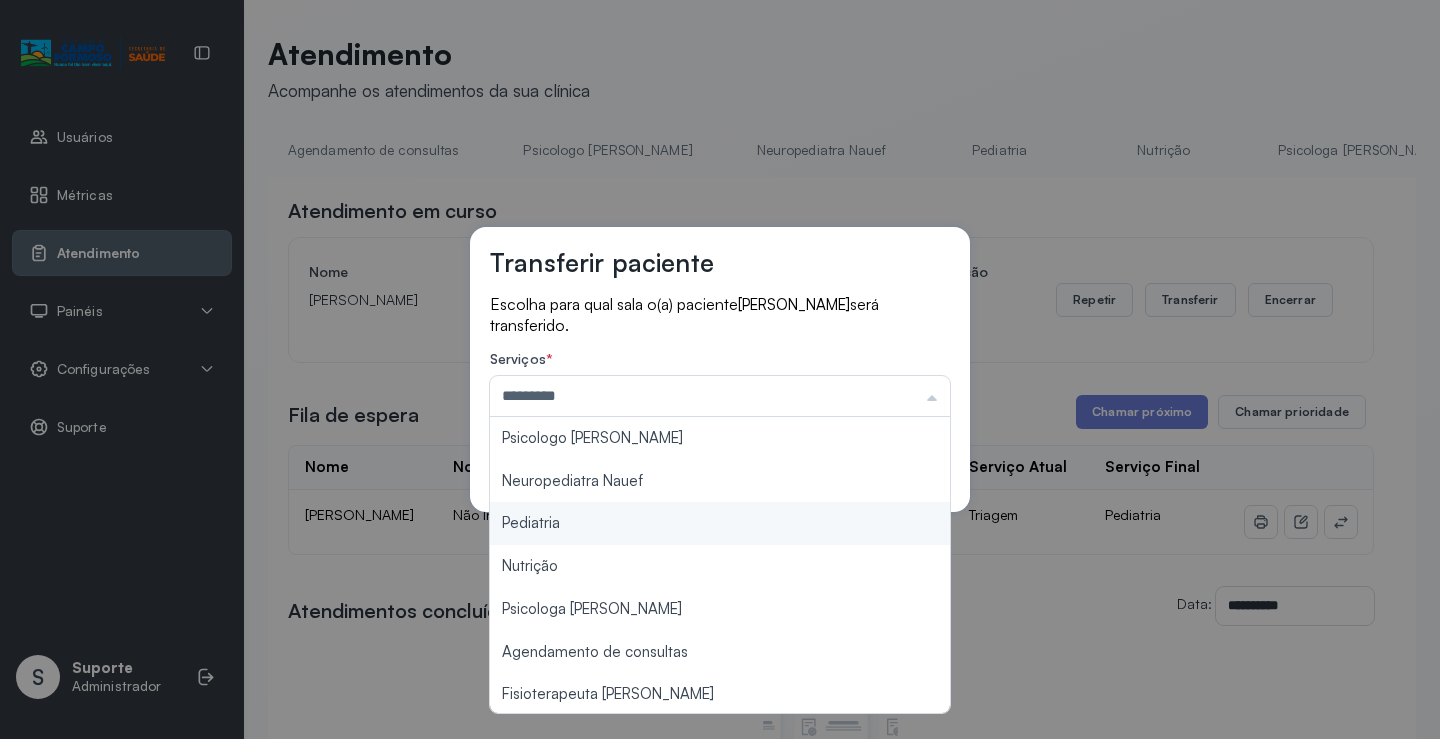 click on "Transferir paciente Escolha para qual sala o(a) paciente  MARIA ALICE SANTOS  será transferido.  Serviços  *  ********* Psicologo Pedro Neuropediatra Nauef Pediatria Nutrição Psicologa Alana Agendamento de consultas Fisioterapeuta Janusia Coordenadora Solange Consultório 2 Assistente Social Psiquiatra Fisioterapeuta Francyne Fisioterapeuta Morgana Neuropediatra João Cancelar Salvar" at bounding box center [720, 369] 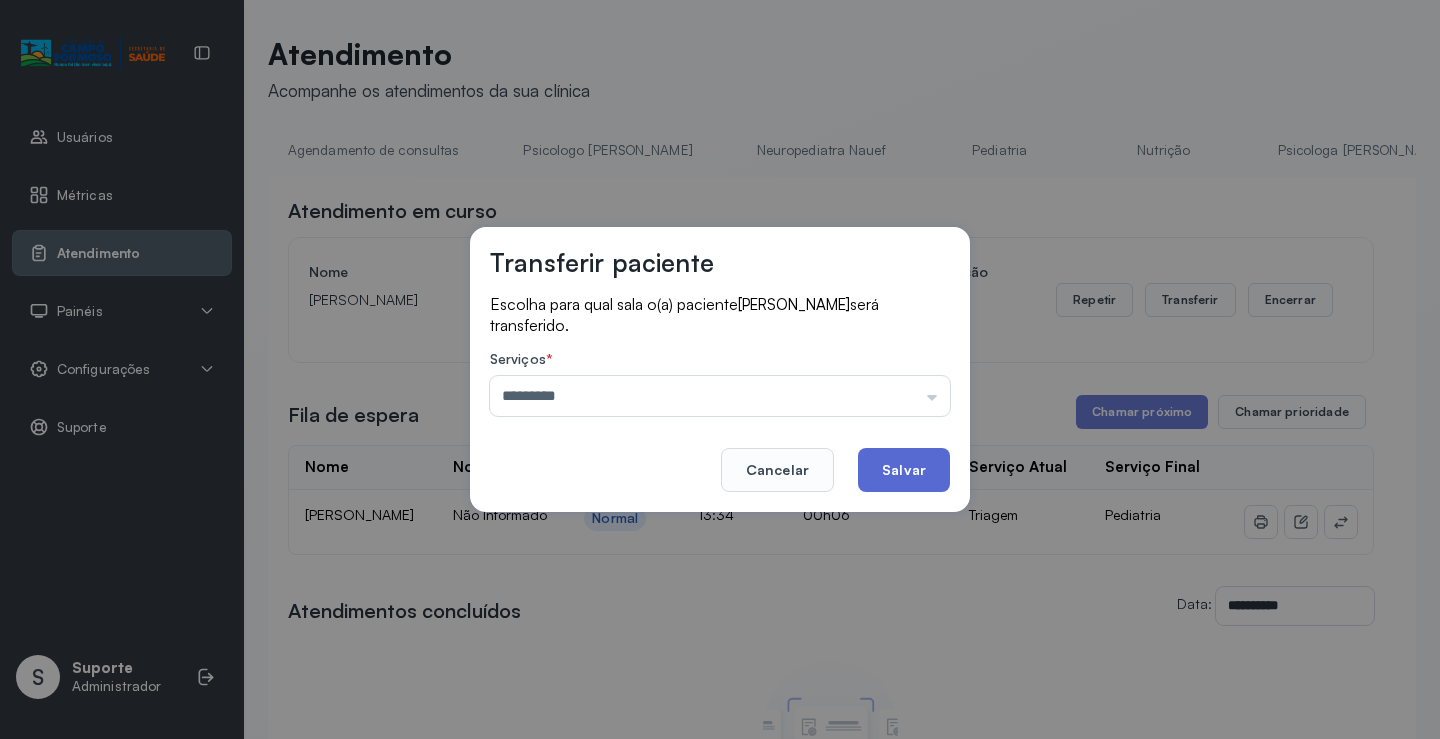 click on "Salvar" 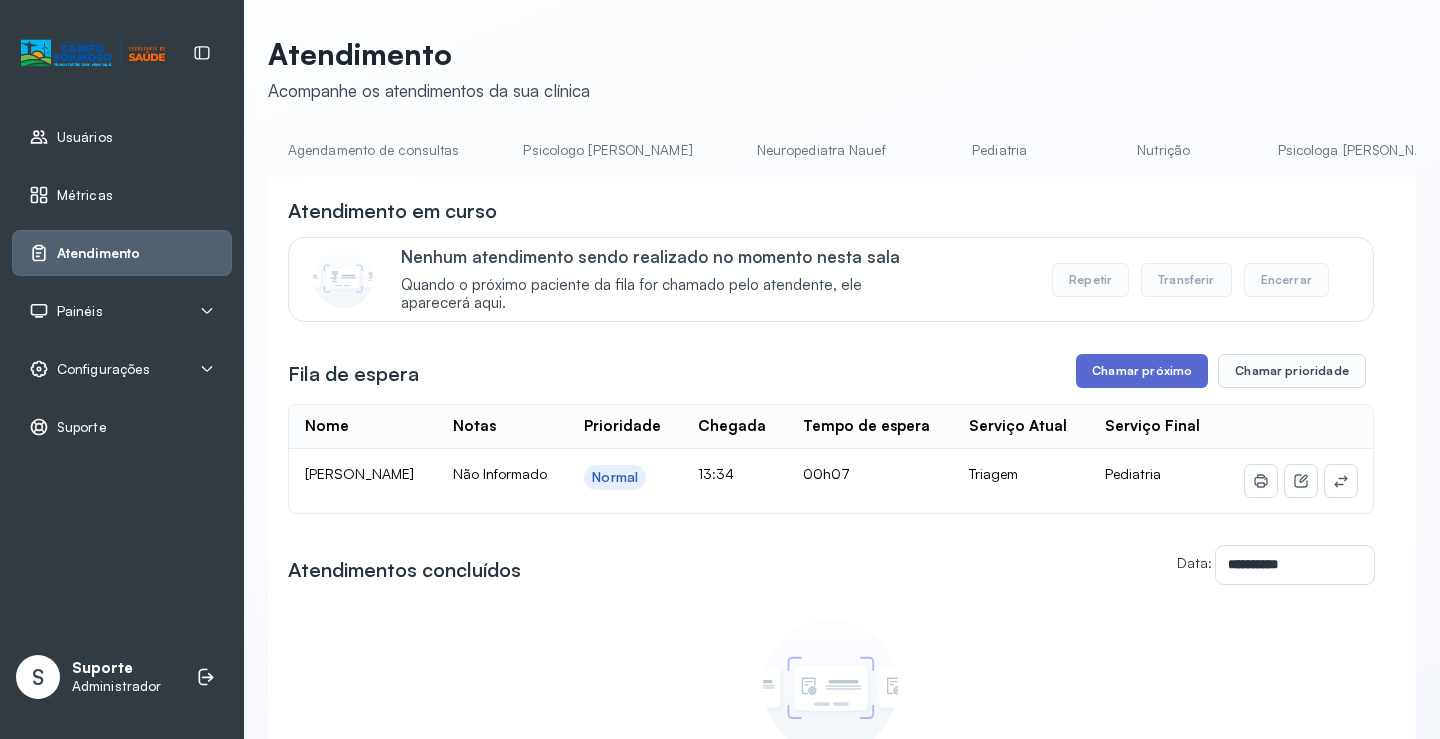 click on "Chamar próximo" at bounding box center [1142, 371] 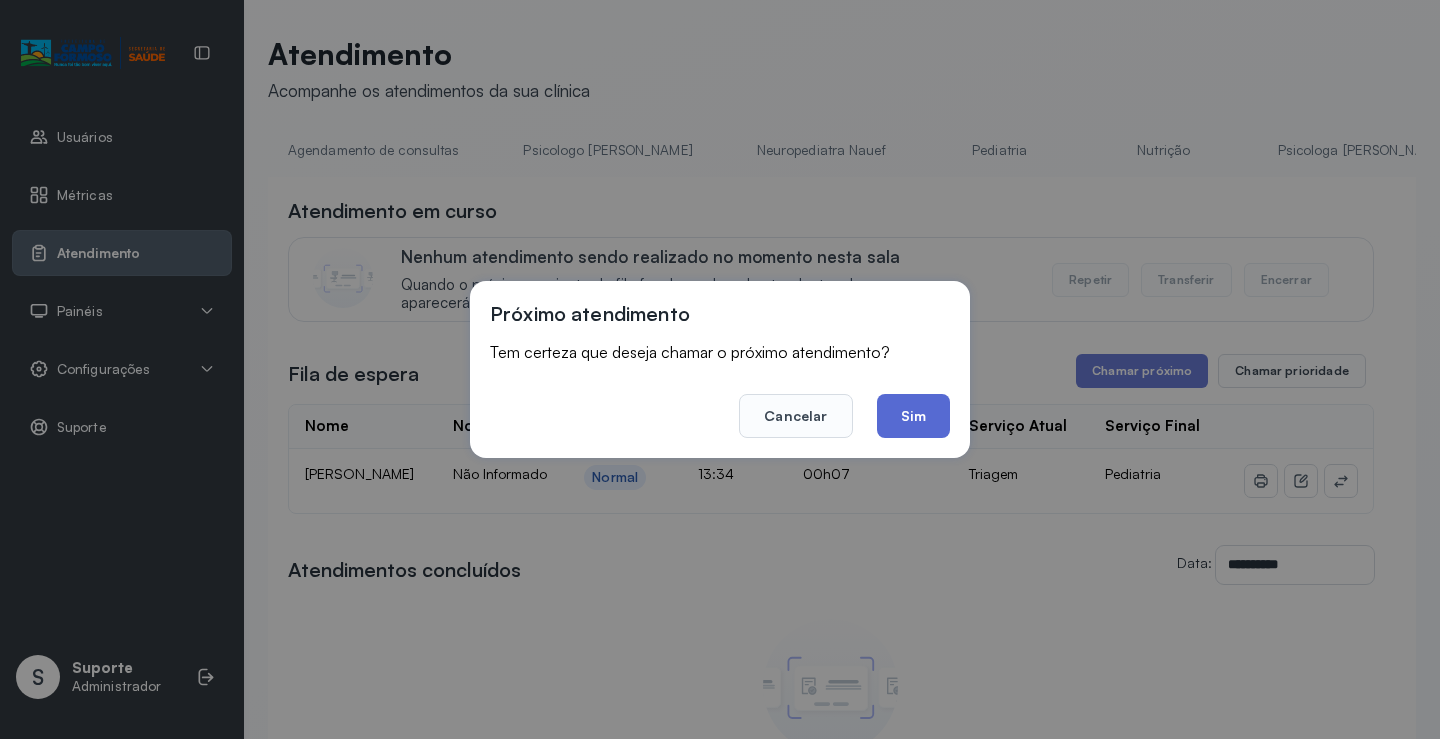 click on "Sim" 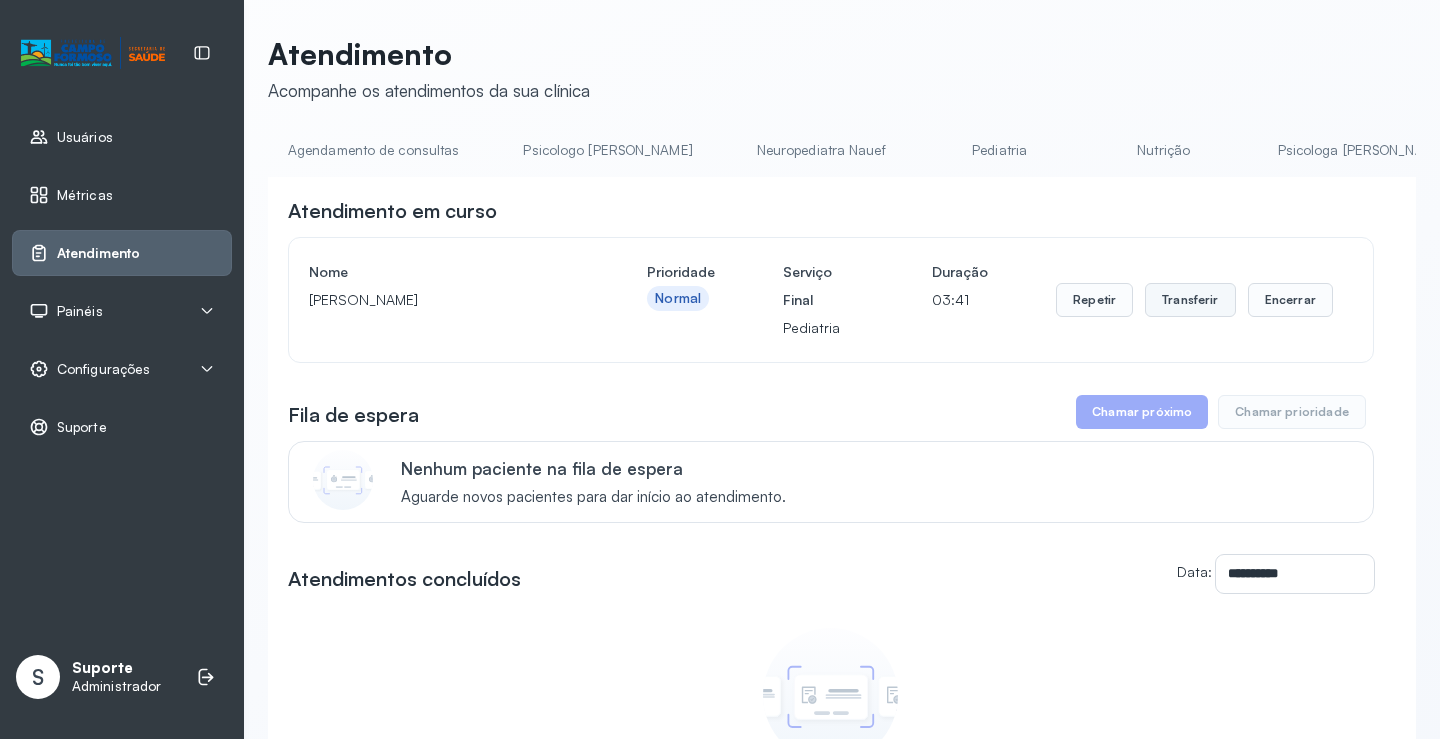 click on "Transferir" at bounding box center [1190, 300] 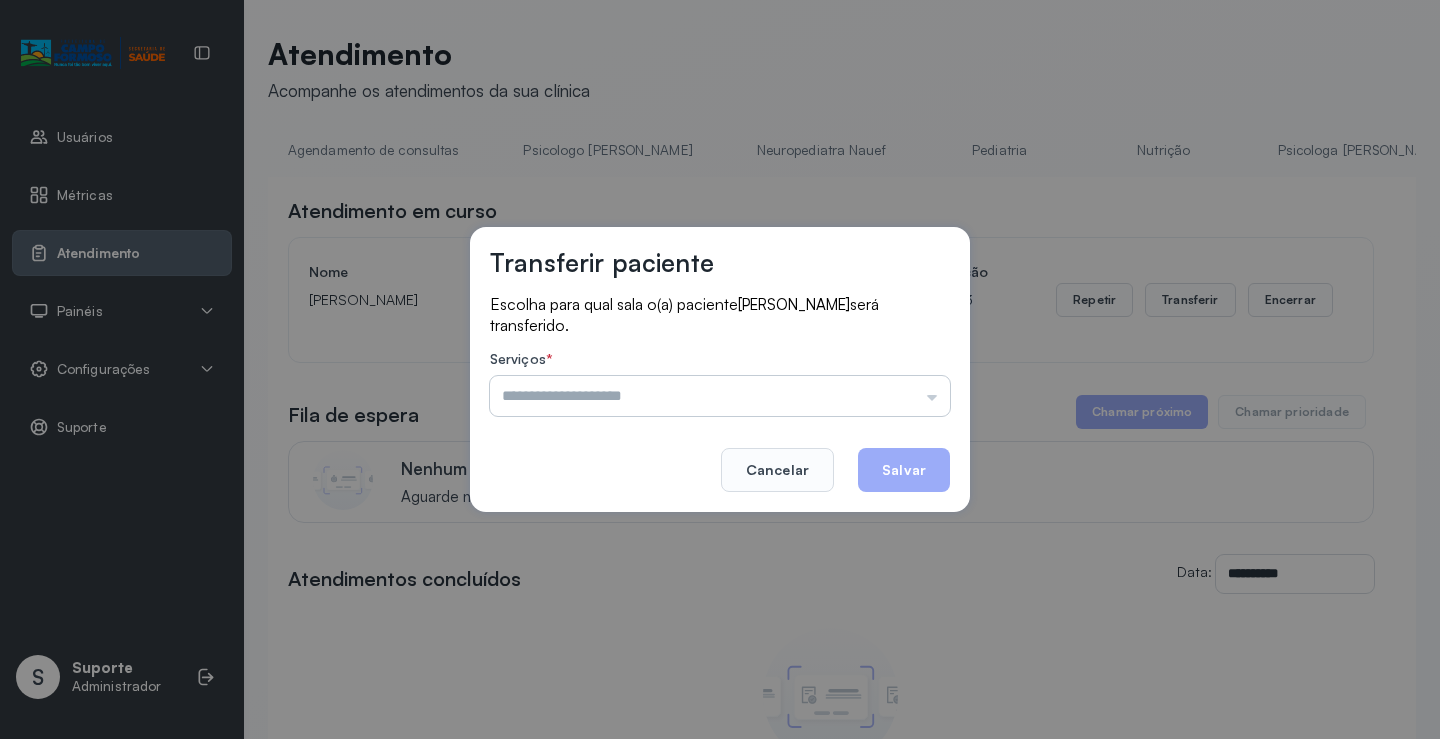 click at bounding box center (720, 396) 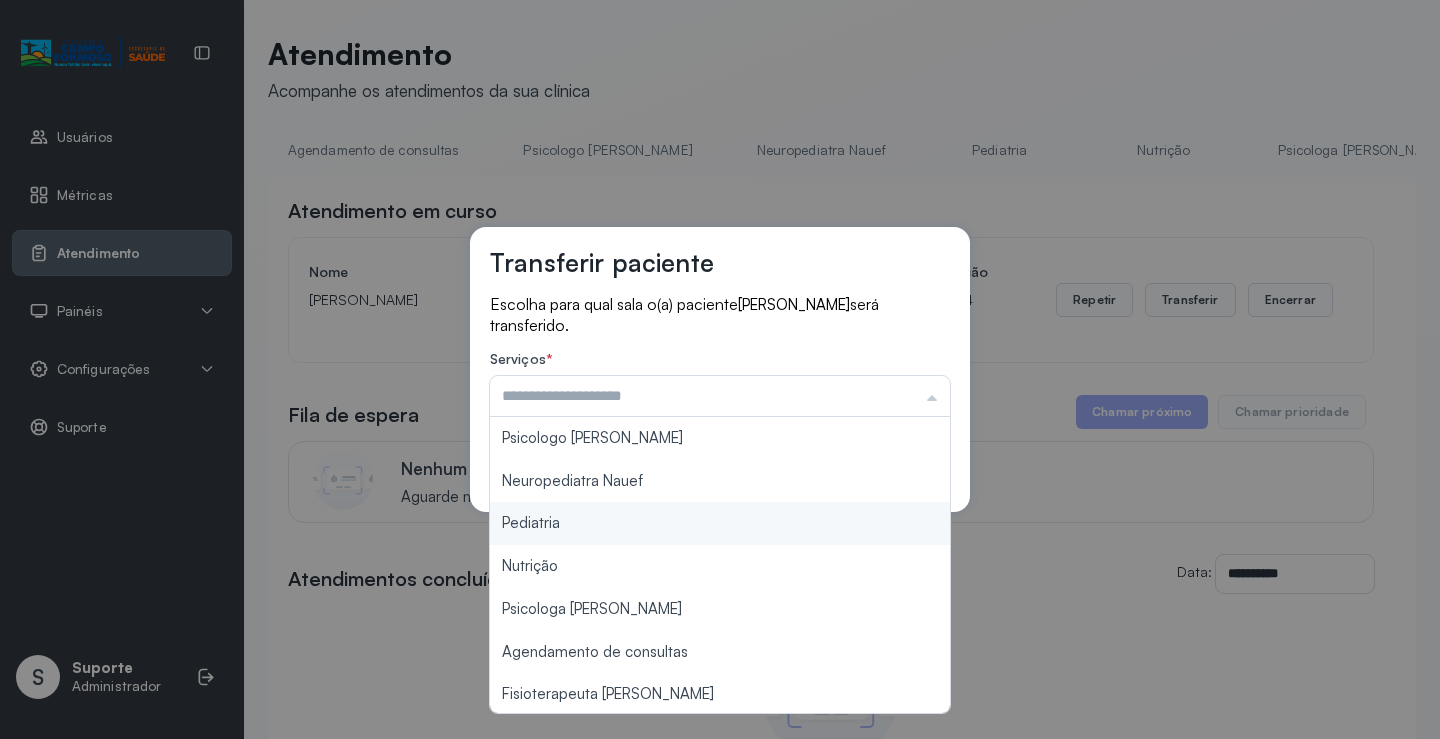 type on "*********" 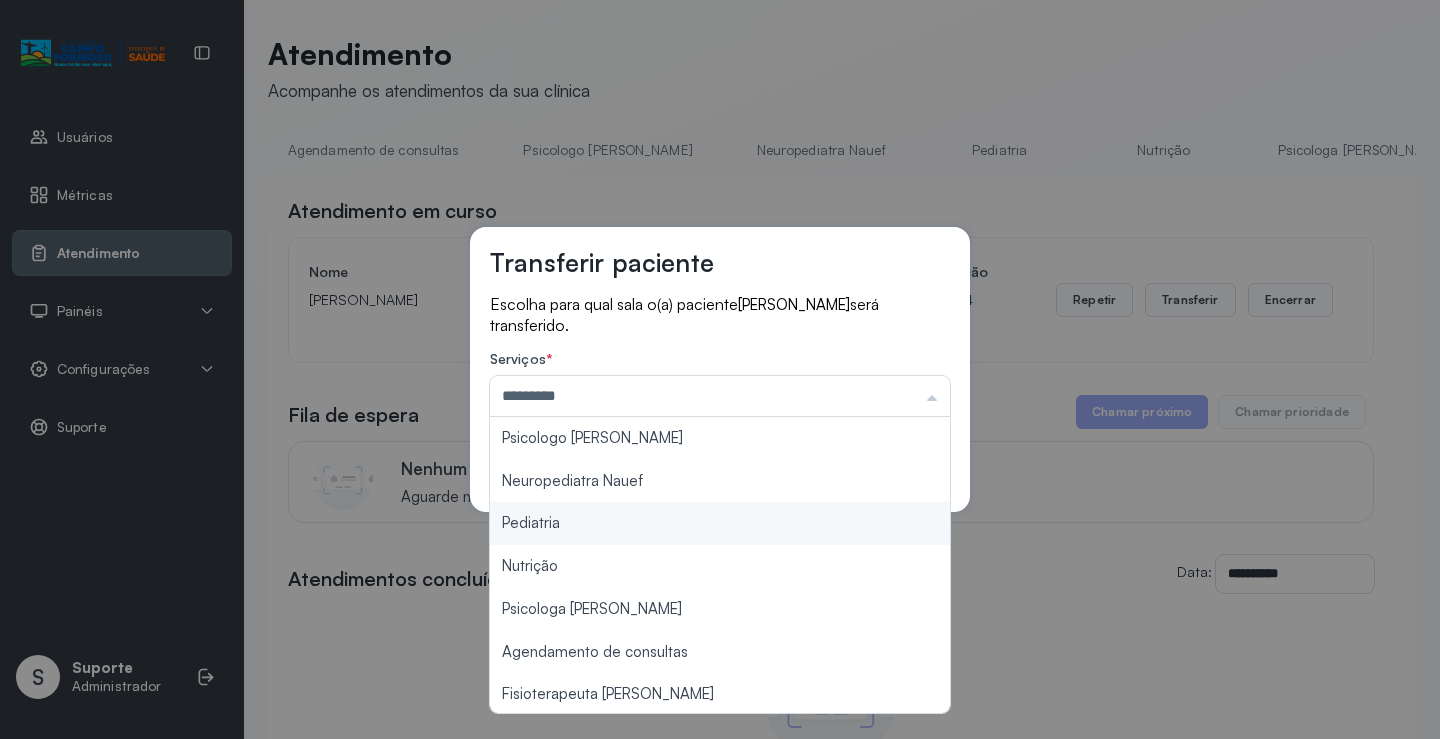 click on "Transferir paciente Escolha para qual sala o(a) paciente  ANTHONY GABRIEL DE SOUZA SANTOS  será transferido.  Serviços  *  ********* Psicologo Pedro Neuropediatra Nauef Pediatria Nutrição Psicologa Alana Agendamento de consultas Fisioterapeuta Janusia Coordenadora Solange Consultório 2 Assistente Social Psiquiatra Fisioterapeuta Francyne Fisioterapeuta Morgana Neuropediatra João Cancelar Salvar" at bounding box center [720, 369] 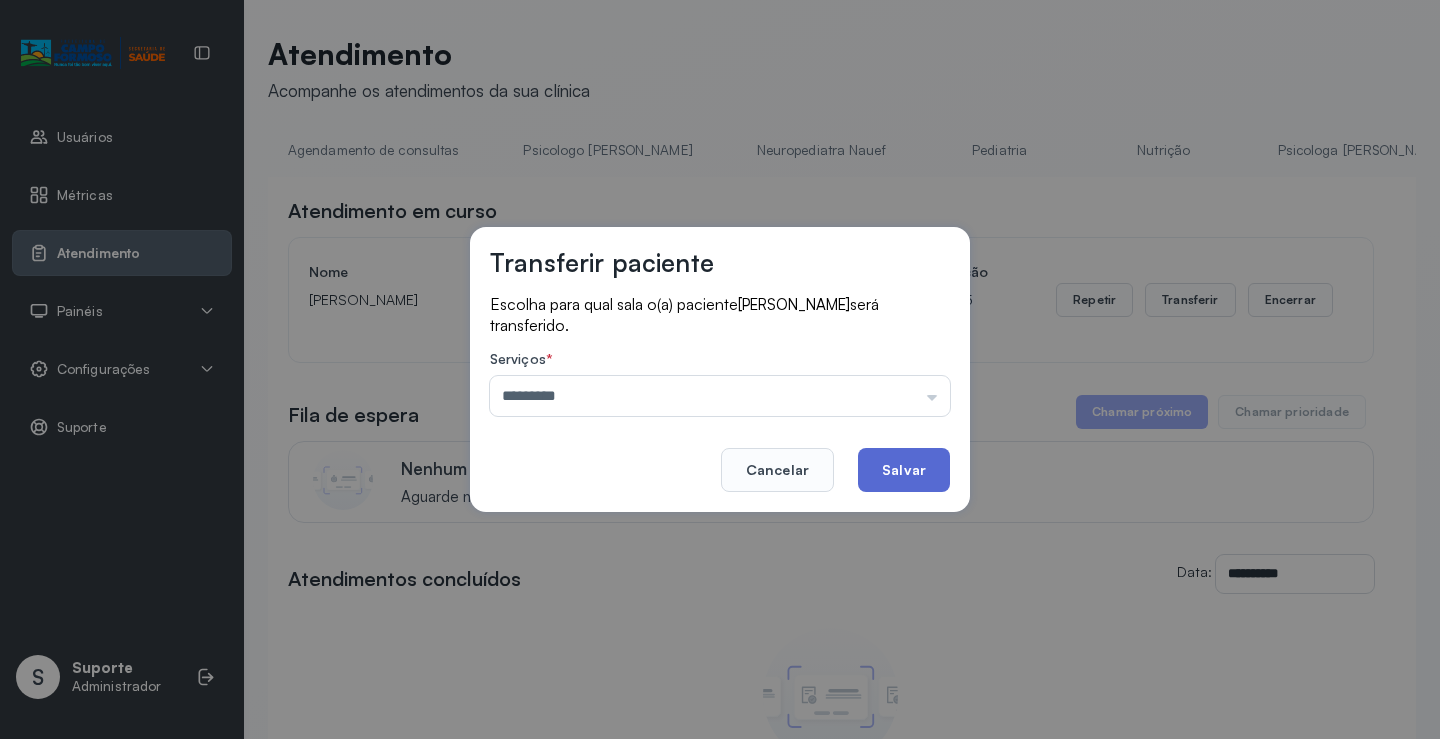 click on "Salvar" 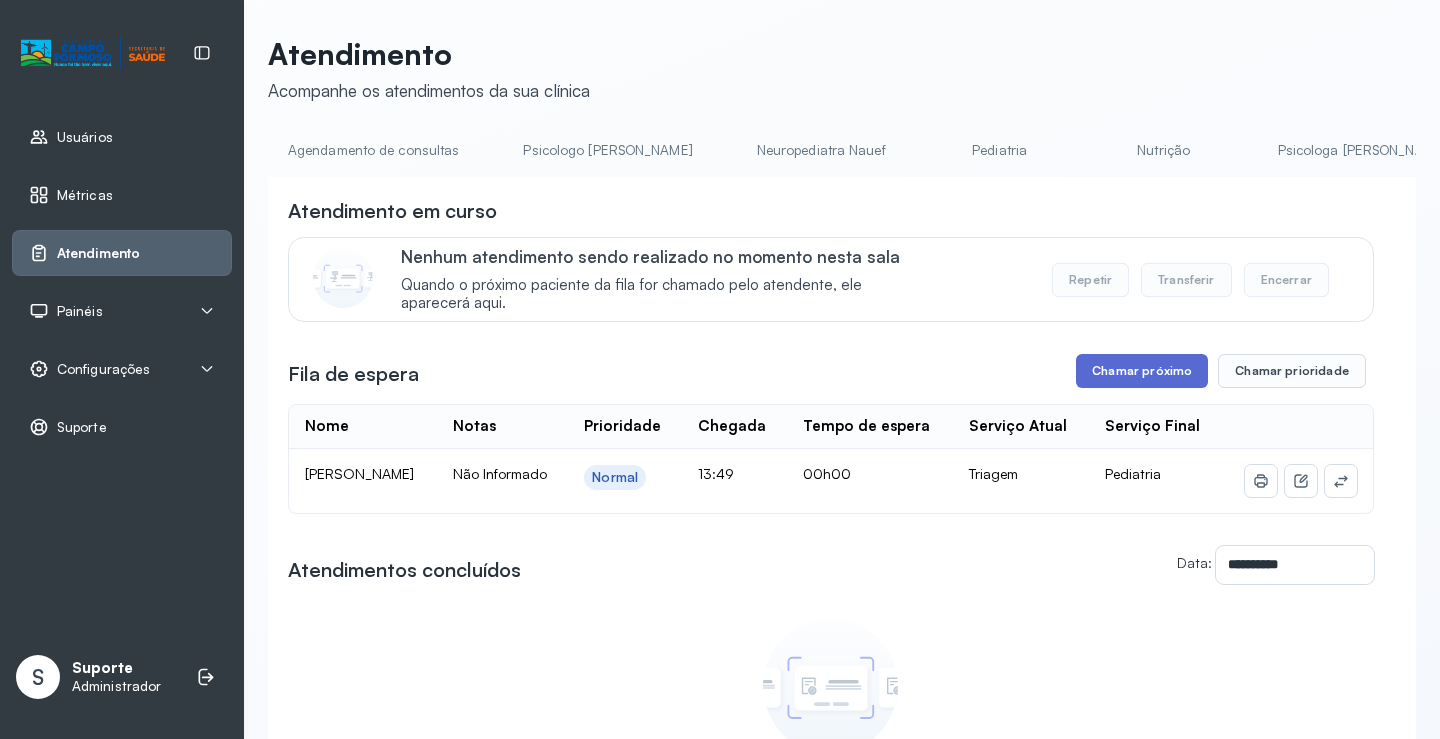 click on "Chamar próximo" at bounding box center [1142, 371] 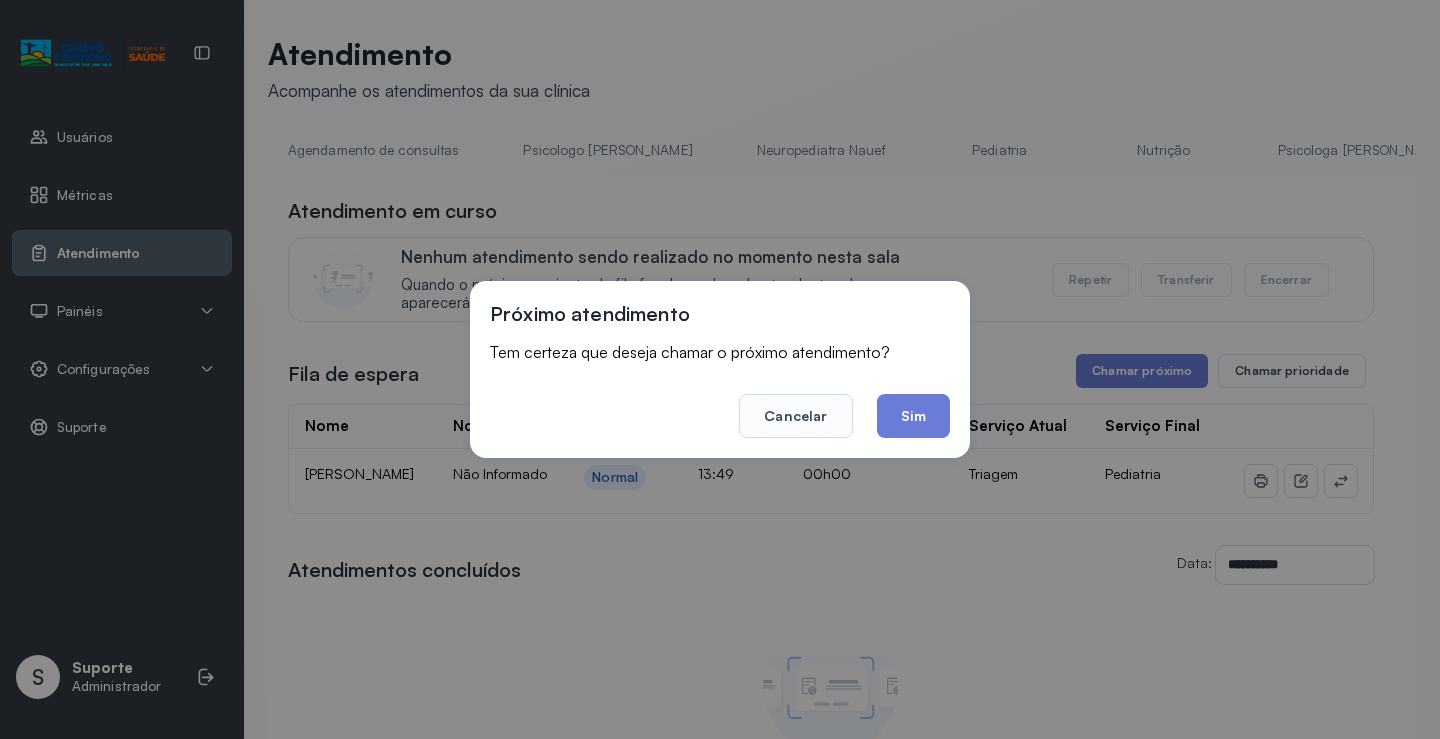 drag, startPoint x: 914, startPoint y: 416, endPoint x: 808, endPoint y: 337, distance: 132.2006 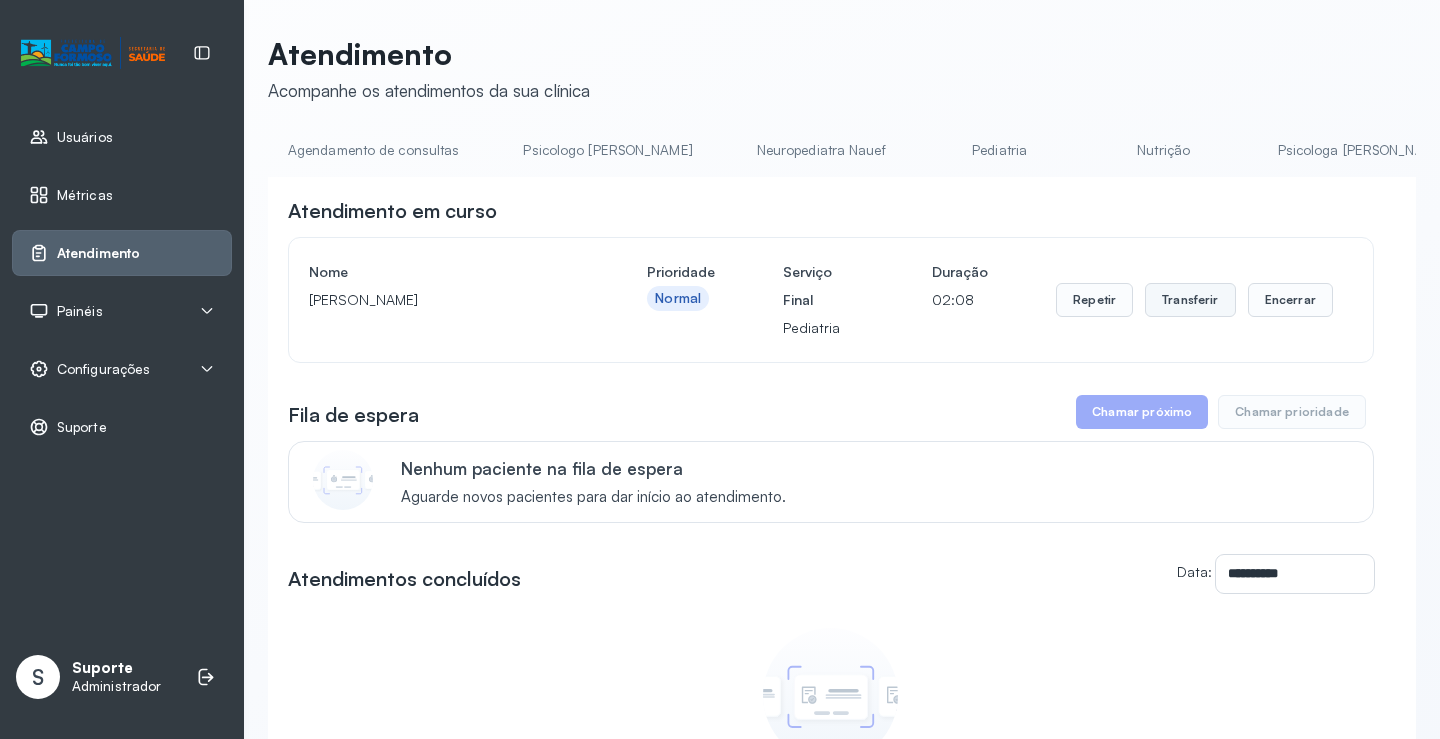 click on "Transferir" at bounding box center (1190, 300) 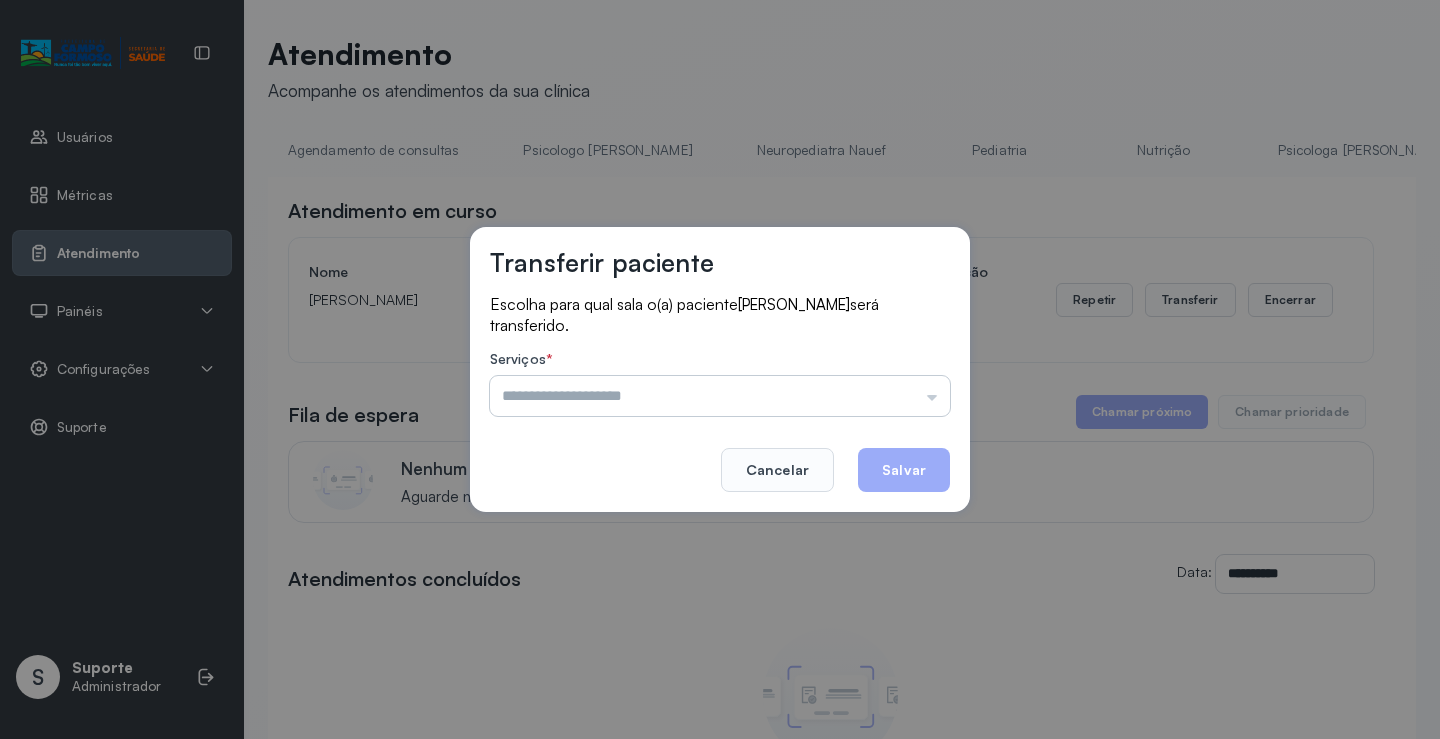 click at bounding box center [720, 396] 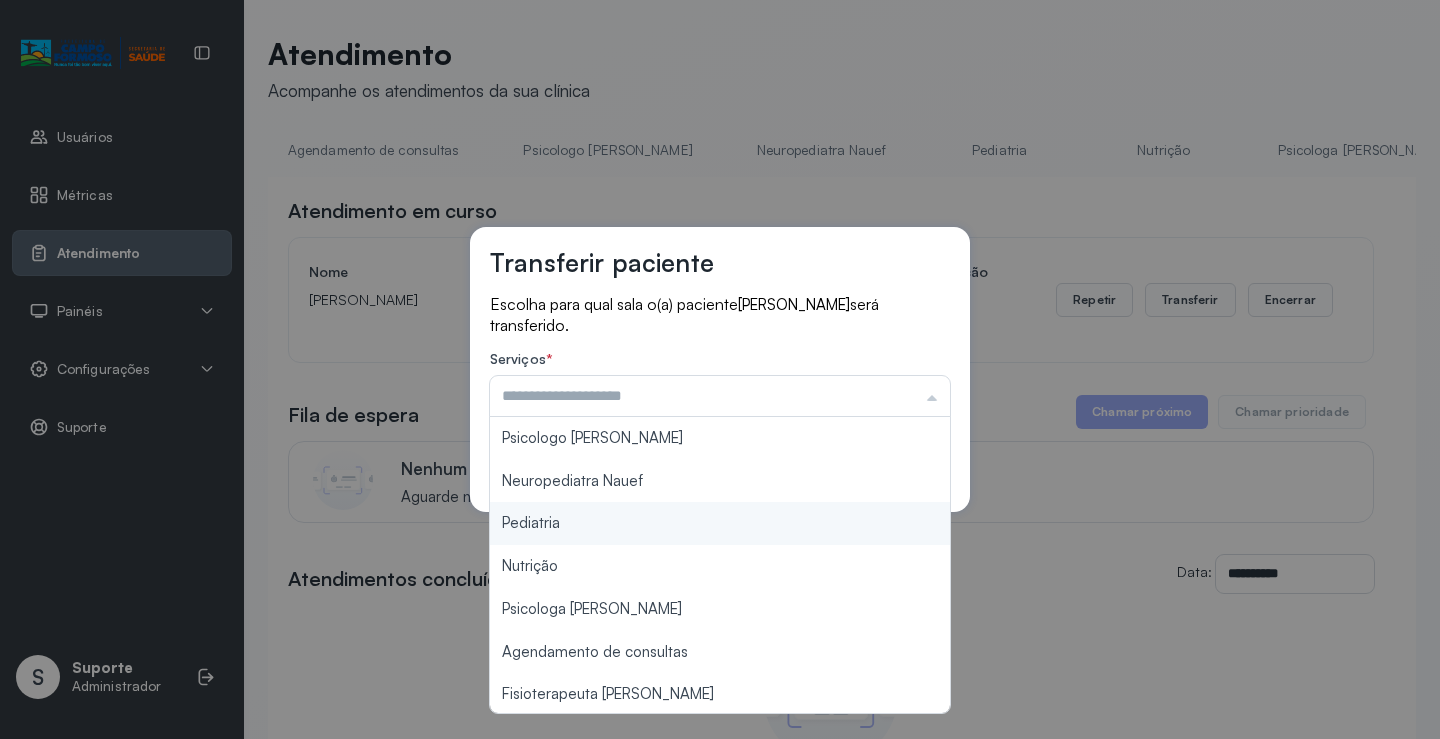 type on "*********" 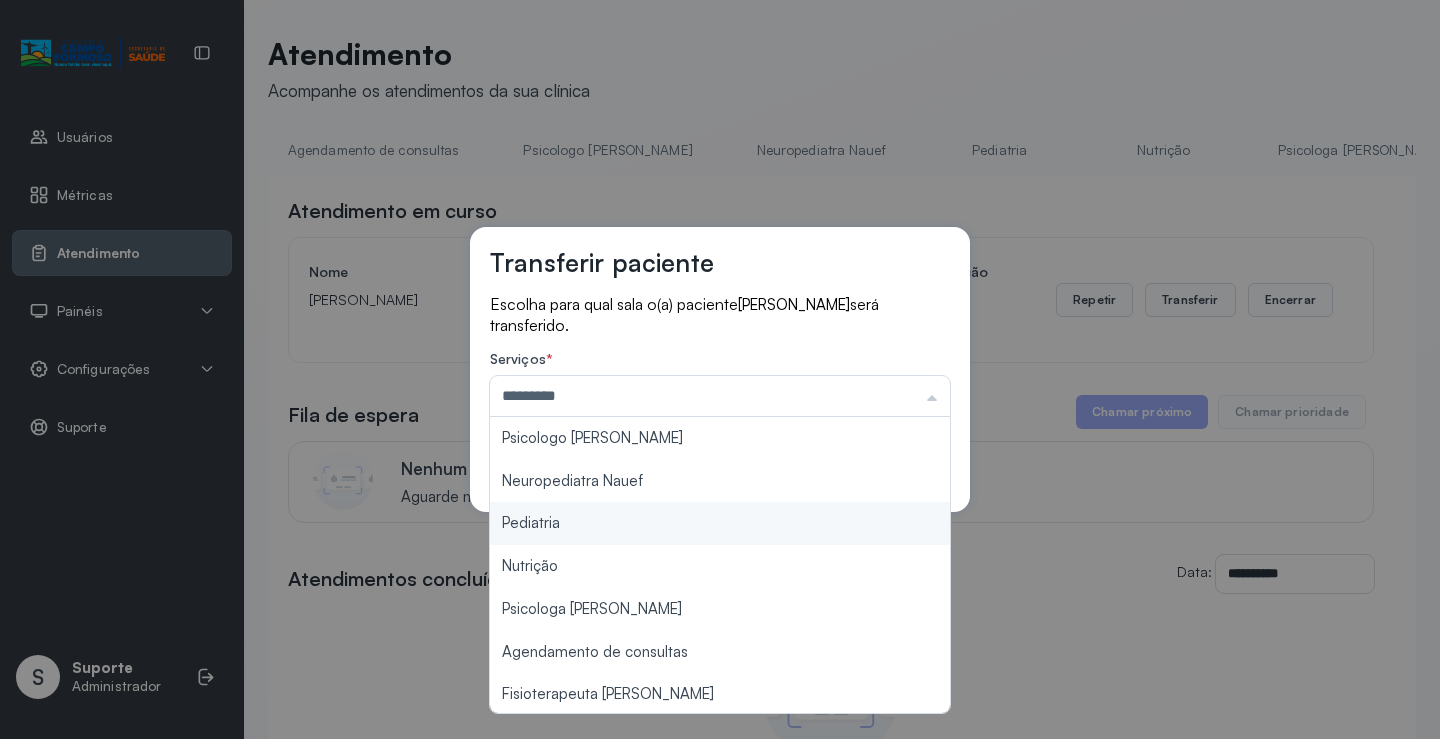 click on "Transferir paciente Escolha para qual sala o(a) paciente  MARIA LIZ VIEIRA SANTOS SOUZA  será transferido.  Serviços  *  ********* Psicologo Pedro Neuropediatra Nauef Pediatria Nutrição Psicologa Alana Agendamento de consultas Fisioterapeuta Janusia Coordenadora Solange Consultório 2 Assistente Social Psiquiatra Fisioterapeuta Francyne Fisioterapeuta Morgana Neuropediatra João Cancelar Salvar" at bounding box center (720, 369) 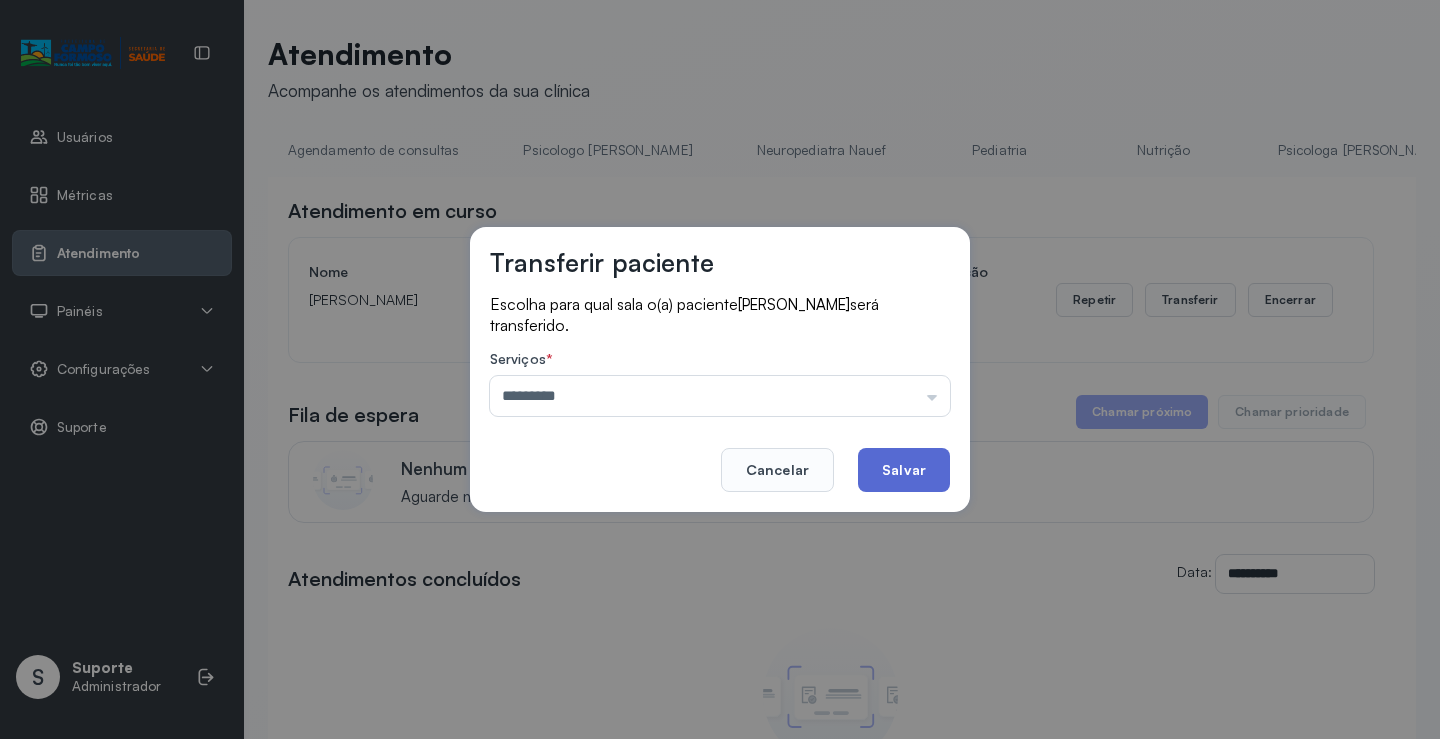 click on "Salvar" 